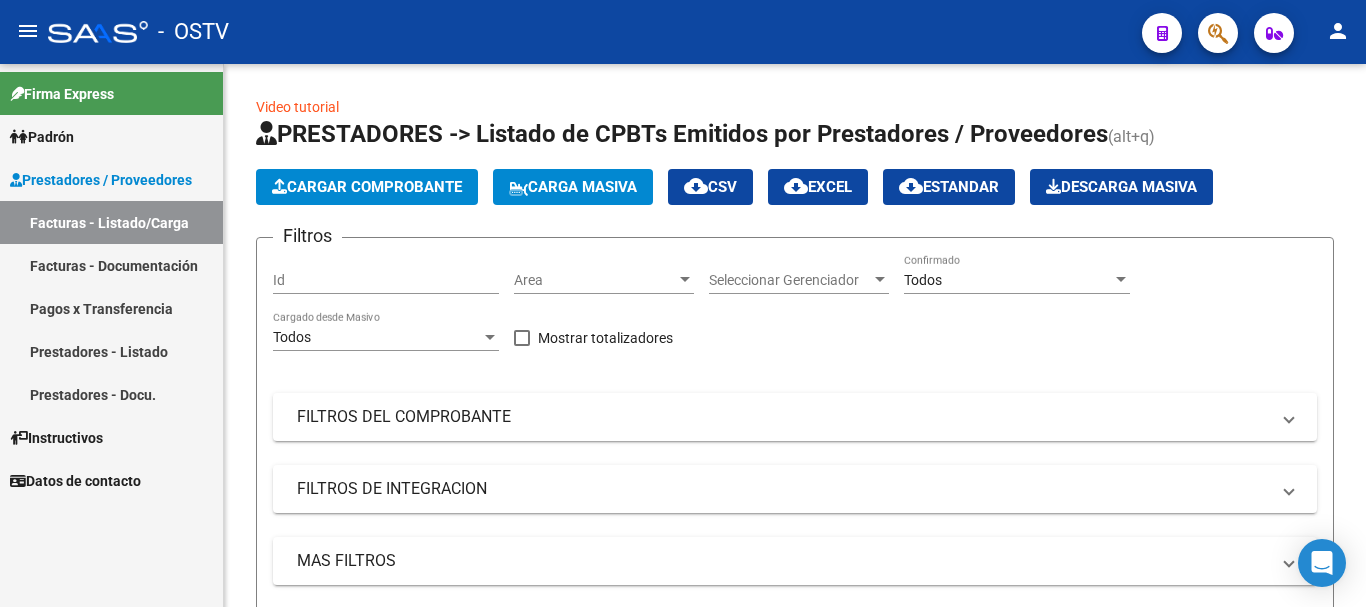 scroll, scrollTop: 0, scrollLeft: 0, axis: both 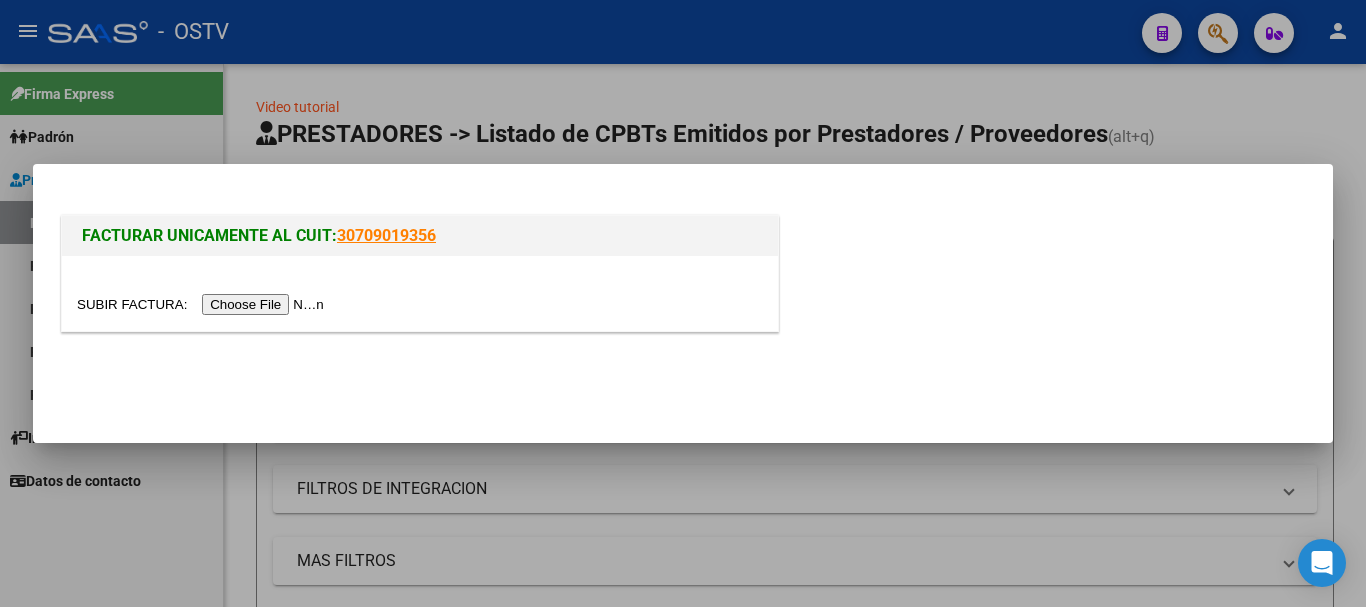 click at bounding box center (203, 304) 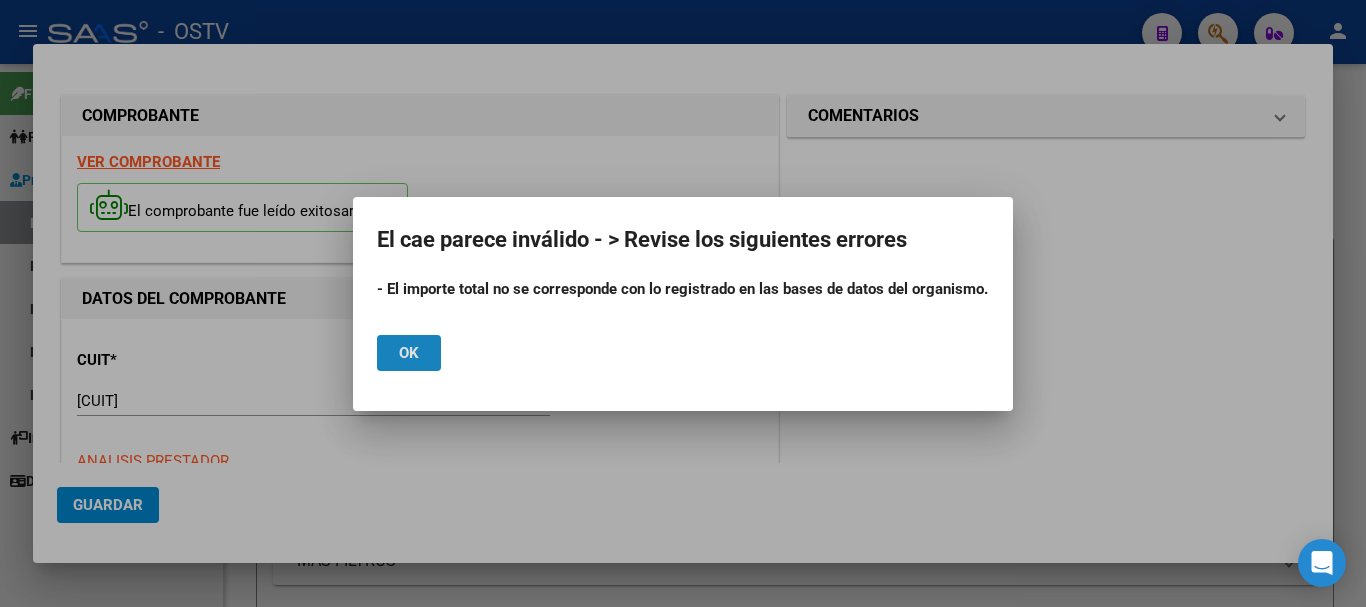 click on "Ok" 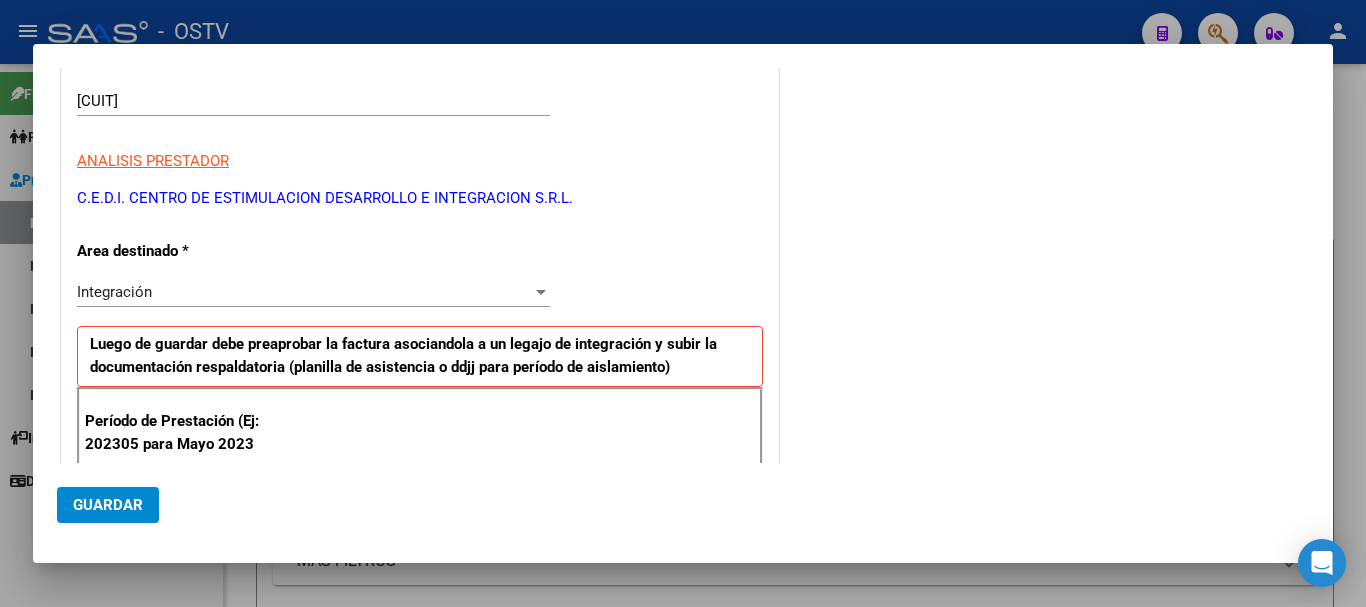scroll, scrollTop: 500, scrollLeft: 0, axis: vertical 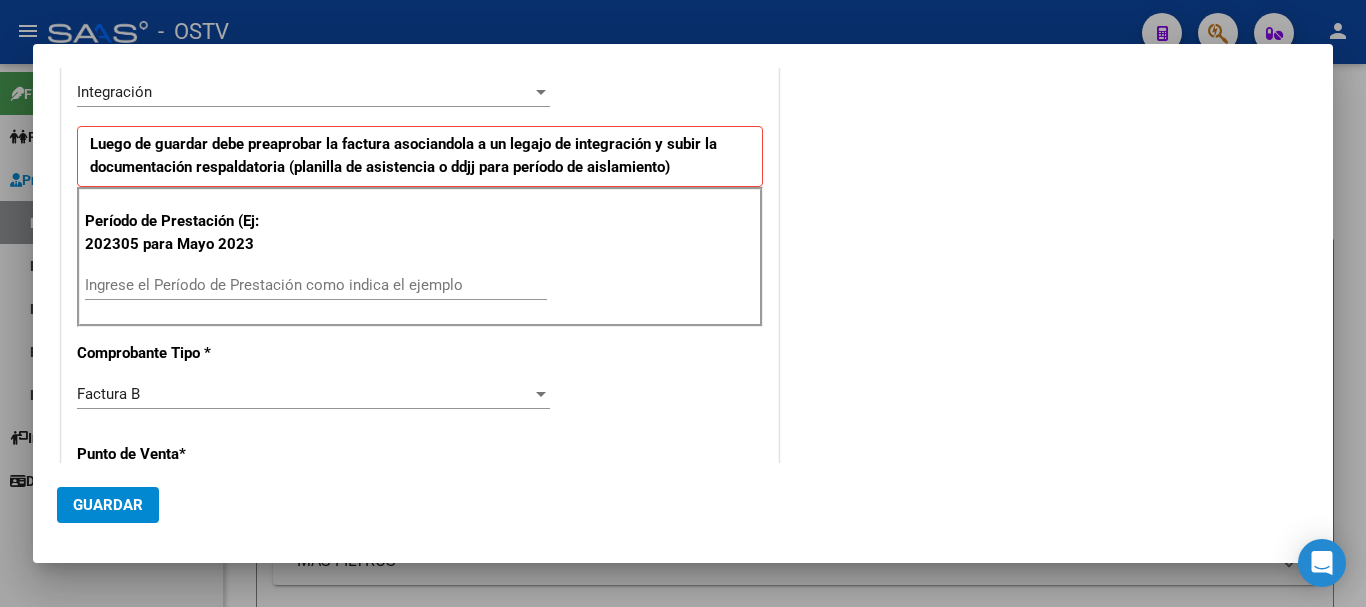 click on "Ingrese el Período de Prestación como indica el ejemplo" at bounding box center [316, 285] 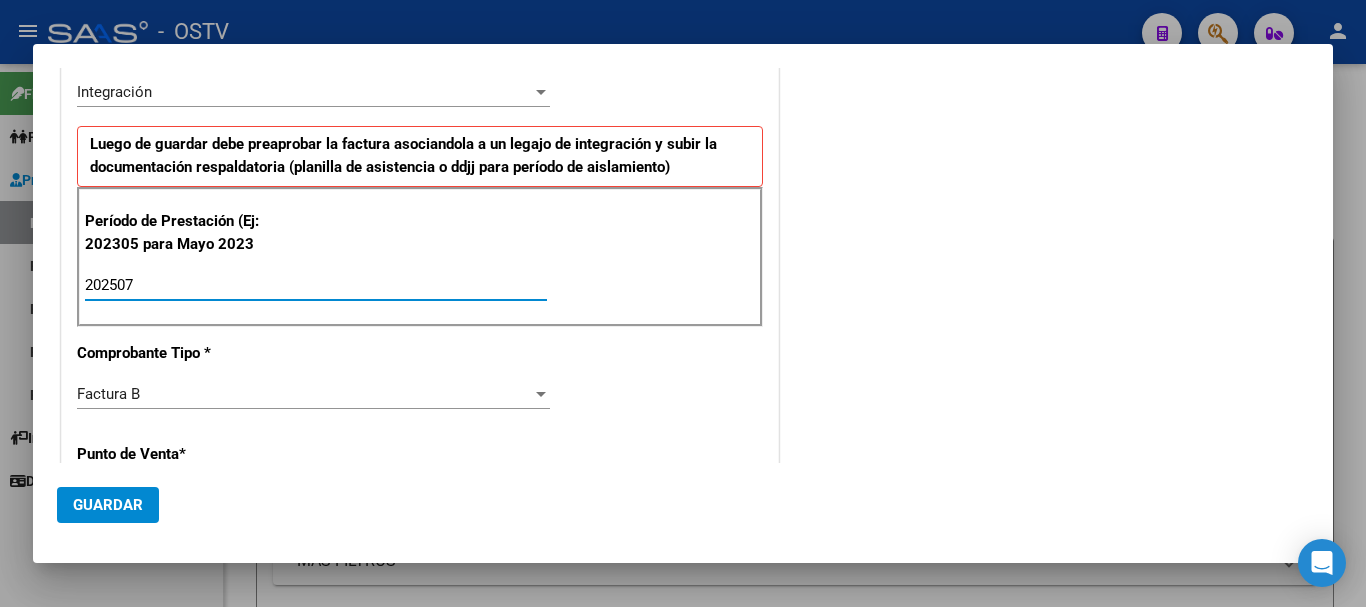 type on "202507" 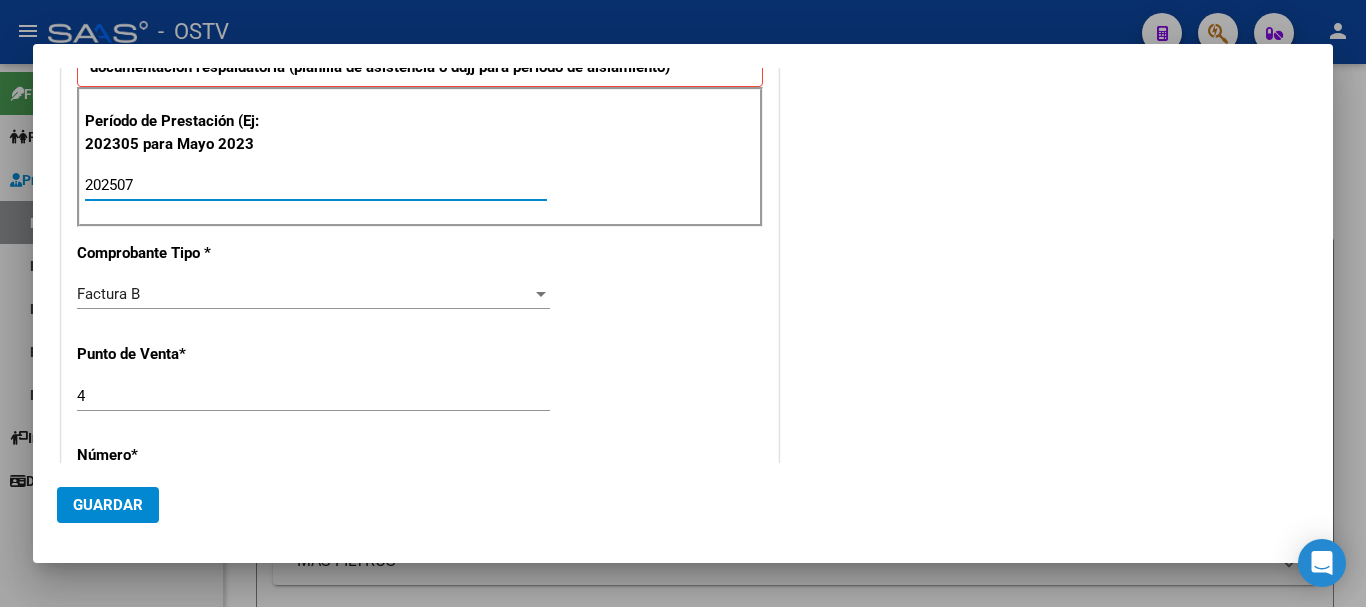 scroll, scrollTop: 800, scrollLeft: 0, axis: vertical 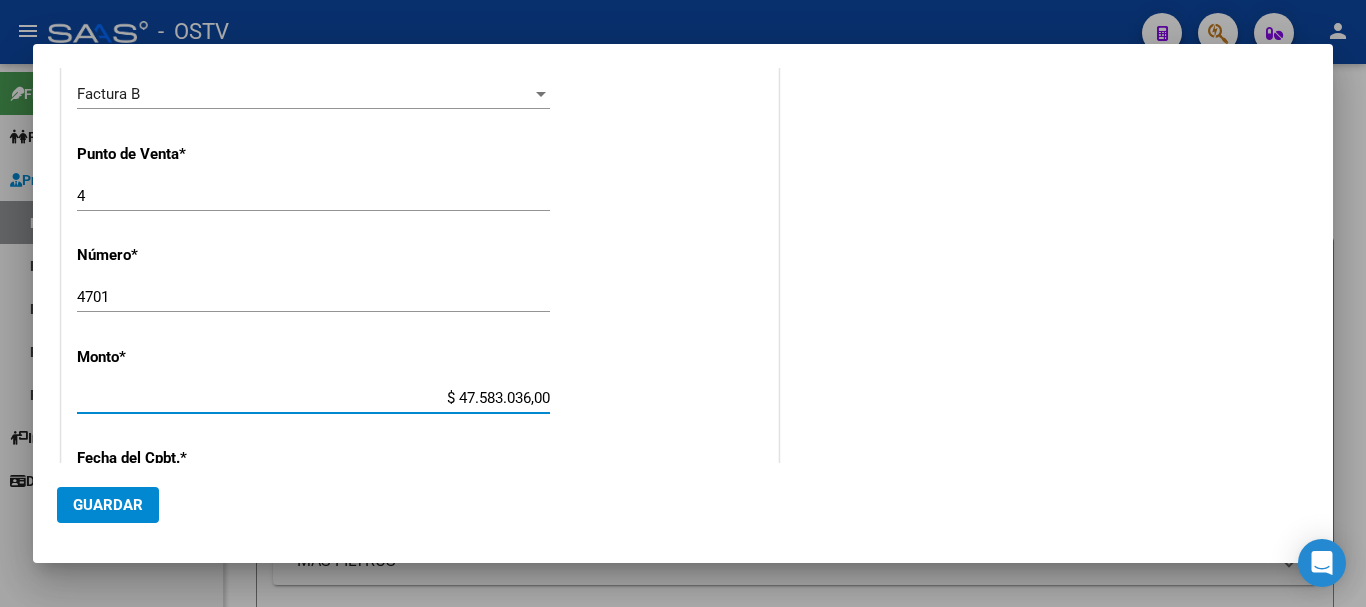 drag, startPoint x: 425, startPoint y: 394, endPoint x: 593, endPoint y: 406, distance: 168.42802 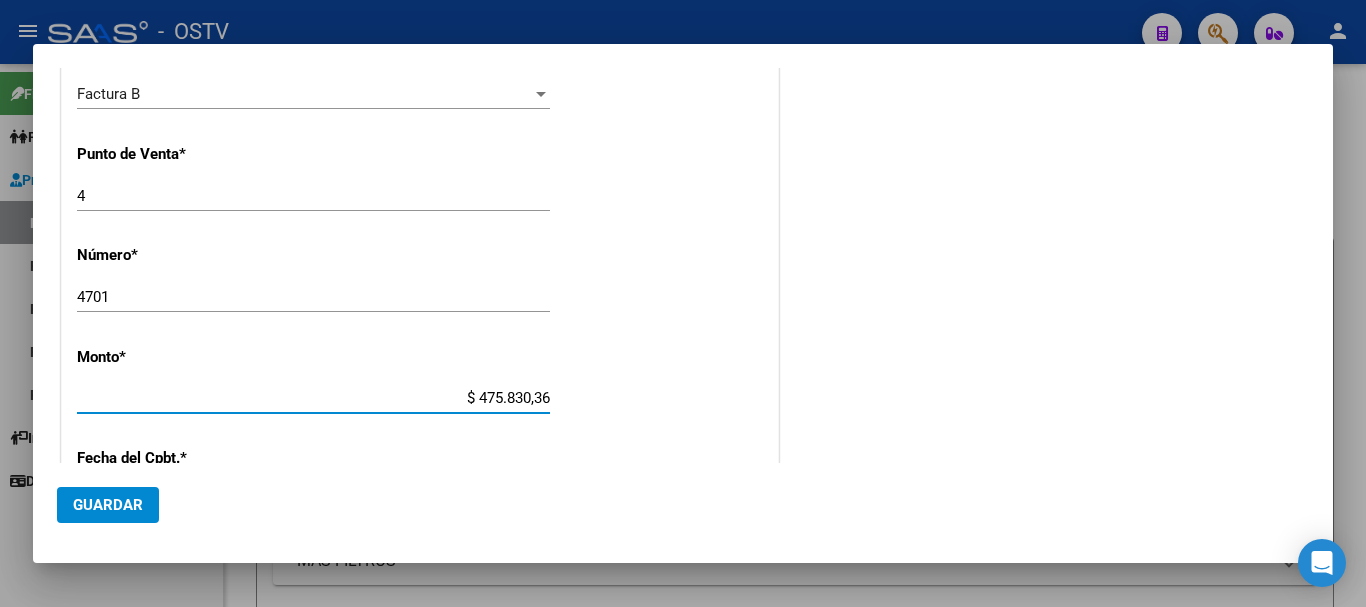 drag, startPoint x: 456, startPoint y: 398, endPoint x: 596, endPoint y: 401, distance: 140.03214 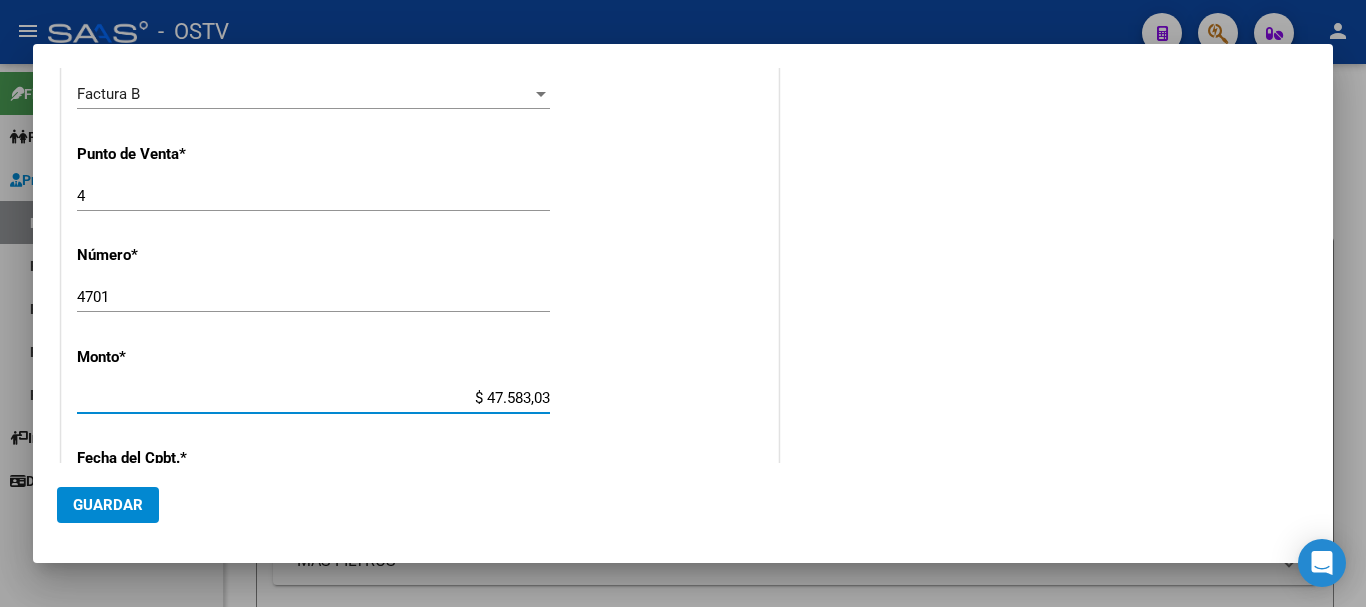 type on "$ 475.830,36" 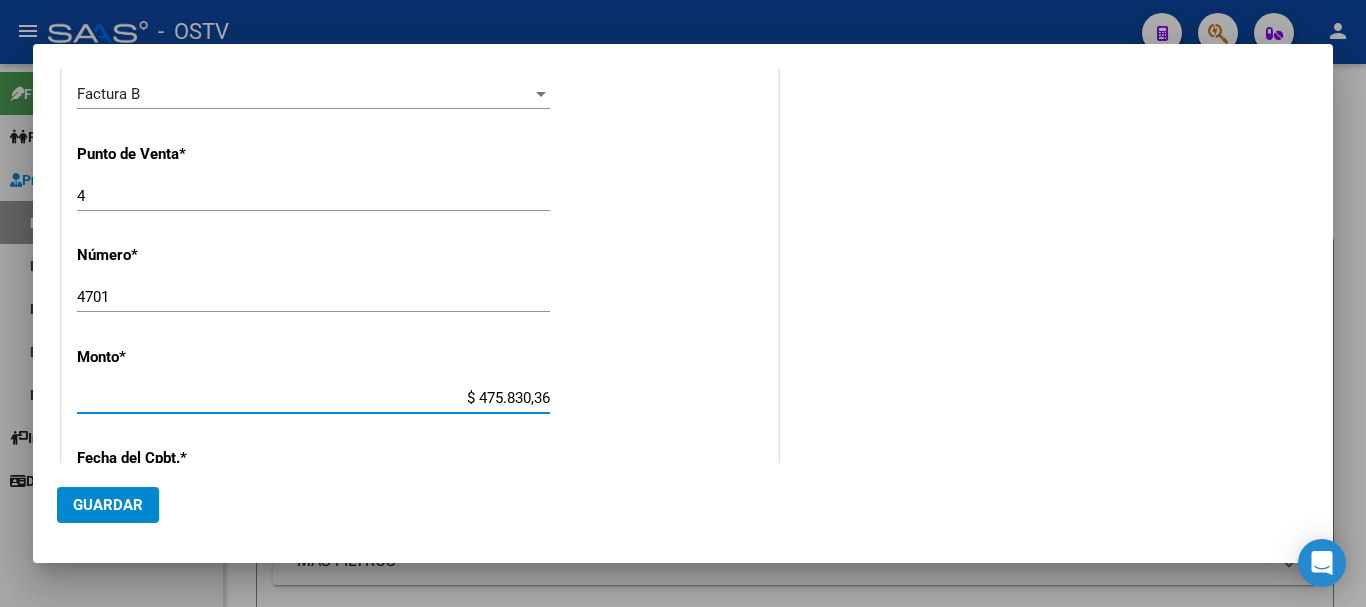 click on "Guardar" 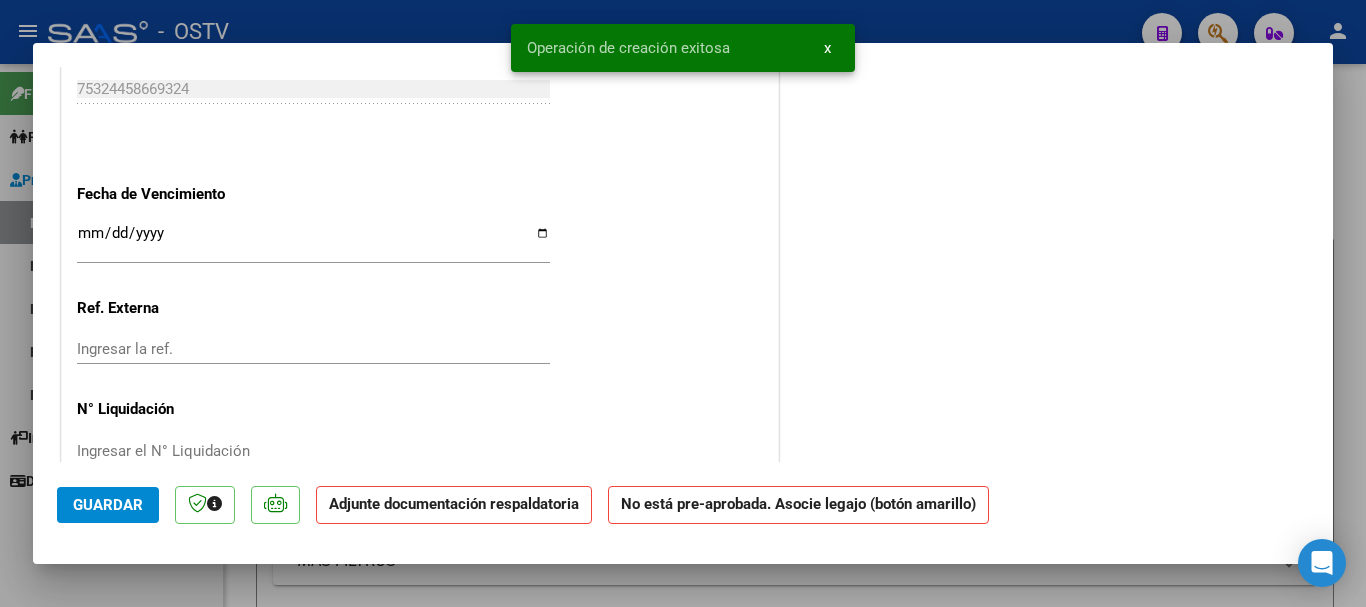 scroll, scrollTop: 1342, scrollLeft: 0, axis: vertical 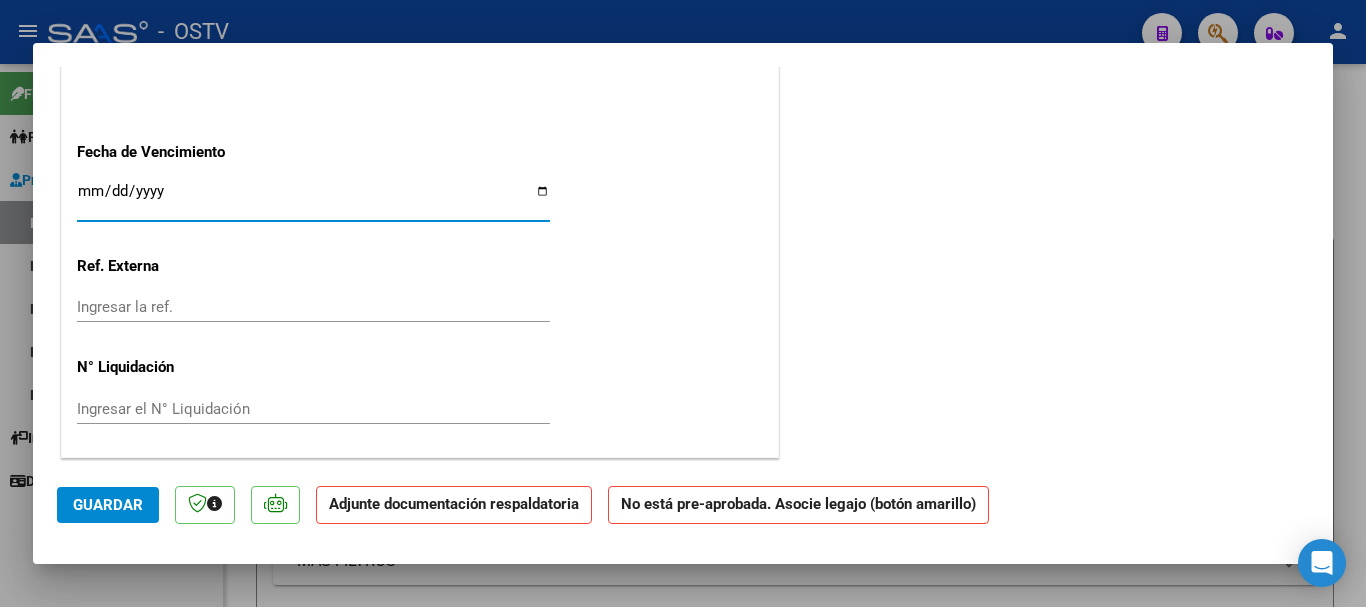 click on "Ingresar la fecha" at bounding box center (313, 199) 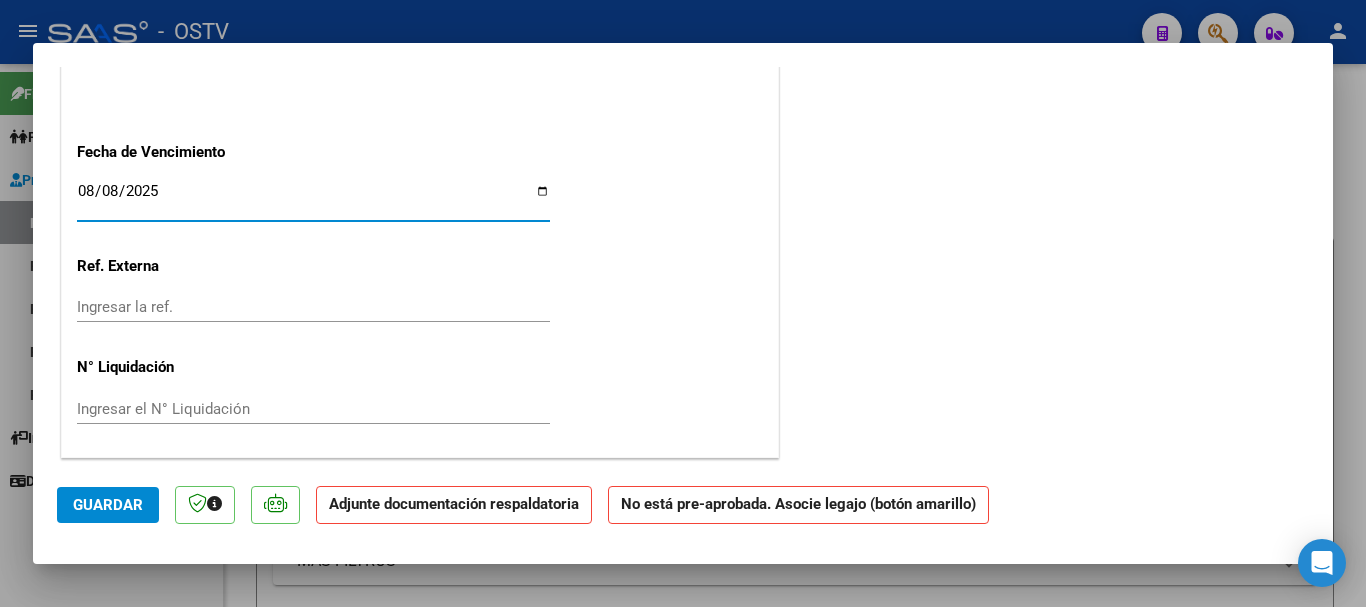 click on "2025-08-08" at bounding box center (313, 199) 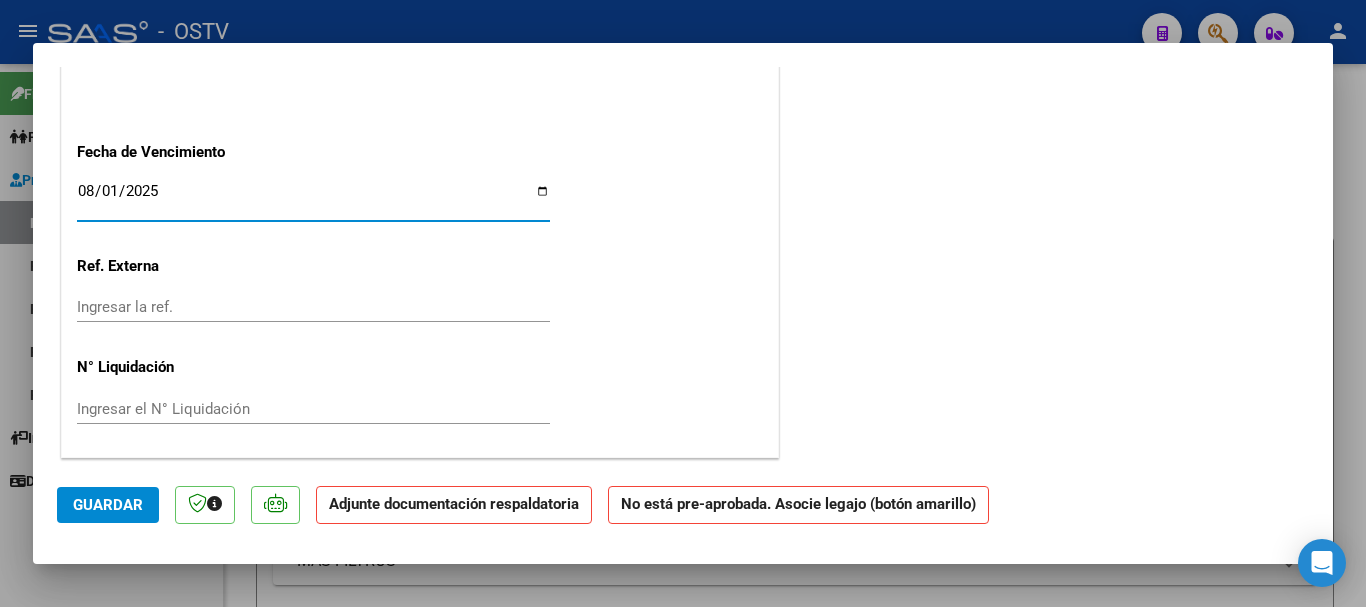 type on "2025-08-18" 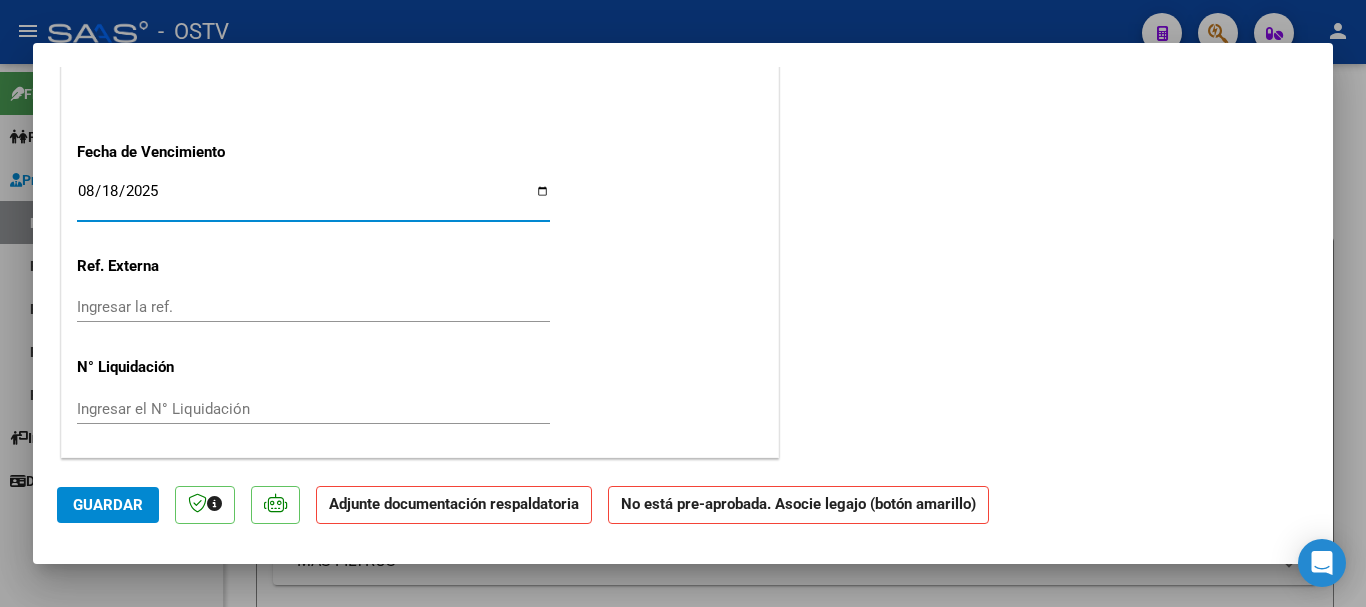 click on "Guardar" 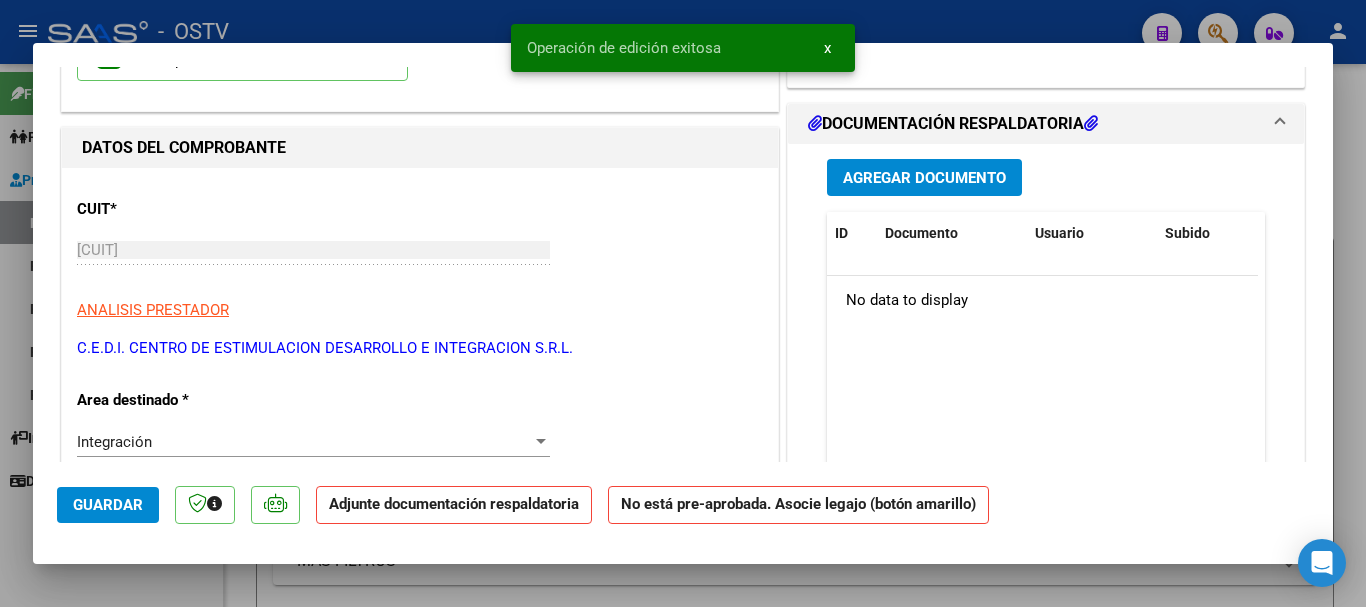 scroll, scrollTop: 142, scrollLeft: 0, axis: vertical 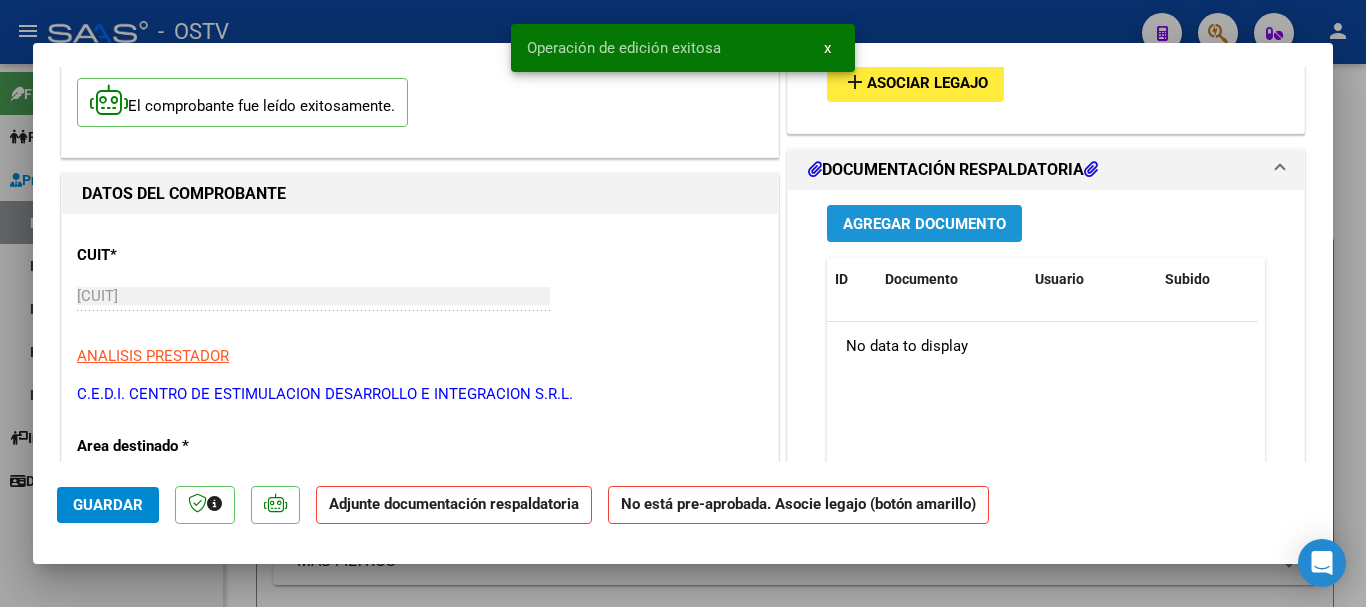 click on "Agregar Documento" at bounding box center [924, 224] 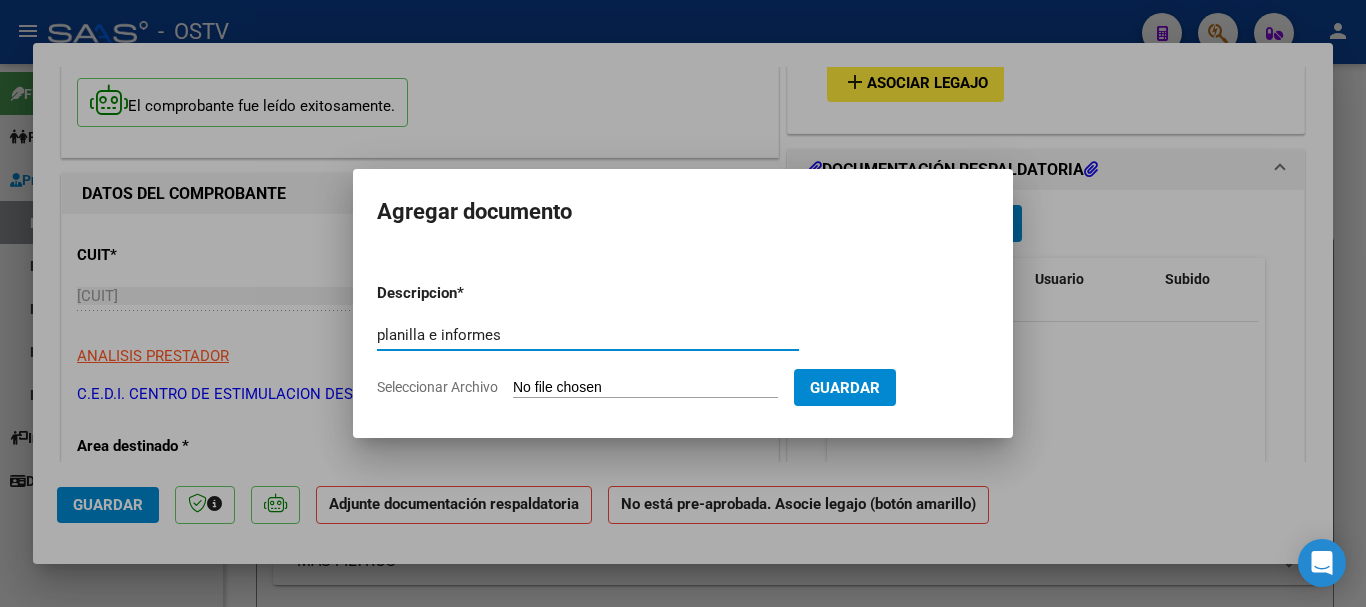 drag, startPoint x: 509, startPoint y: 335, endPoint x: 374, endPoint y: 330, distance: 135.09256 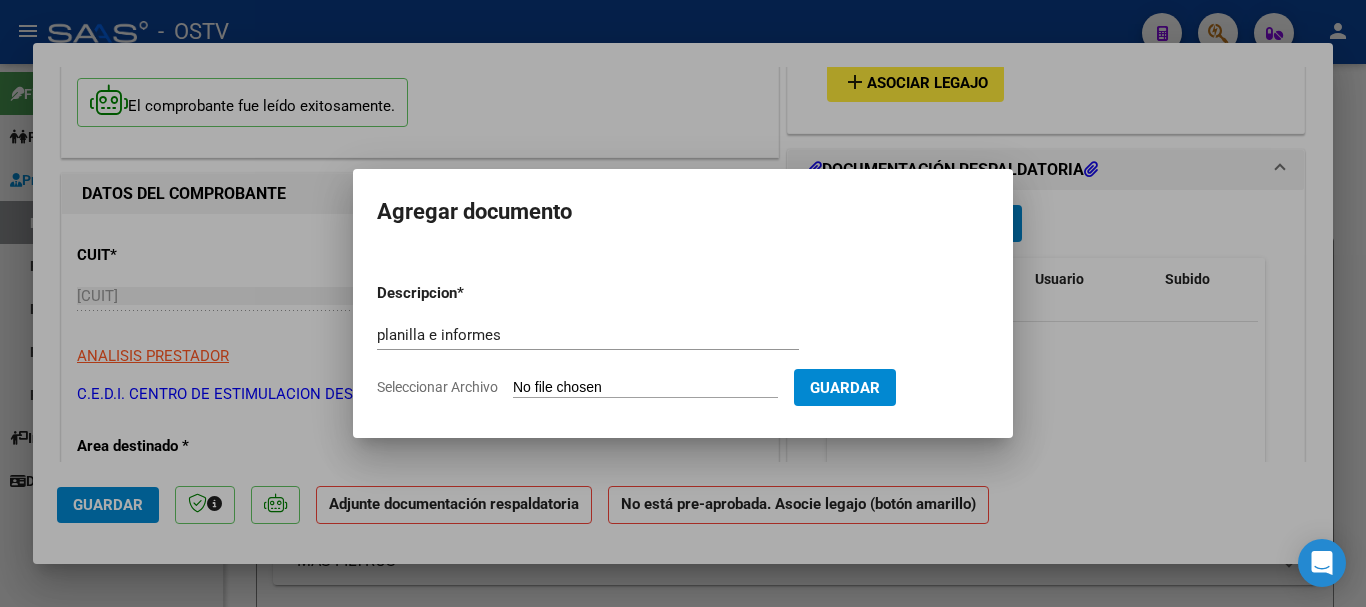 click at bounding box center [683, 303] 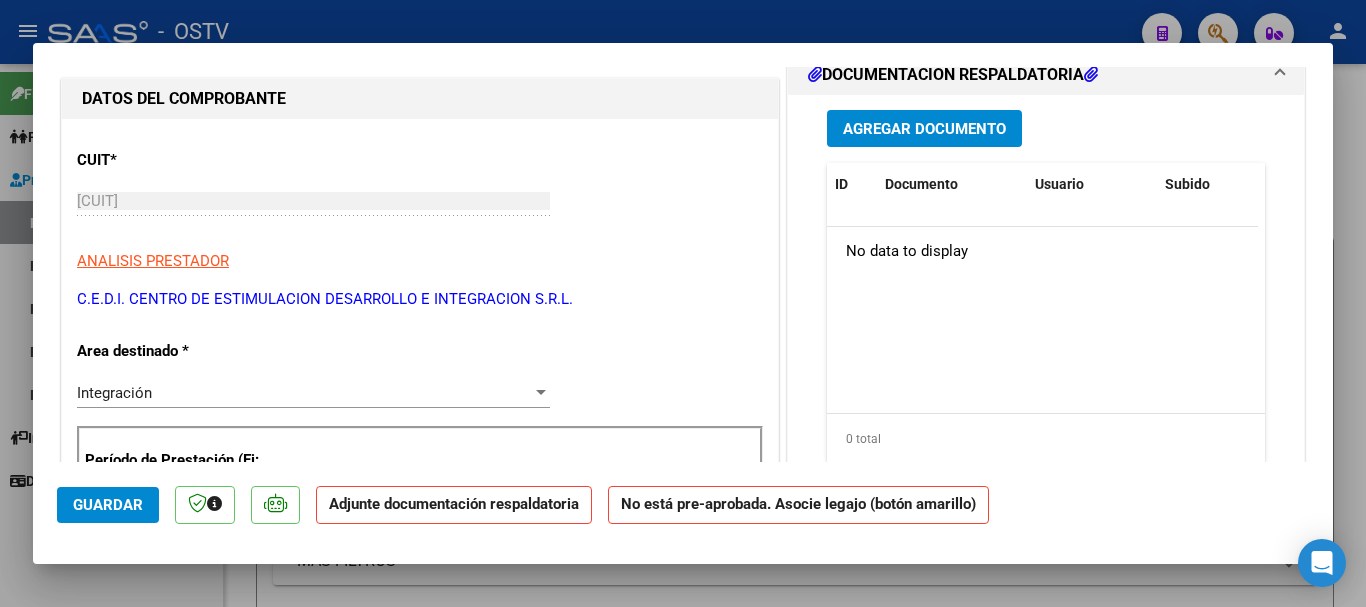 scroll, scrollTop: 200, scrollLeft: 0, axis: vertical 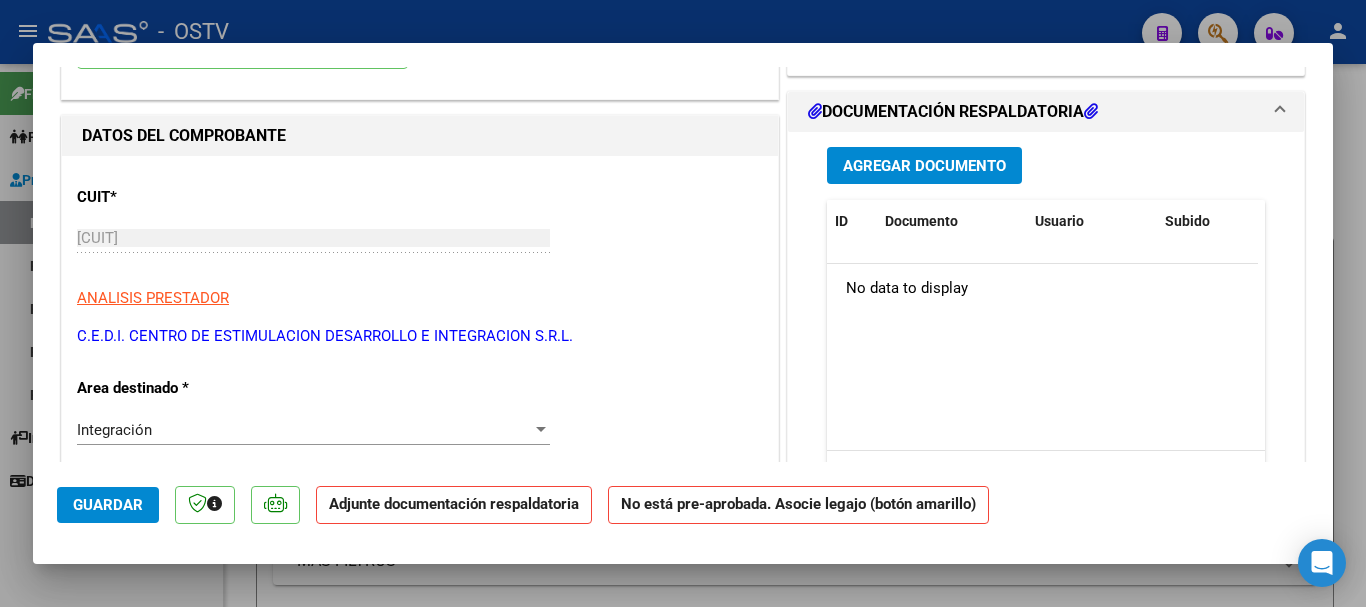 click on "Agregar Documento" at bounding box center (924, 166) 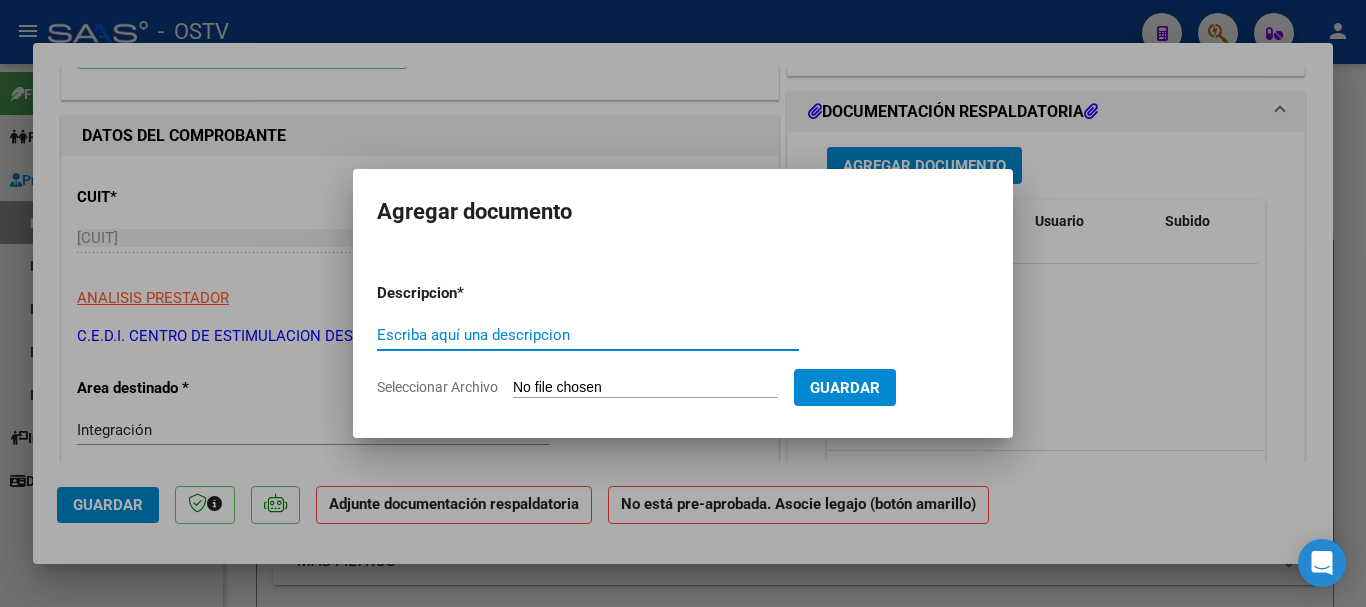 paste on "planilla e informes" 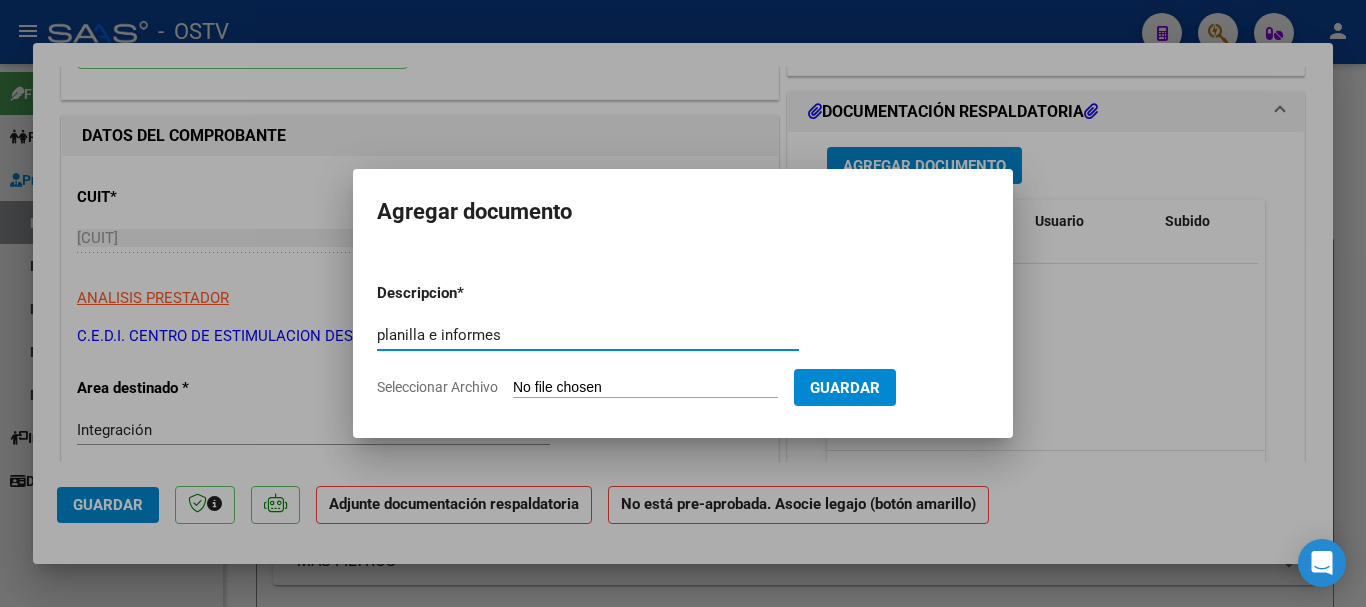 type on "planilla e informes" 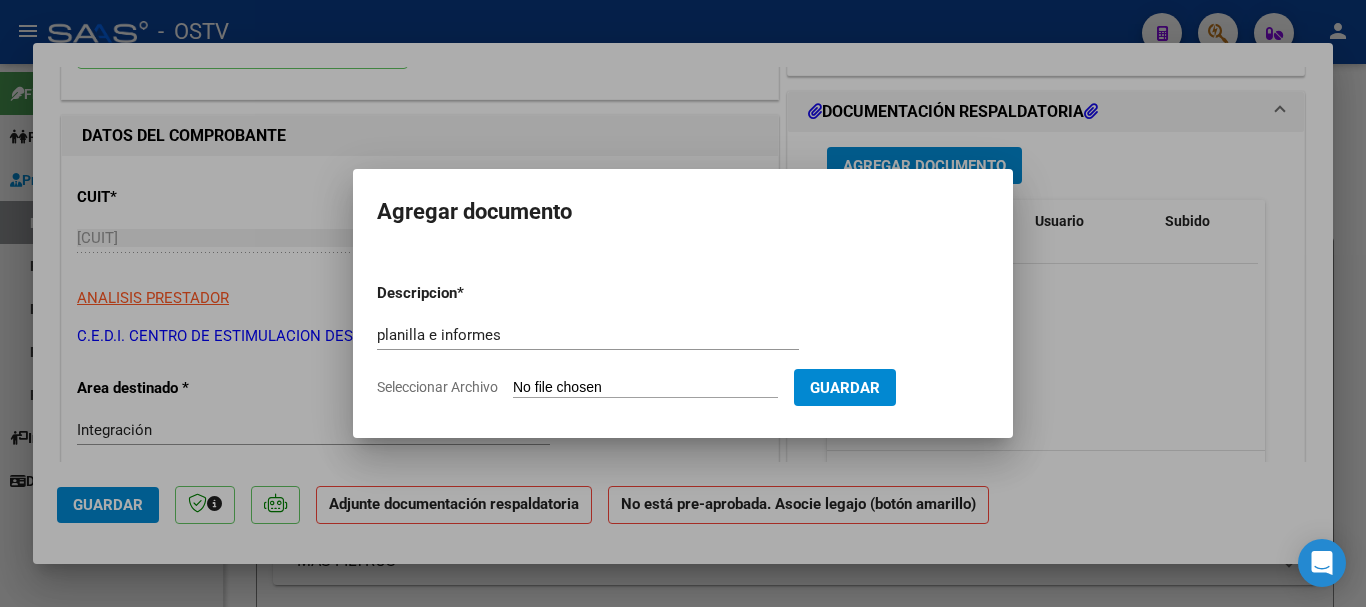 type on "C:\fakepath\planilla cedi julio frias.pdf" 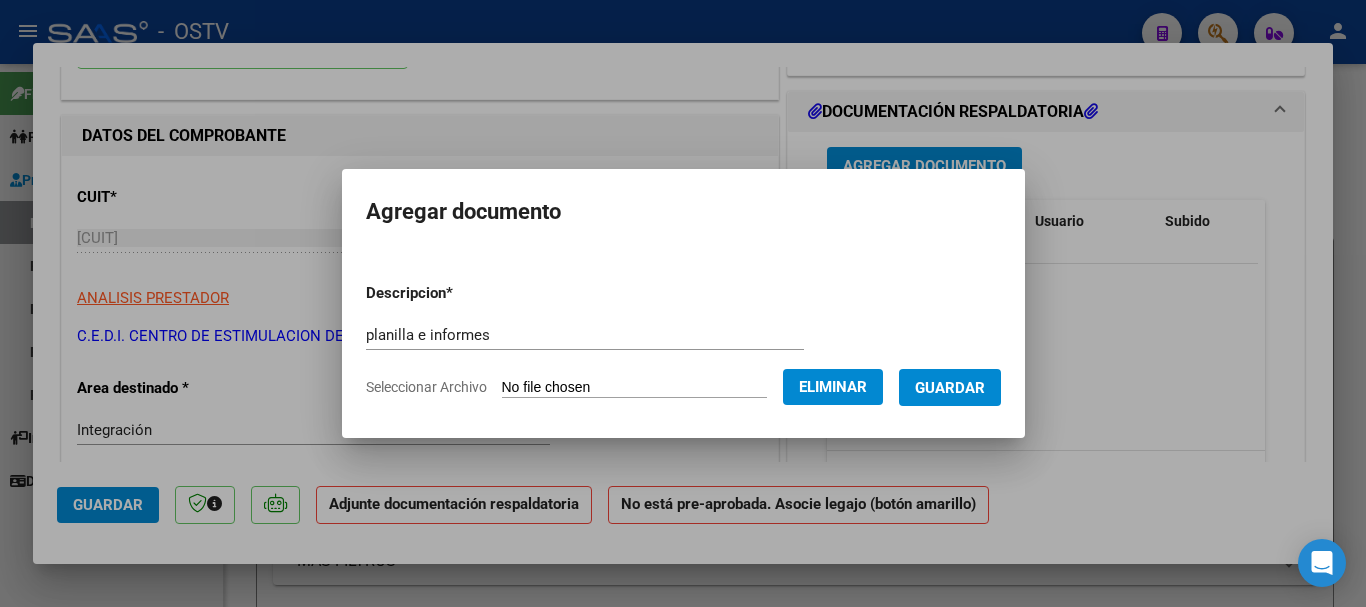 click on "Guardar" at bounding box center [950, 388] 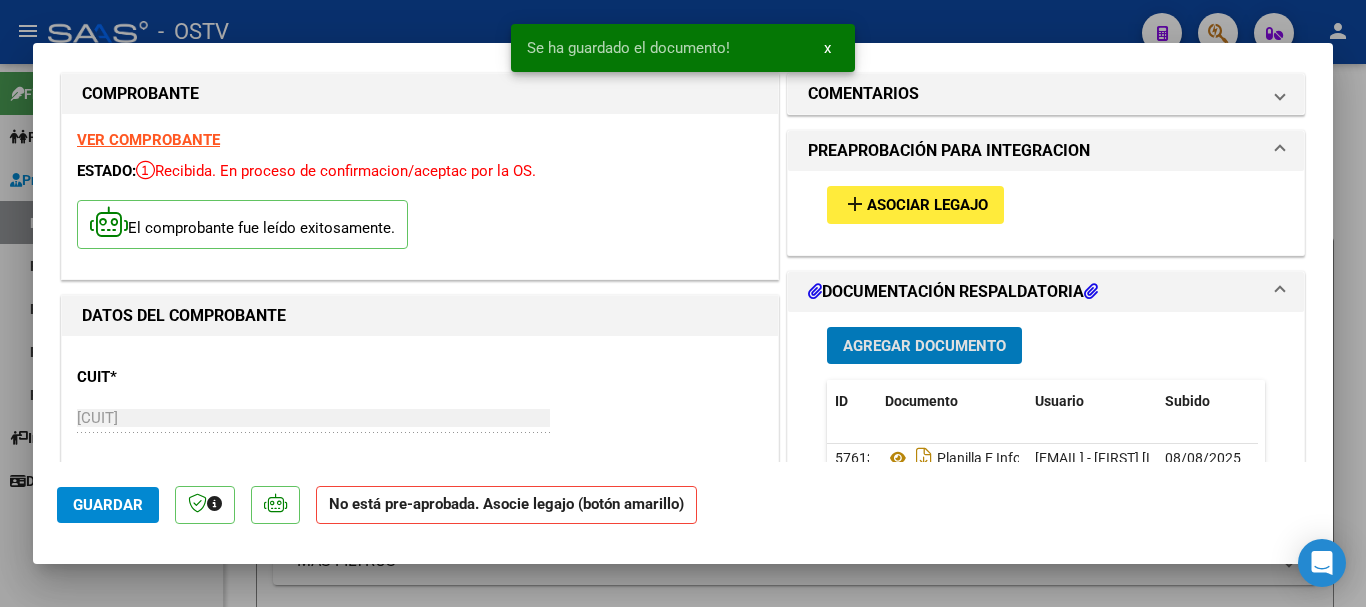 scroll, scrollTop: 0, scrollLeft: 0, axis: both 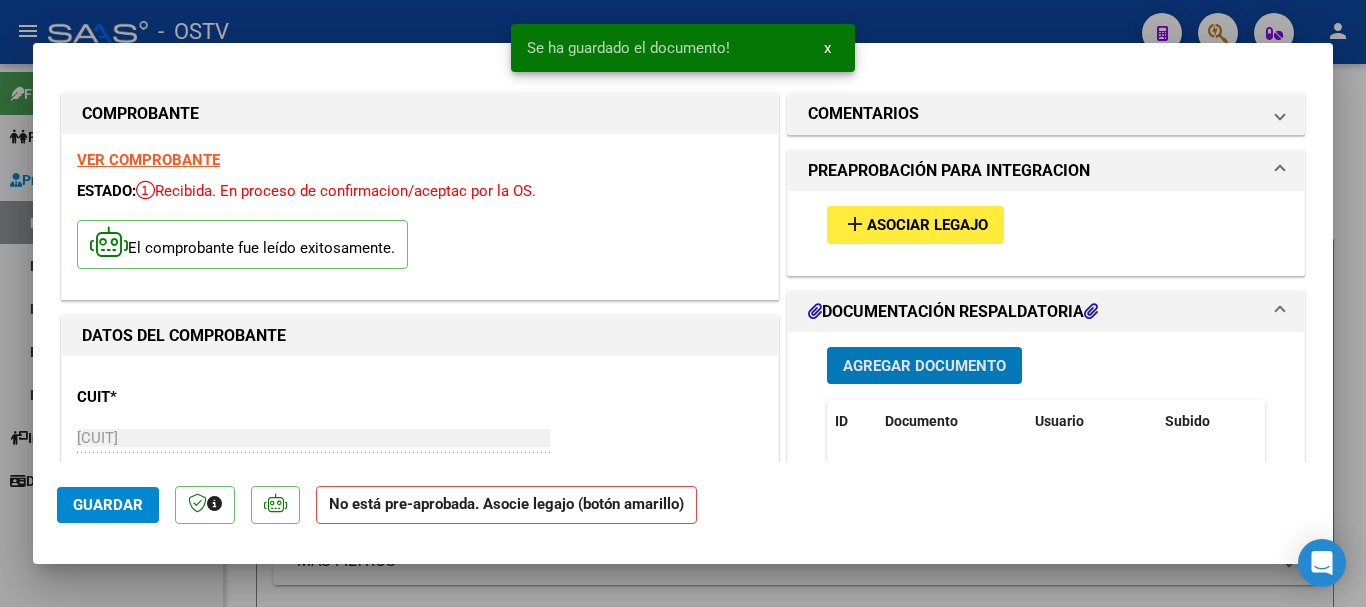 click on "Asociar Legajo" at bounding box center (927, 226) 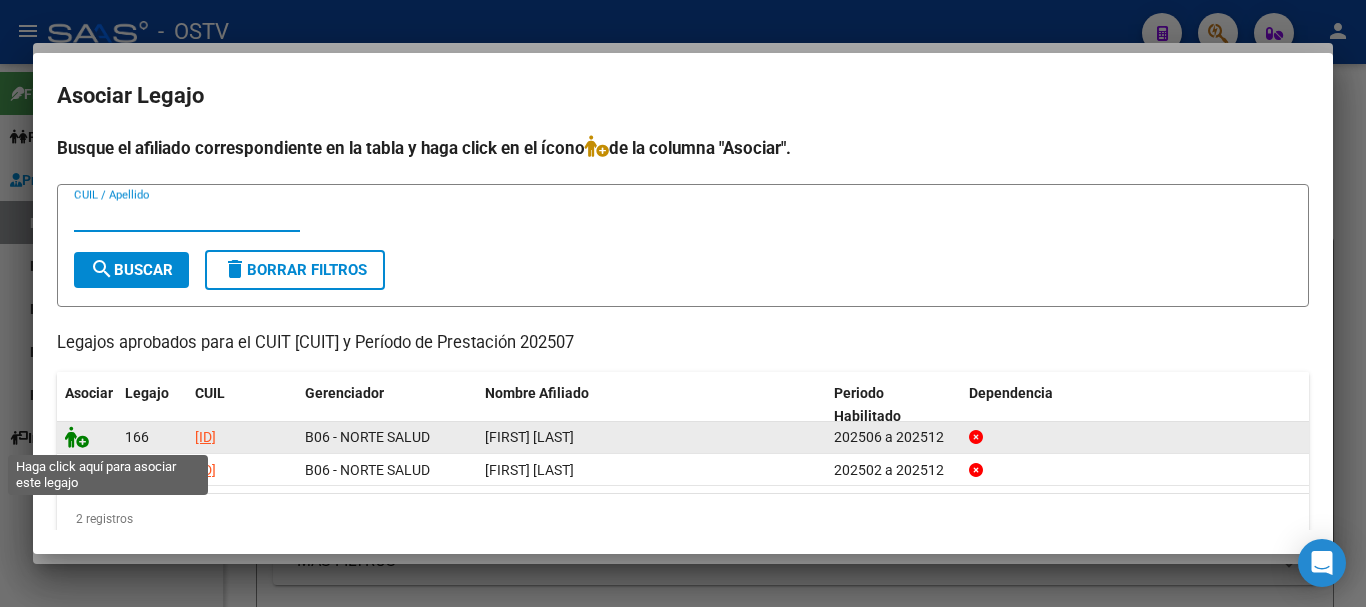 click 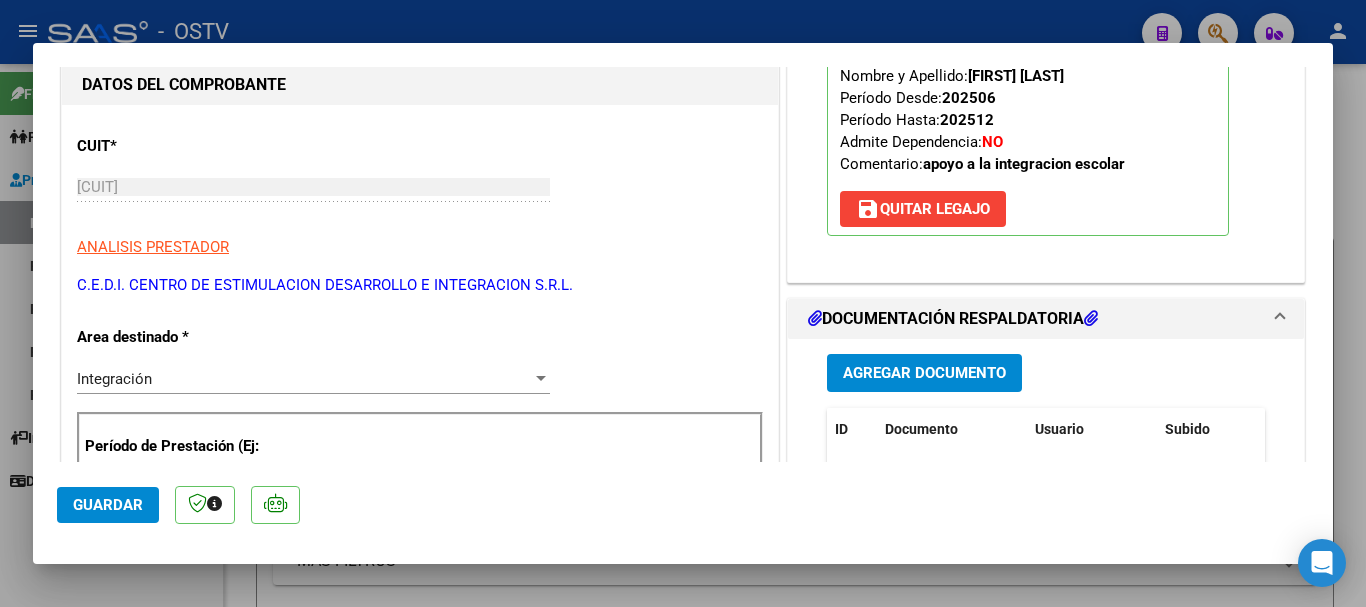 scroll, scrollTop: 300, scrollLeft: 0, axis: vertical 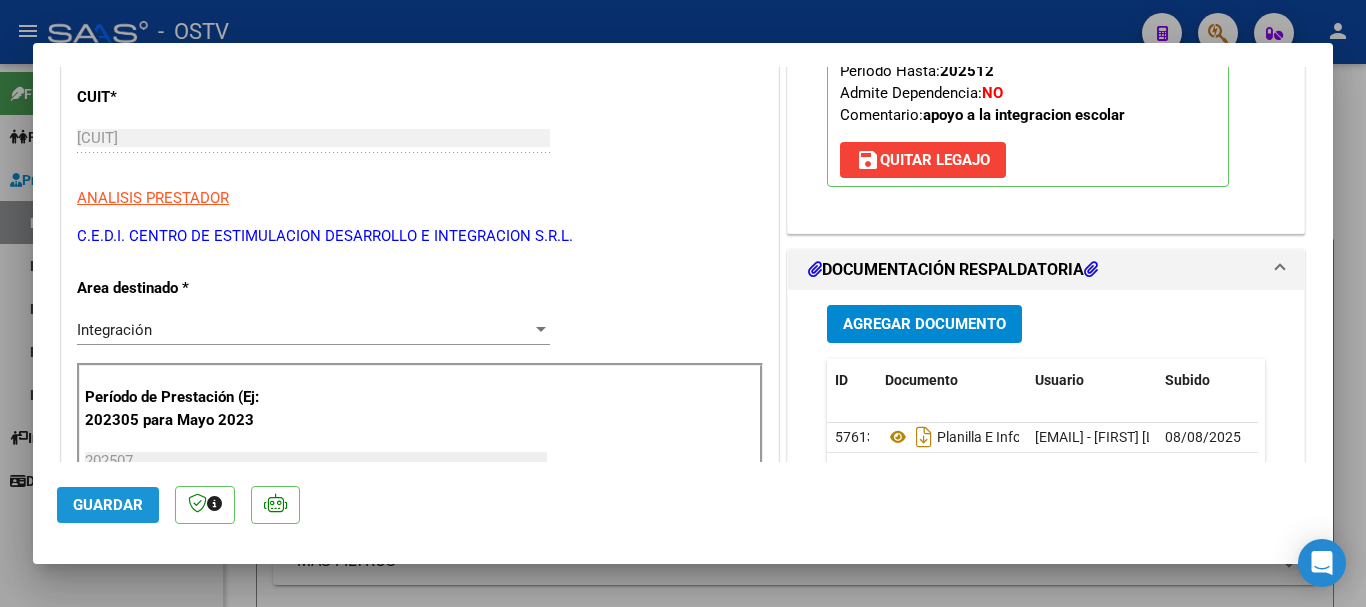 click on "Guardar" 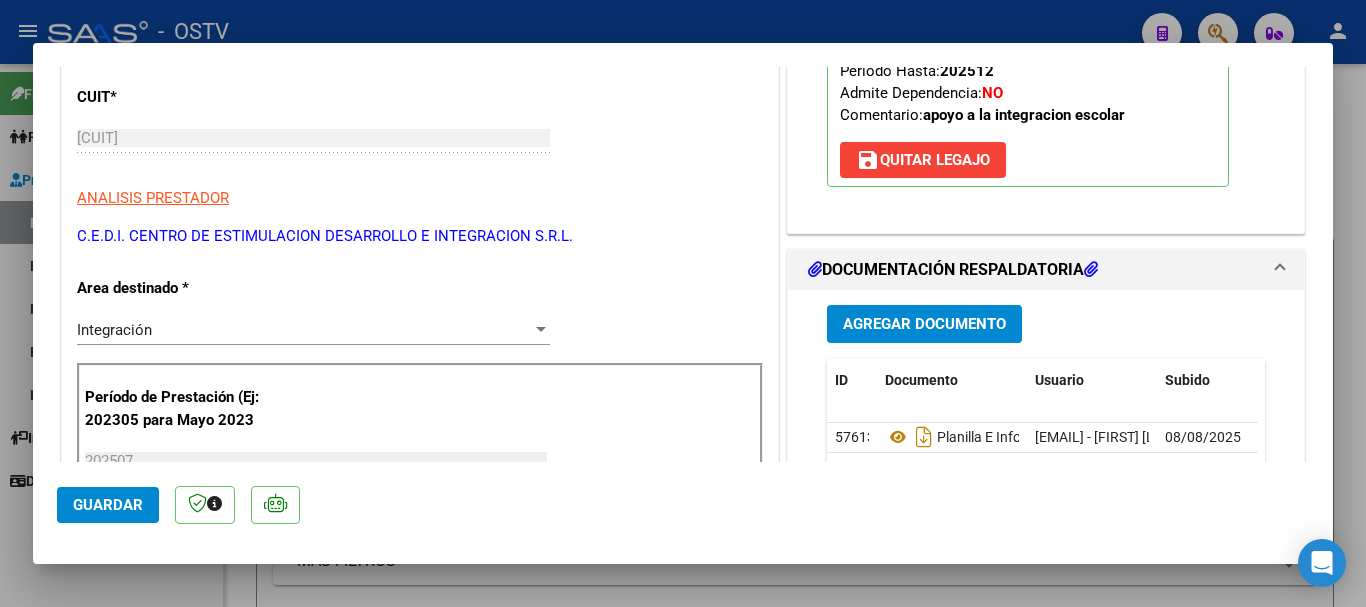 scroll, scrollTop: 0, scrollLeft: 0, axis: both 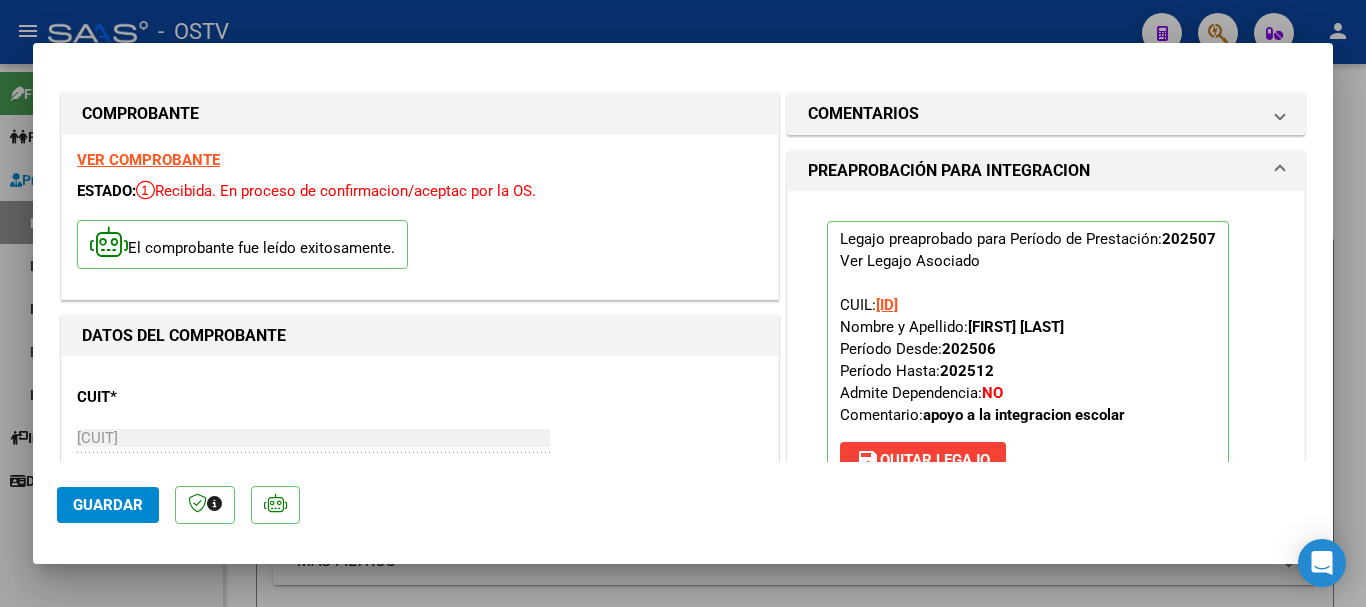 click at bounding box center [683, 303] 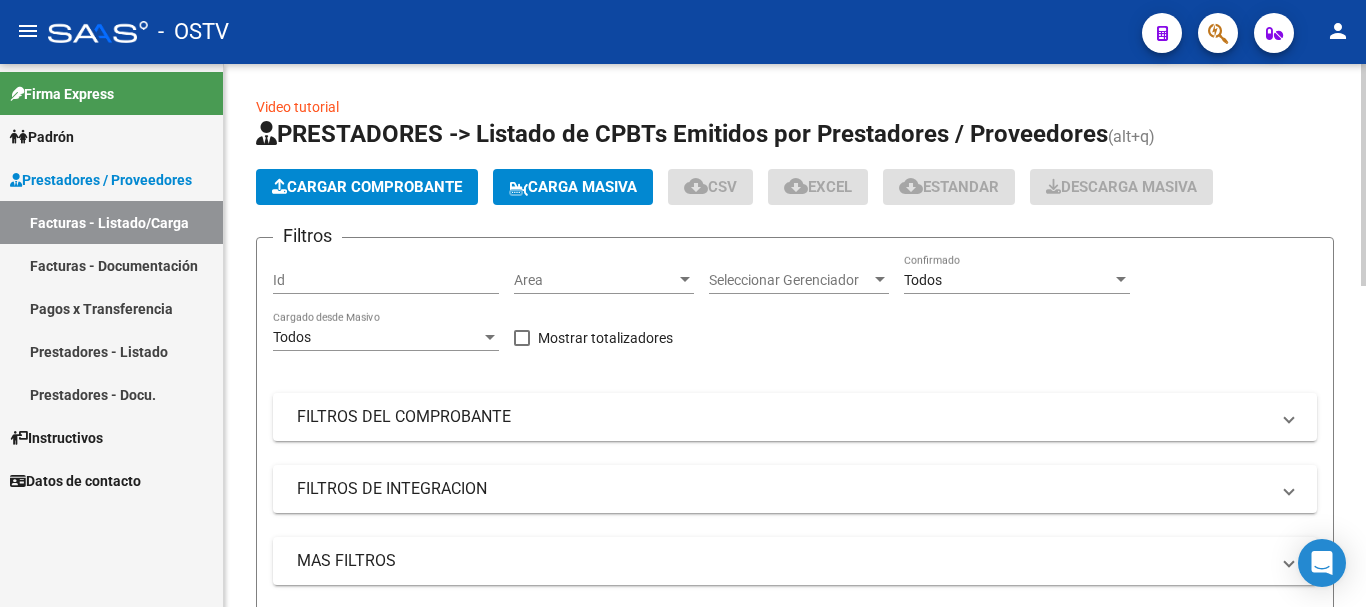 click on "Cargar Comprobante" 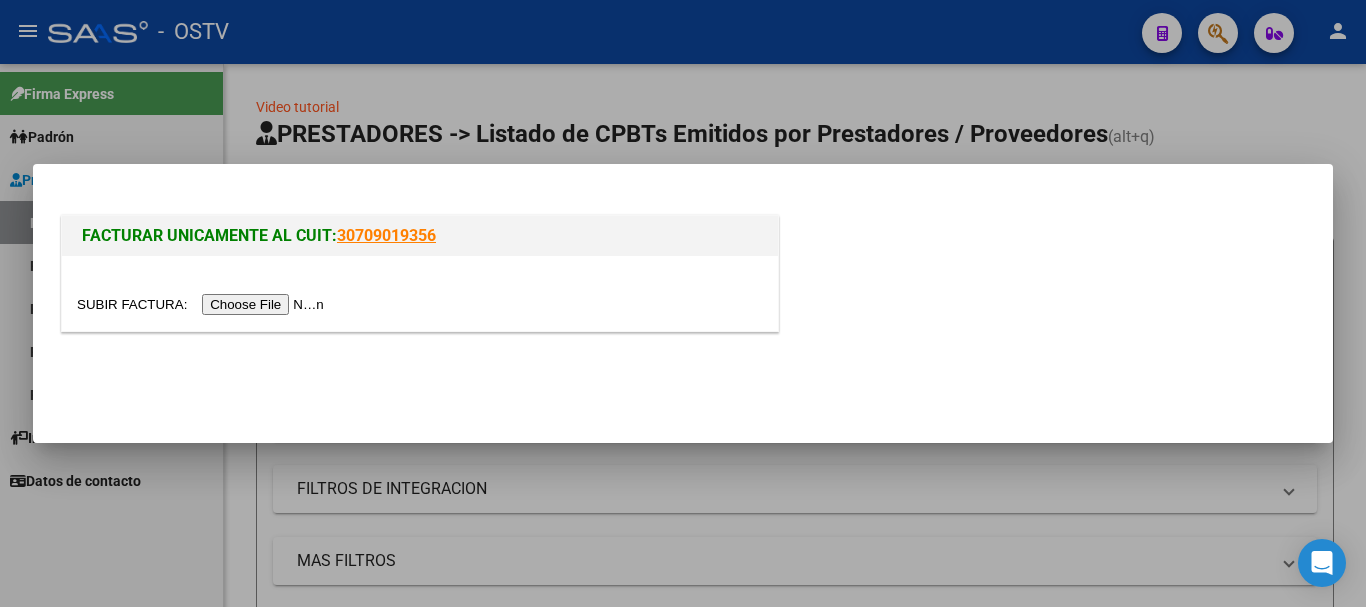 click at bounding box center [203, 304] 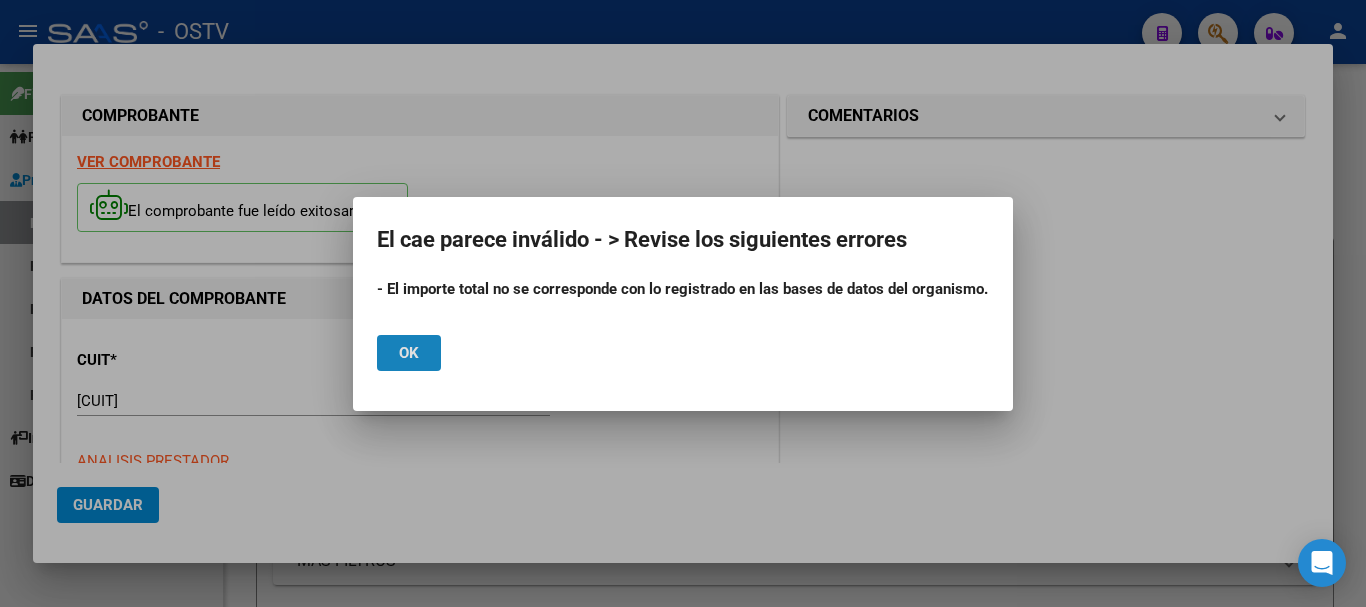 click on "Ok" 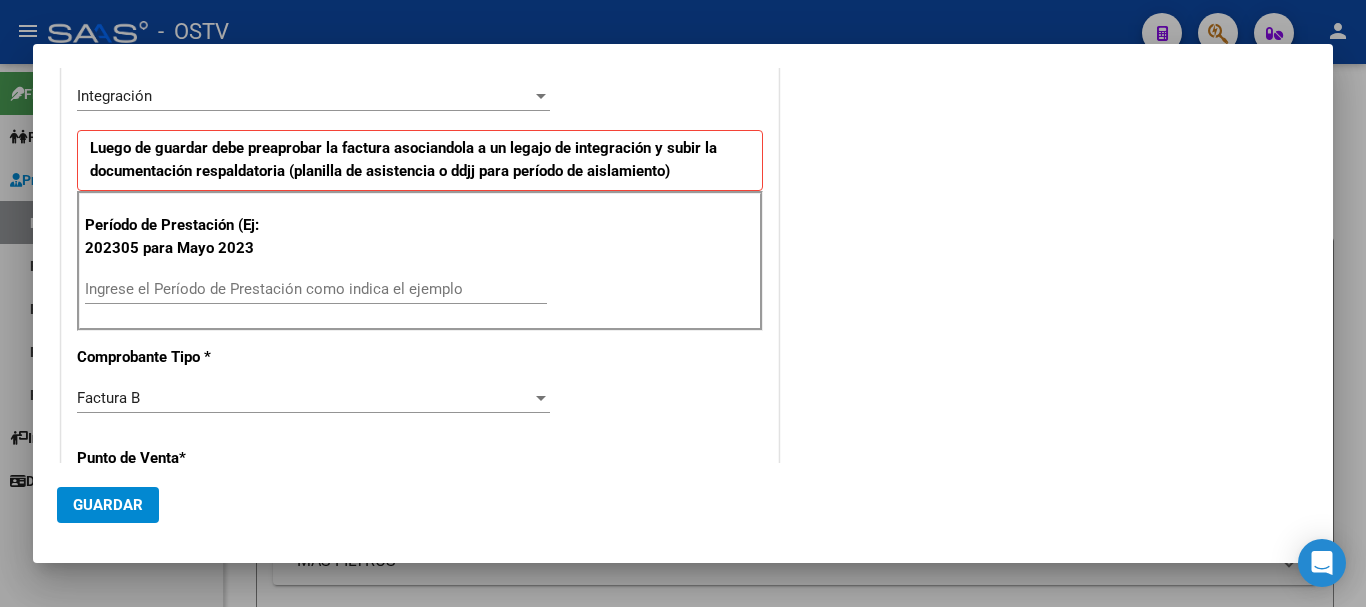 scroll, scrollTop: 500, scrollLeft: 0, axis: vertical 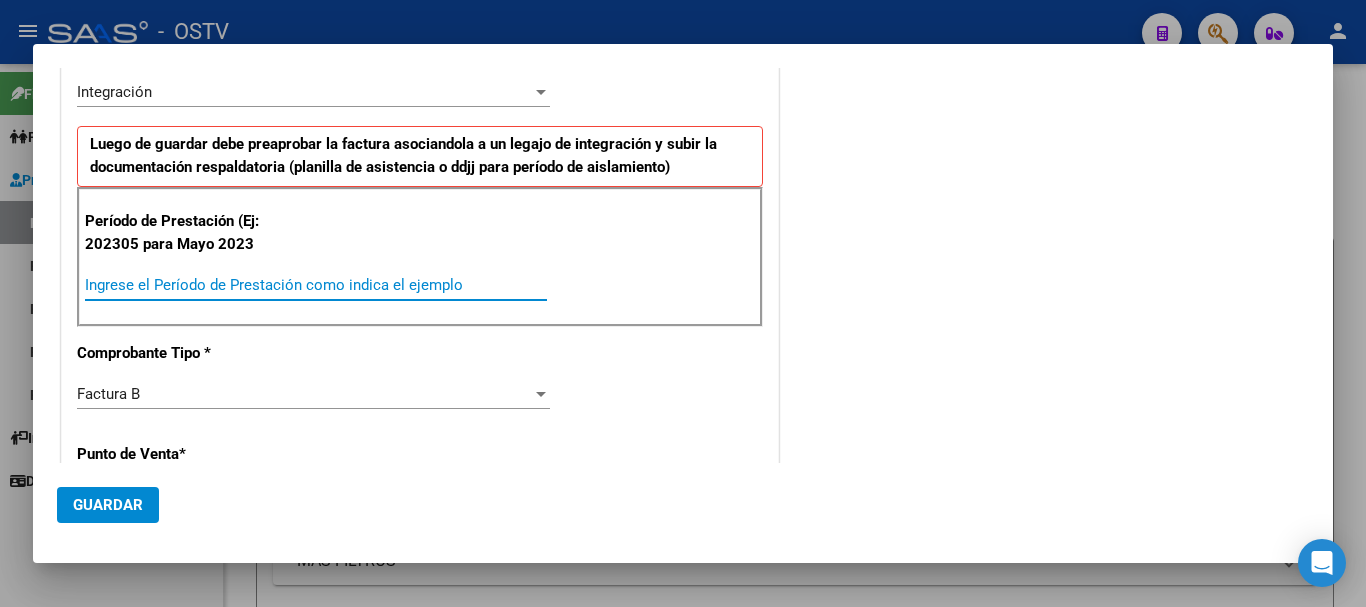 click on "Ingrese el Período de Prestación como indica el ejemplo" at bounding box center [316, 285] 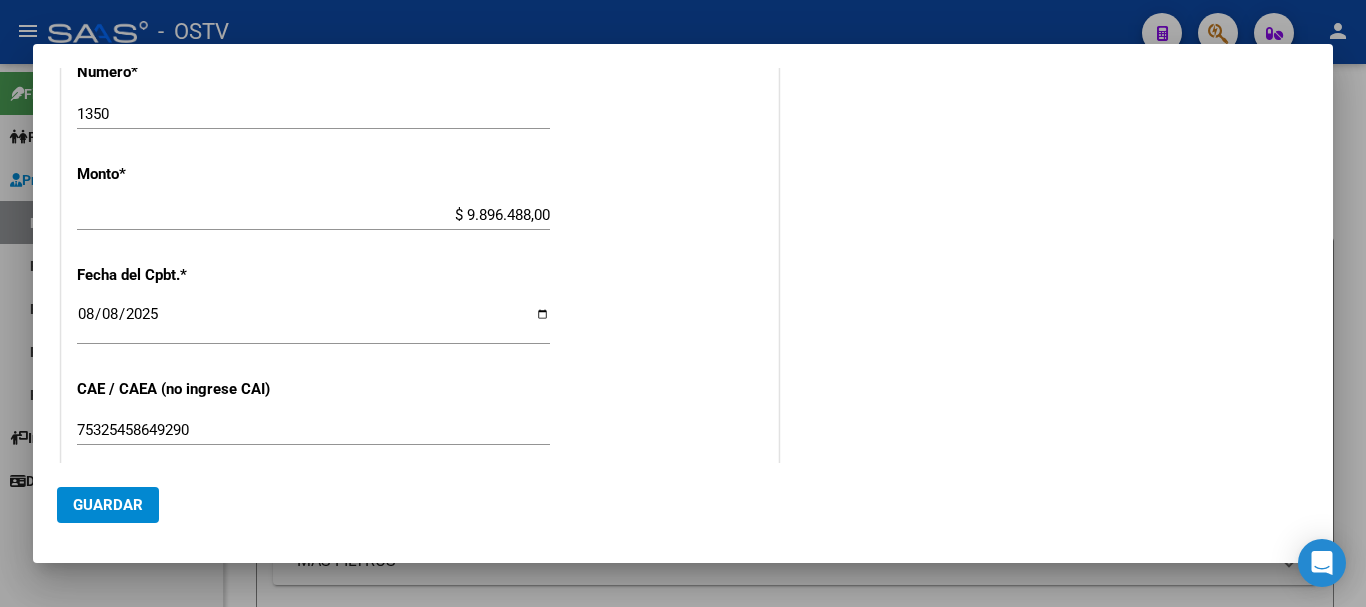 scroll, scrollTop: 1000, scrollLeft: 0, axis: vertical 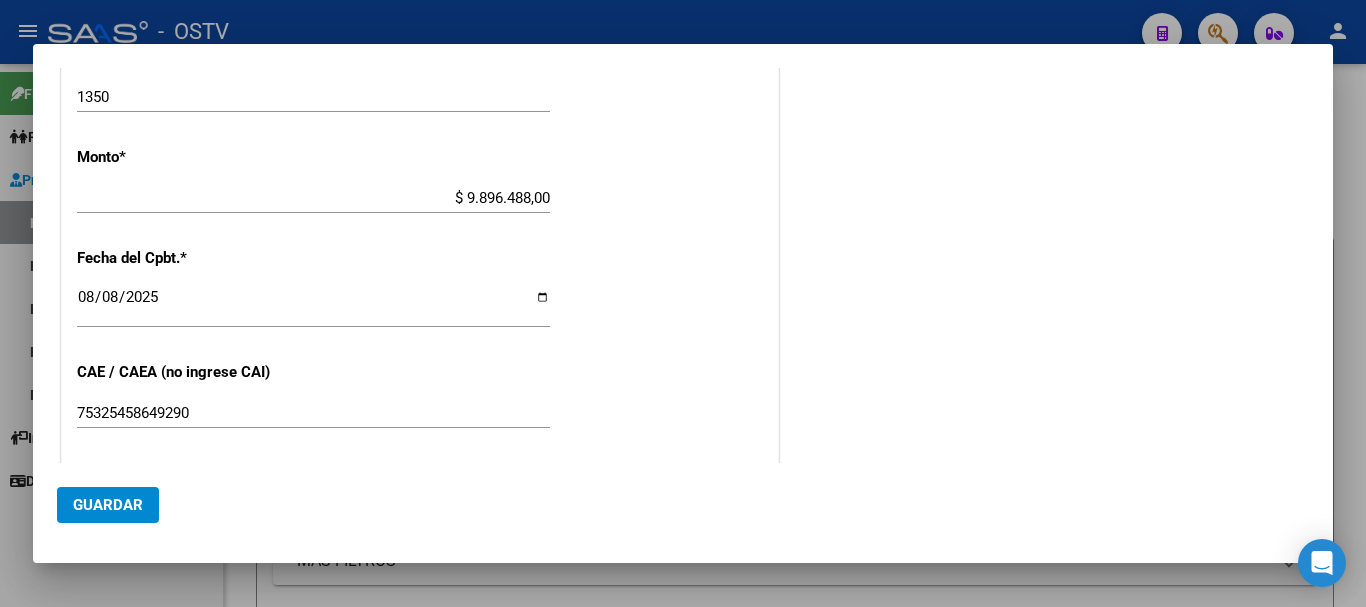 type on "202507" 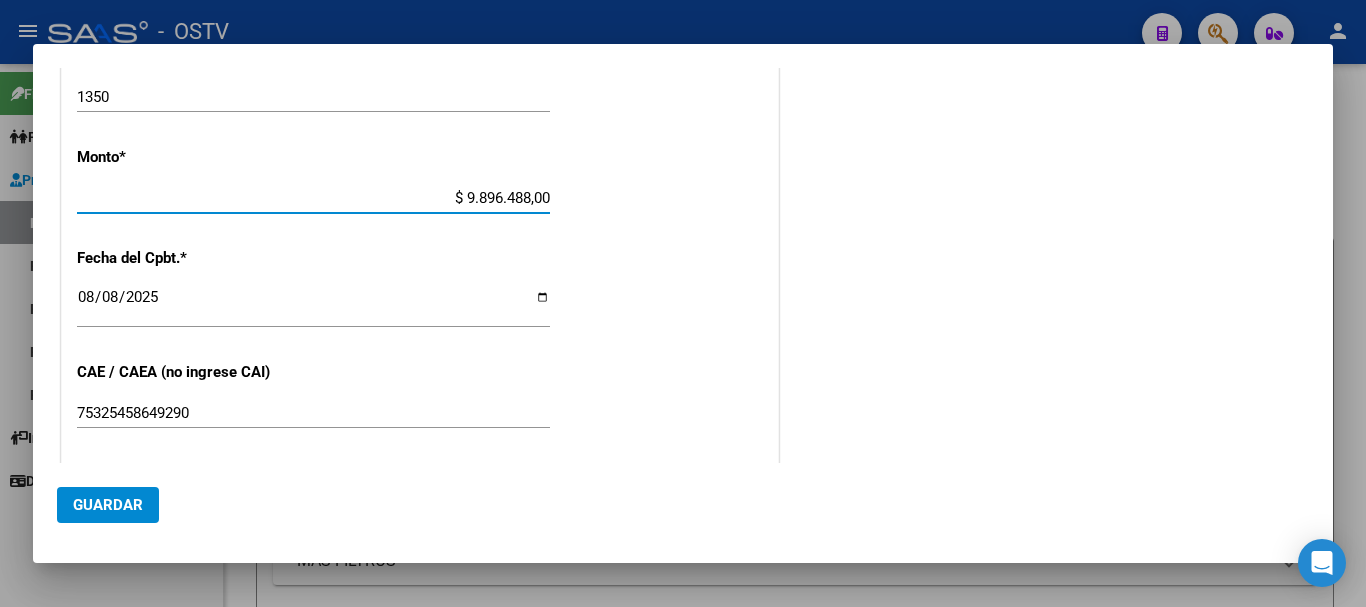 drag, startPoint x: 426, startPoint y: 200, endPoint x: 612, endPoint y: 198, distance: 186.01076 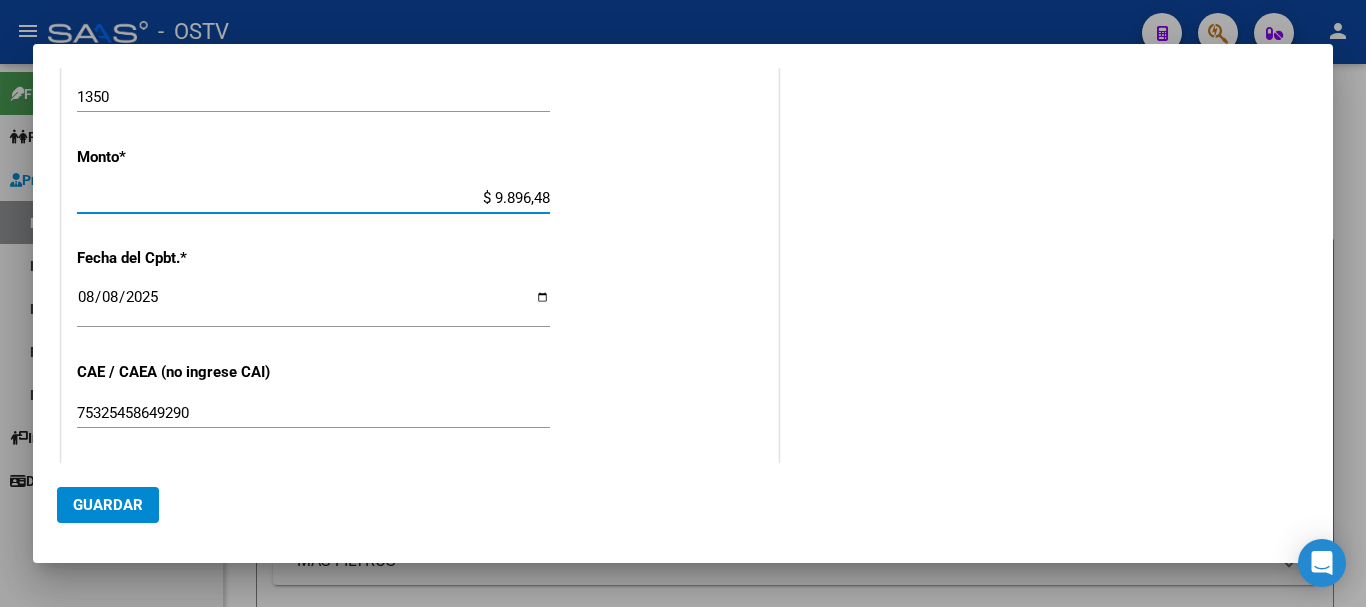 type on "$ 98.964,88" 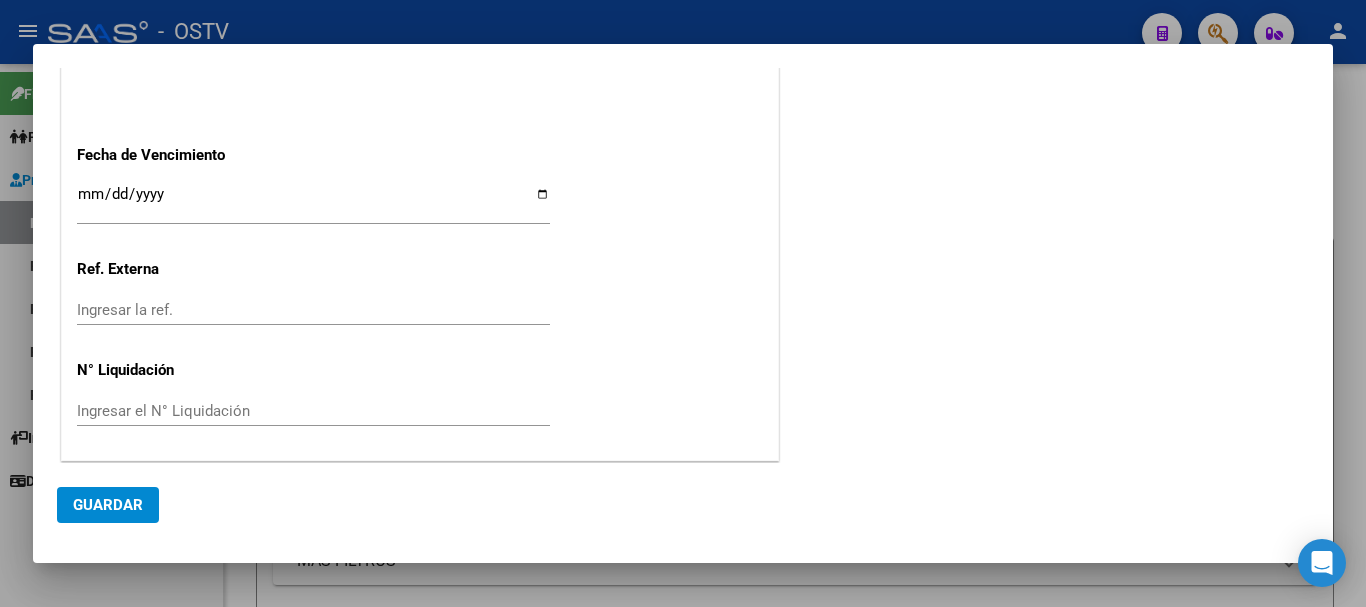 scroll, scrollTop: 1365, scrollLeft: 0, axis: vertical 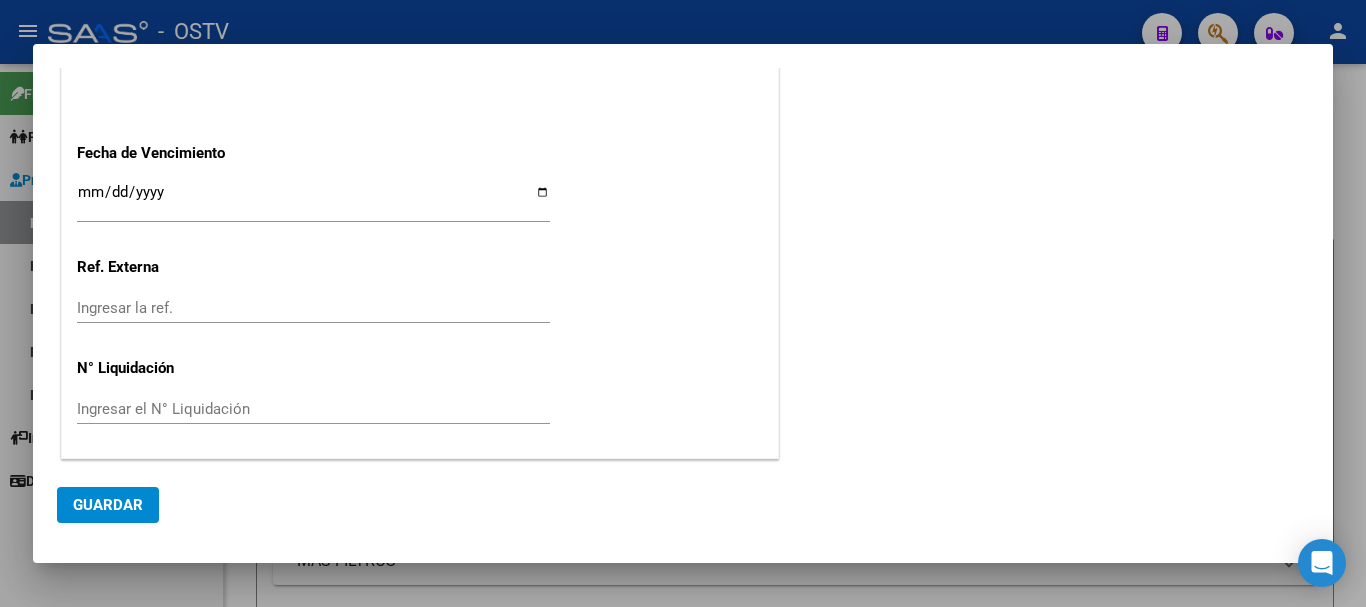 click on "Ingresar la fecha" at bounding box center (313, 200) 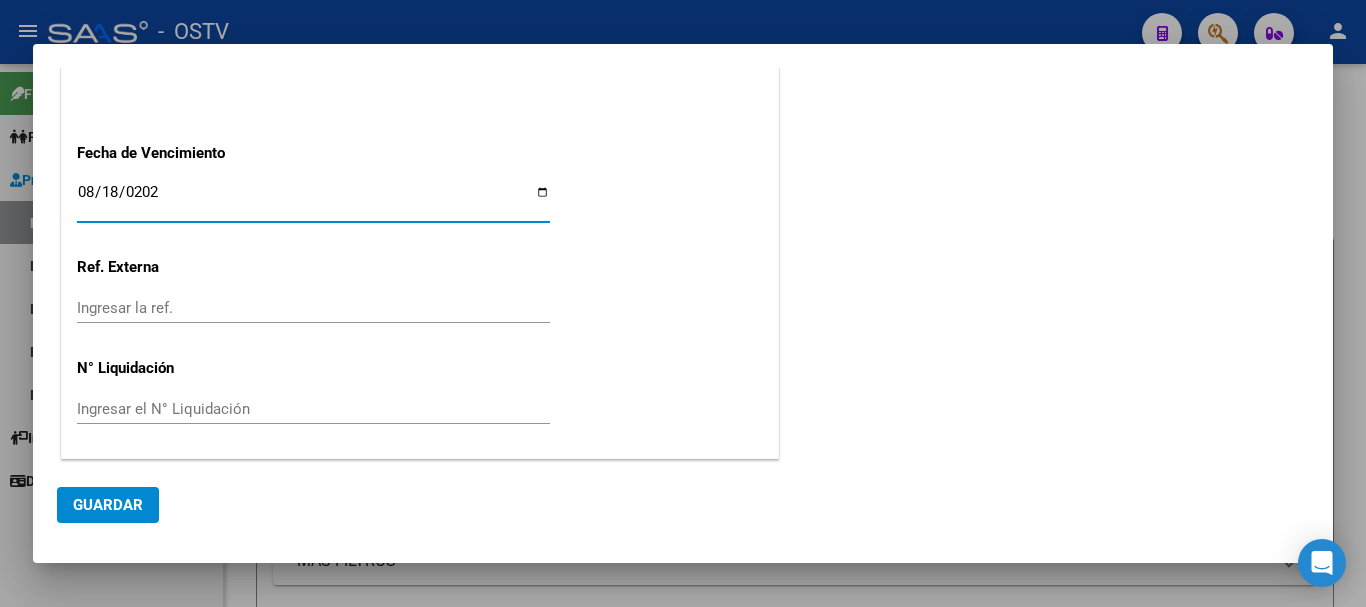 type on "2025-08-18" 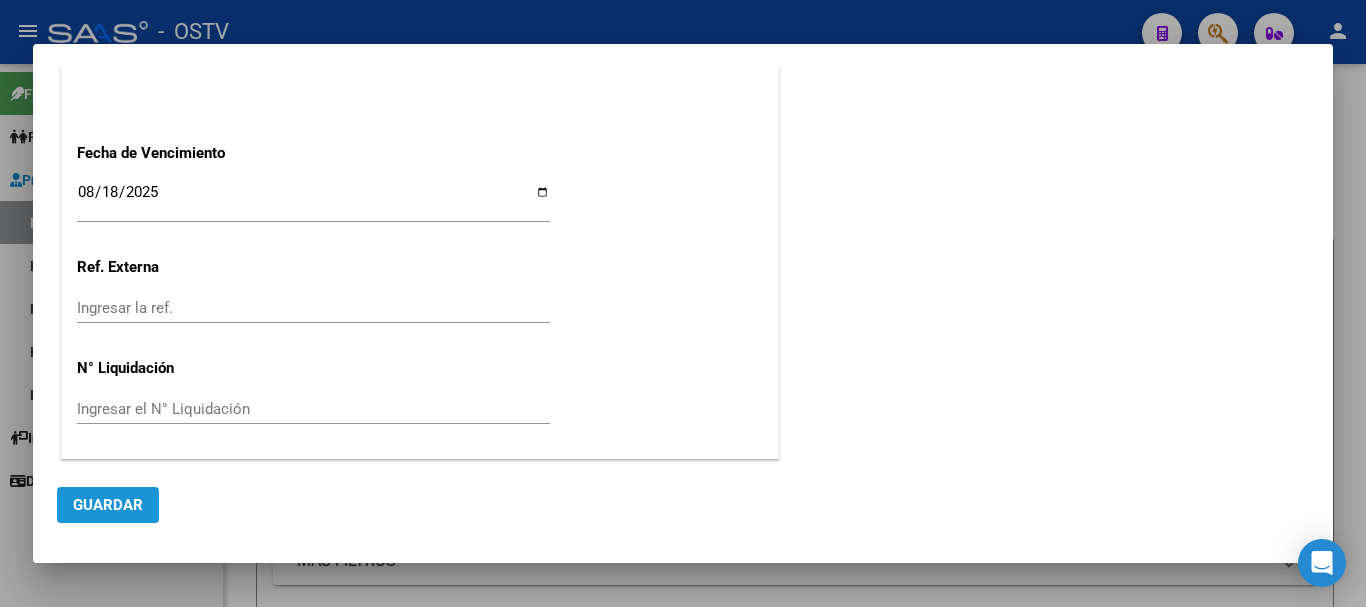 click on "Guardar" 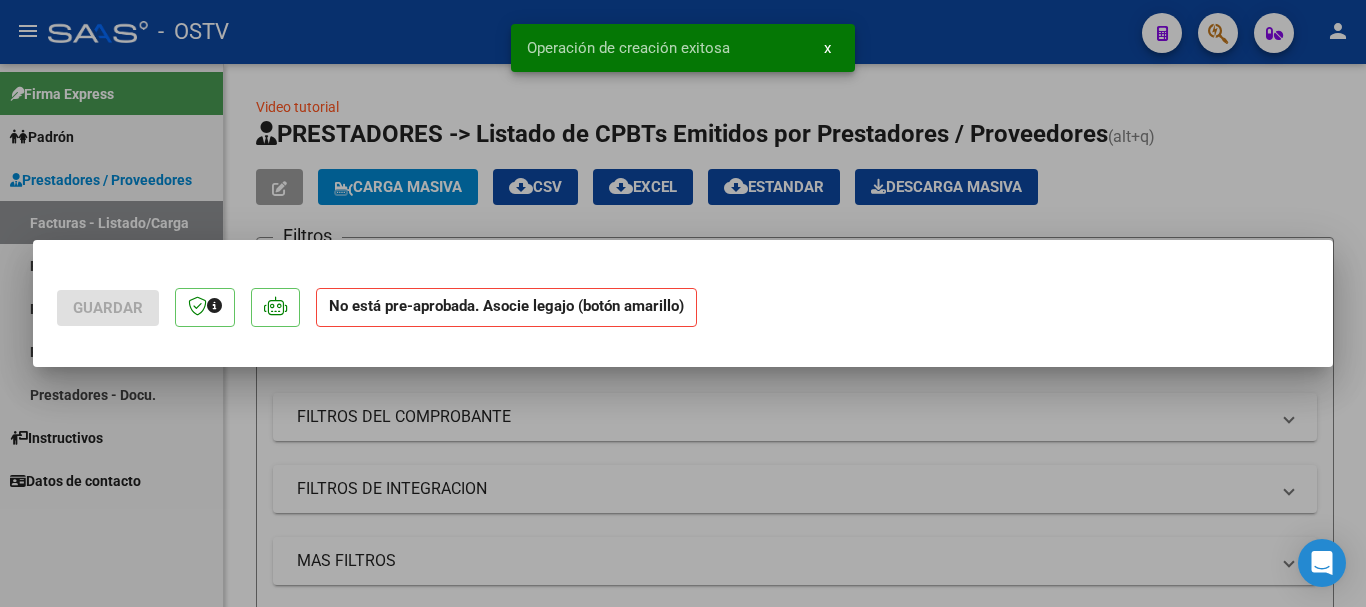 scroll, scrollTop: 0, scrollLeft: 0, axis: both 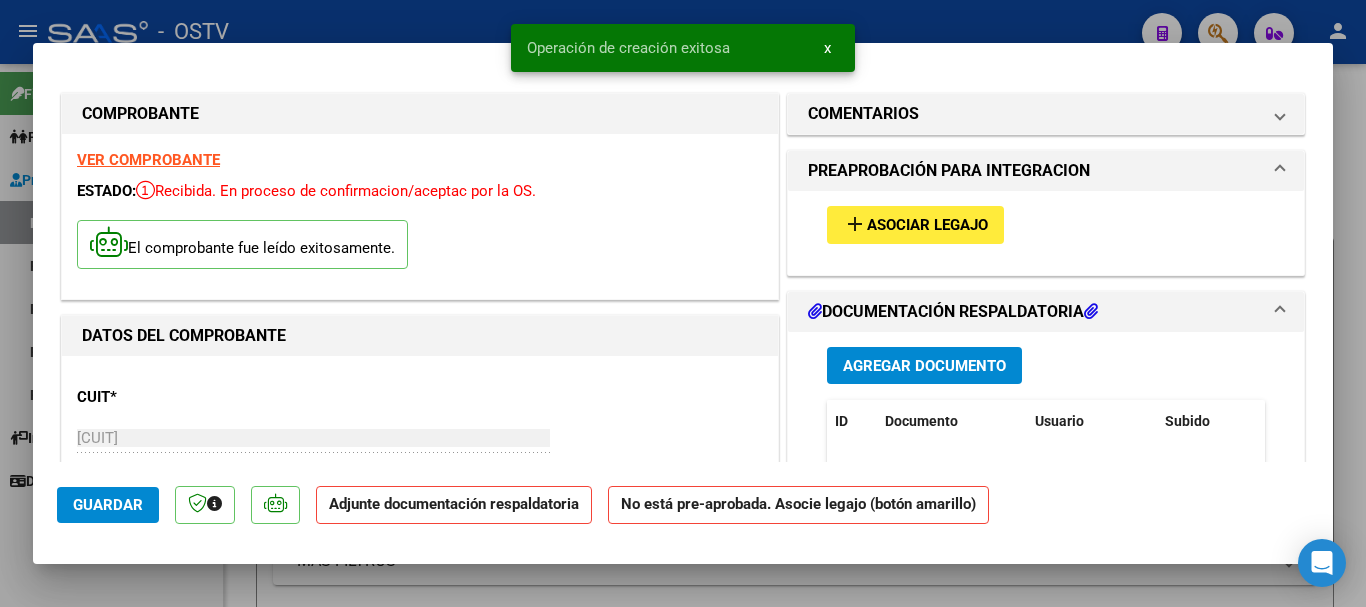 click on "Agregar Documento" at bounding box center (924, 366) 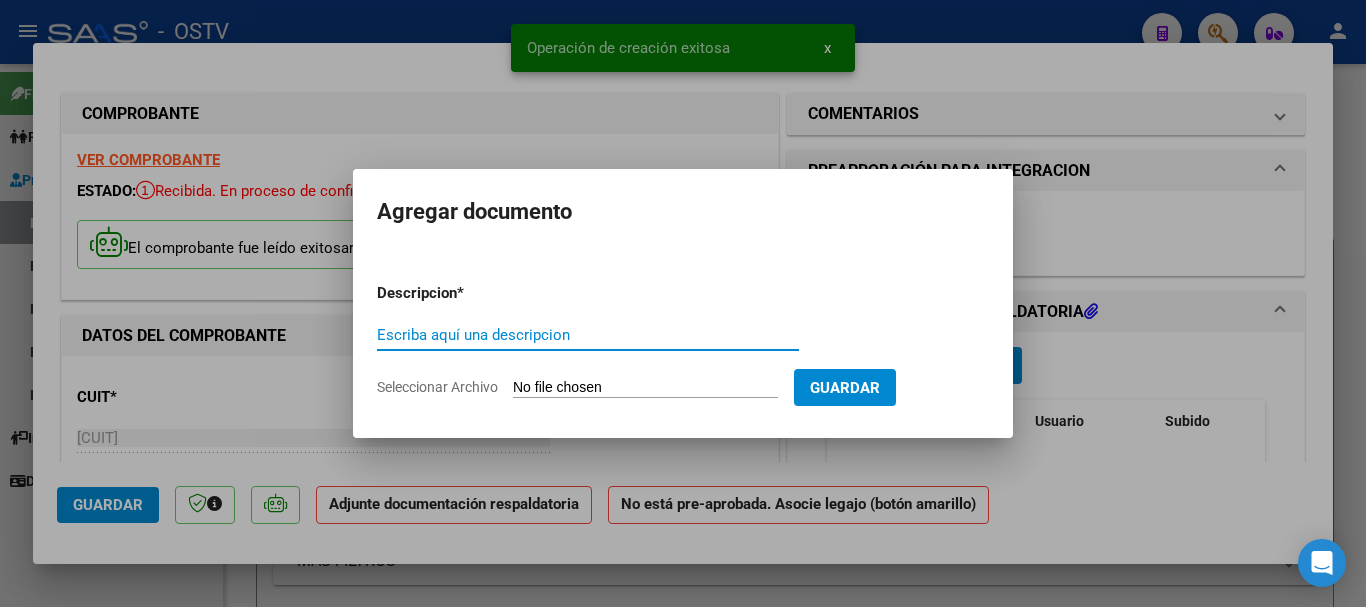 paste on "planilla e informes" 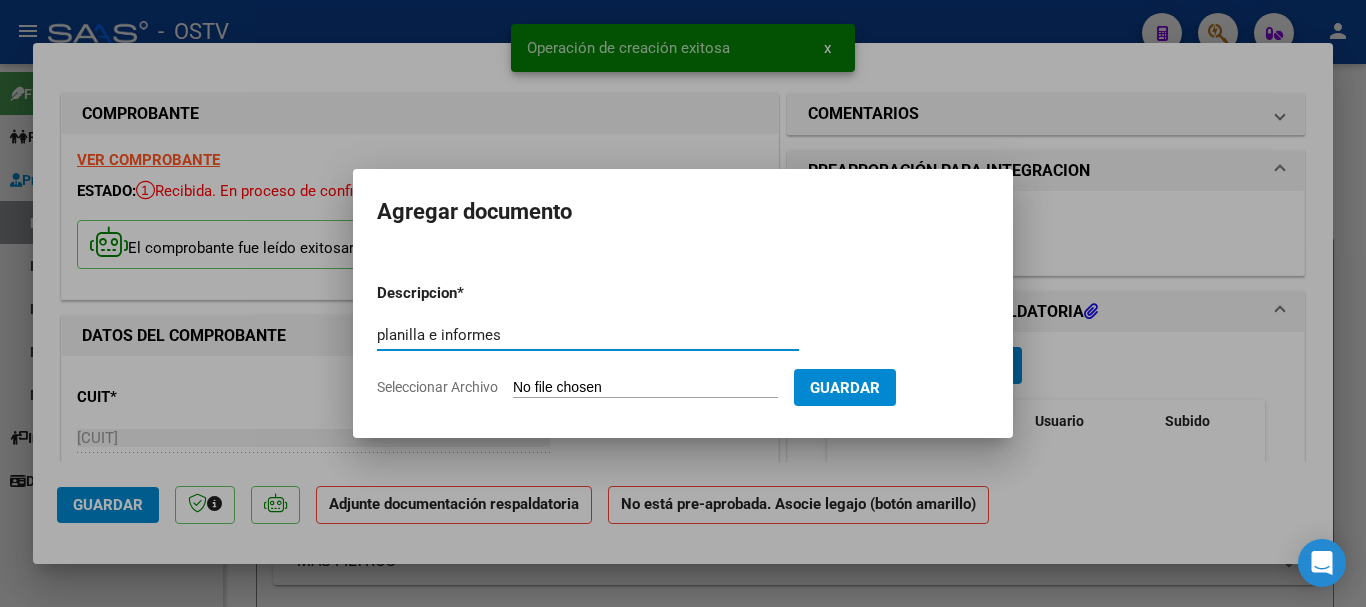type on "planilla e informes" 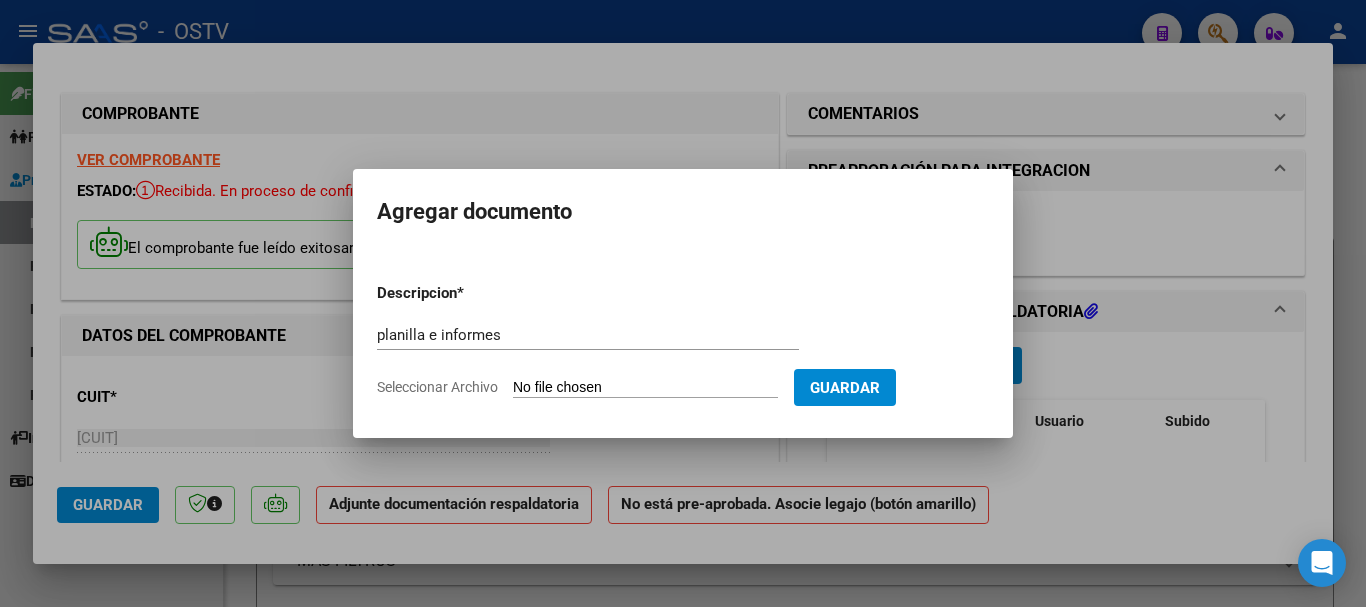 type on "C:\fakepath\planilla palomo julio frias.pdf" 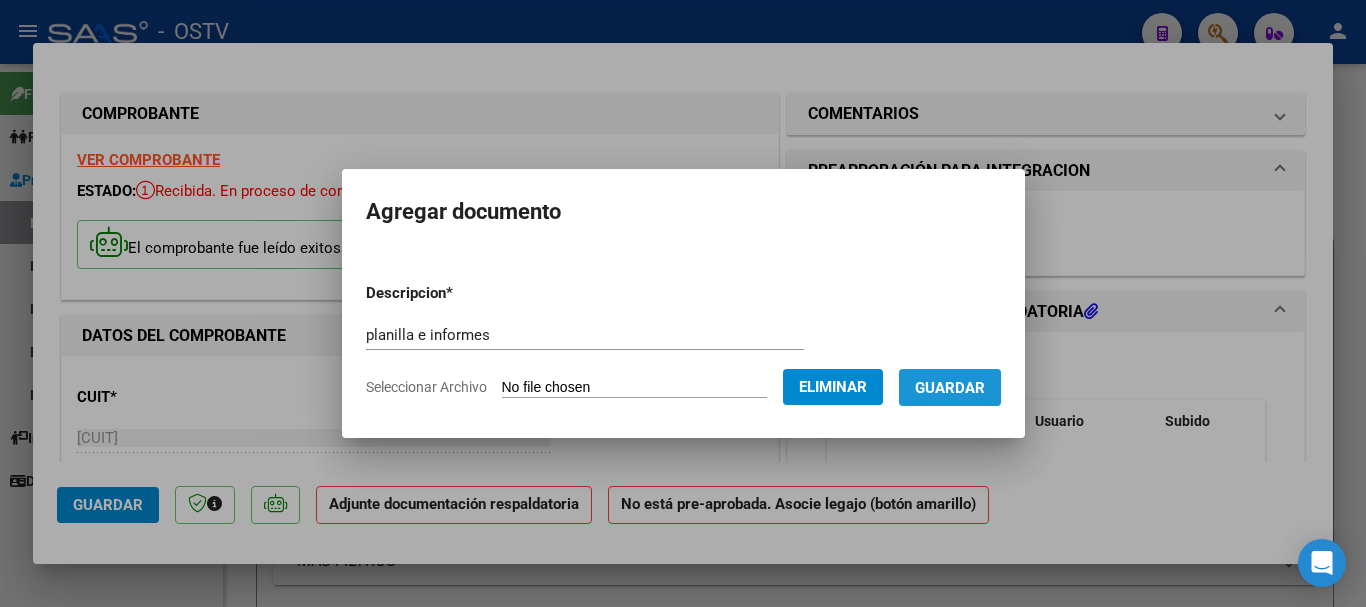 click on "Guardar" at bounding box center [950, 388] 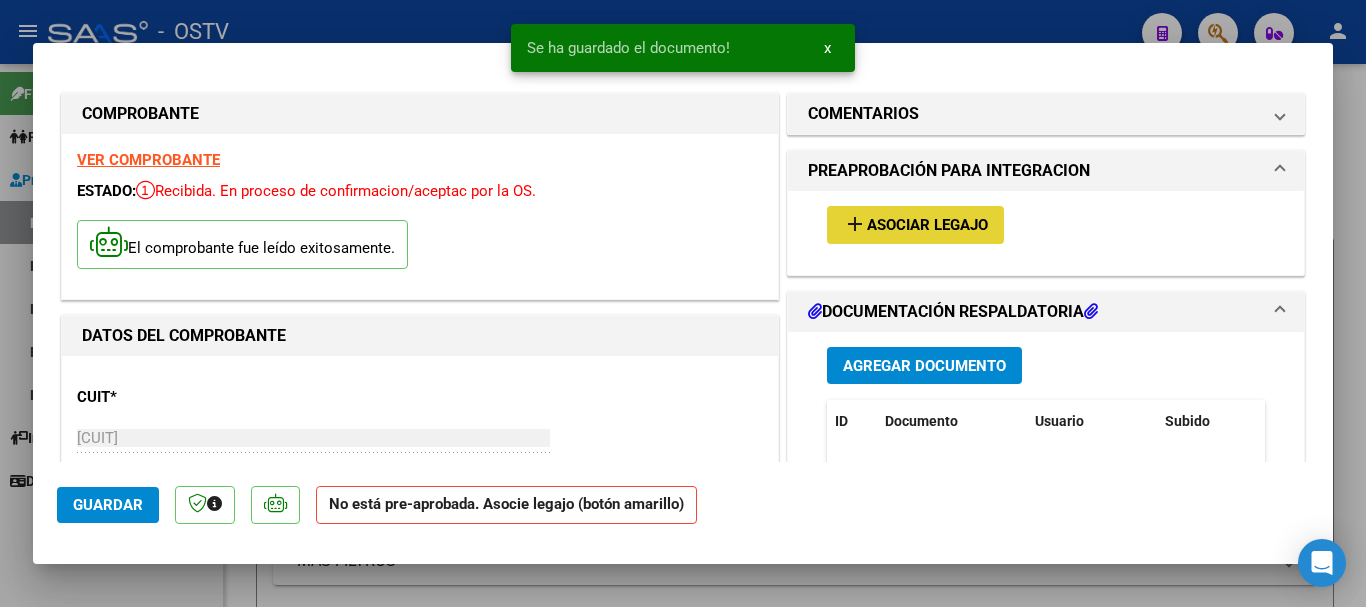 click on "Asociar Legajo" at bounding box center (927, 226) 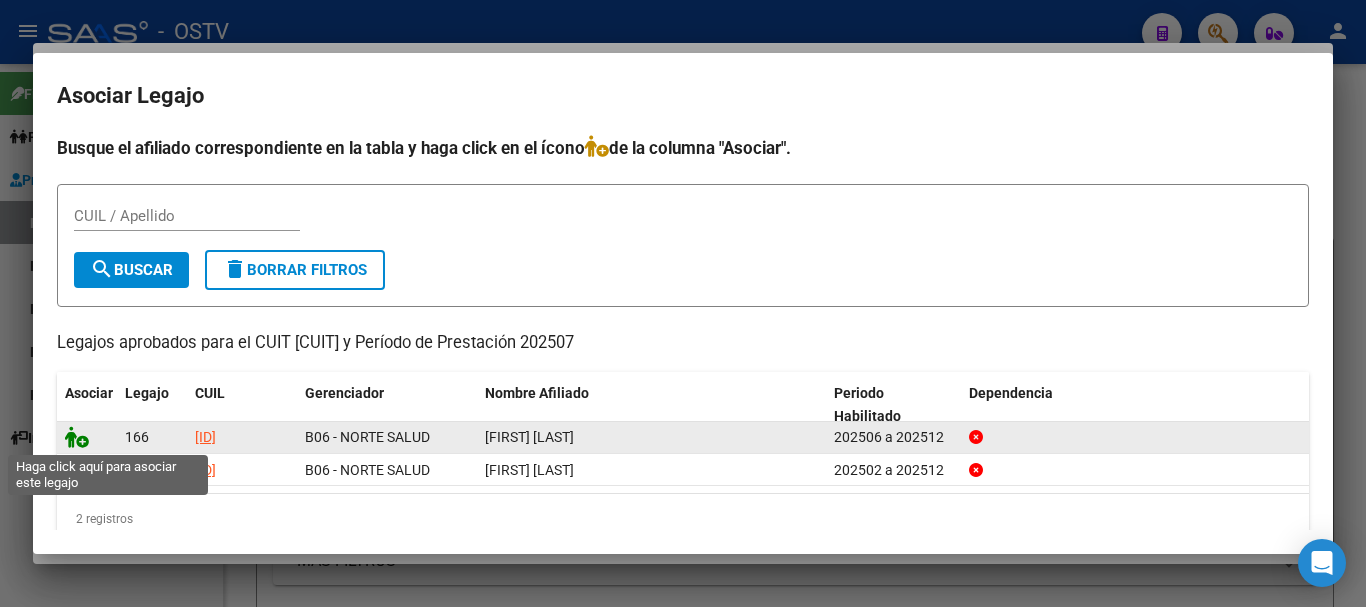click 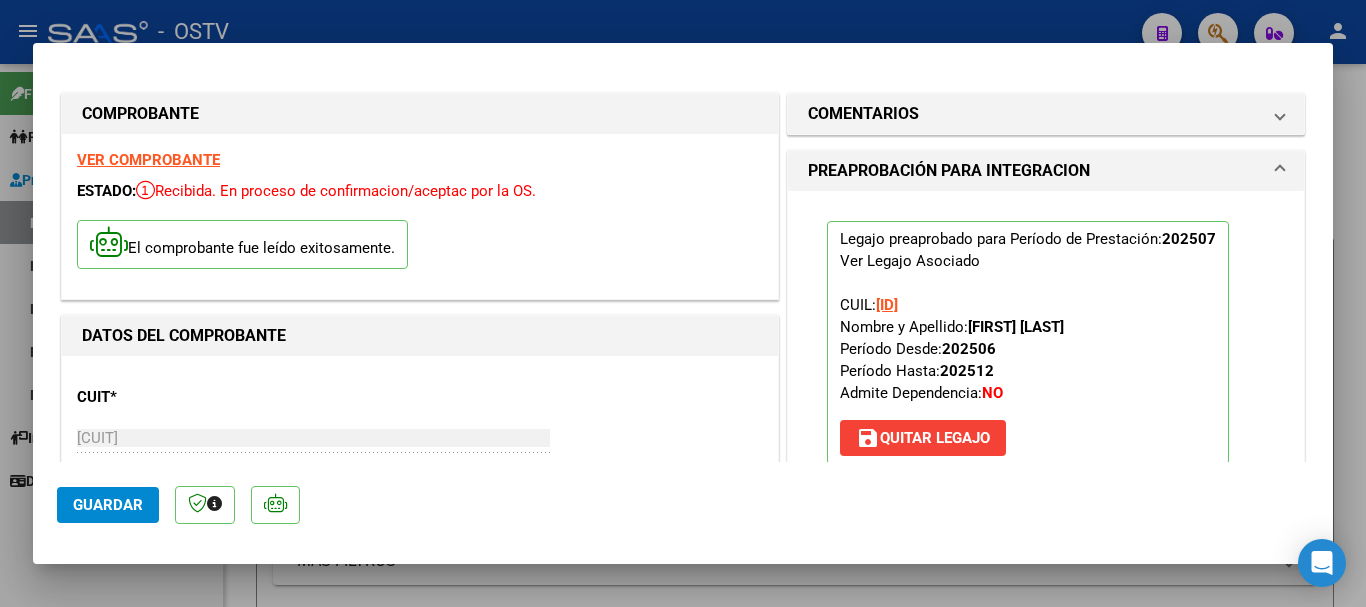 click at bounding box center [683, 303] 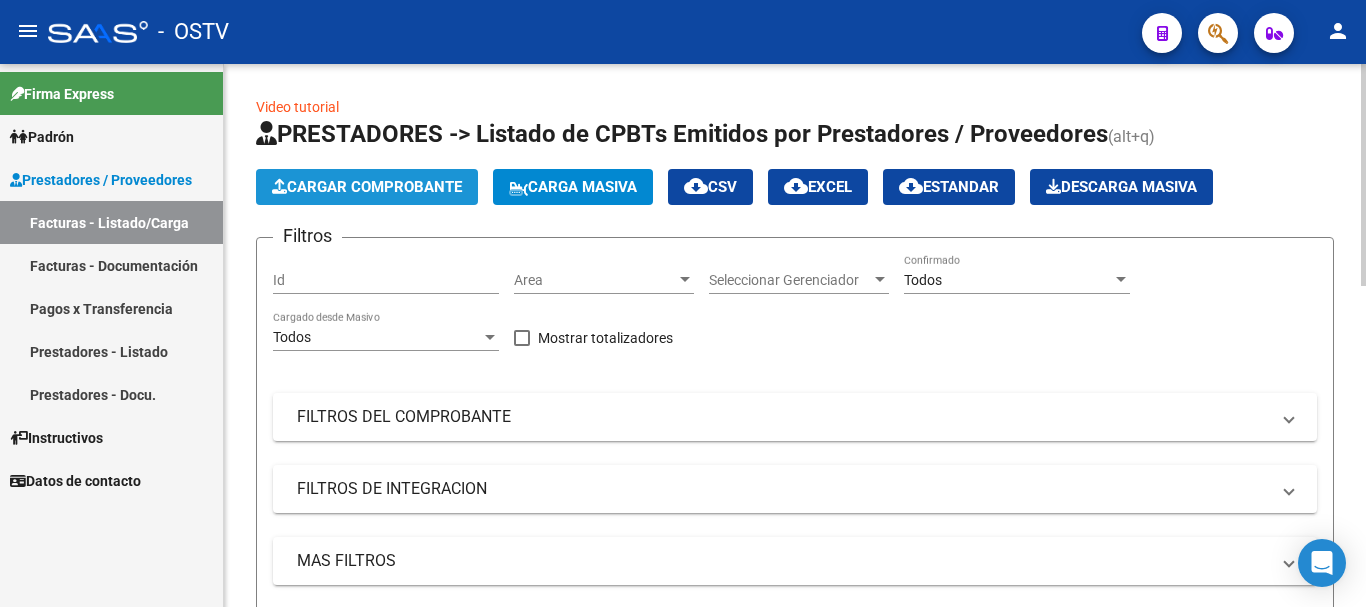 click on "Cargar Comprobante" 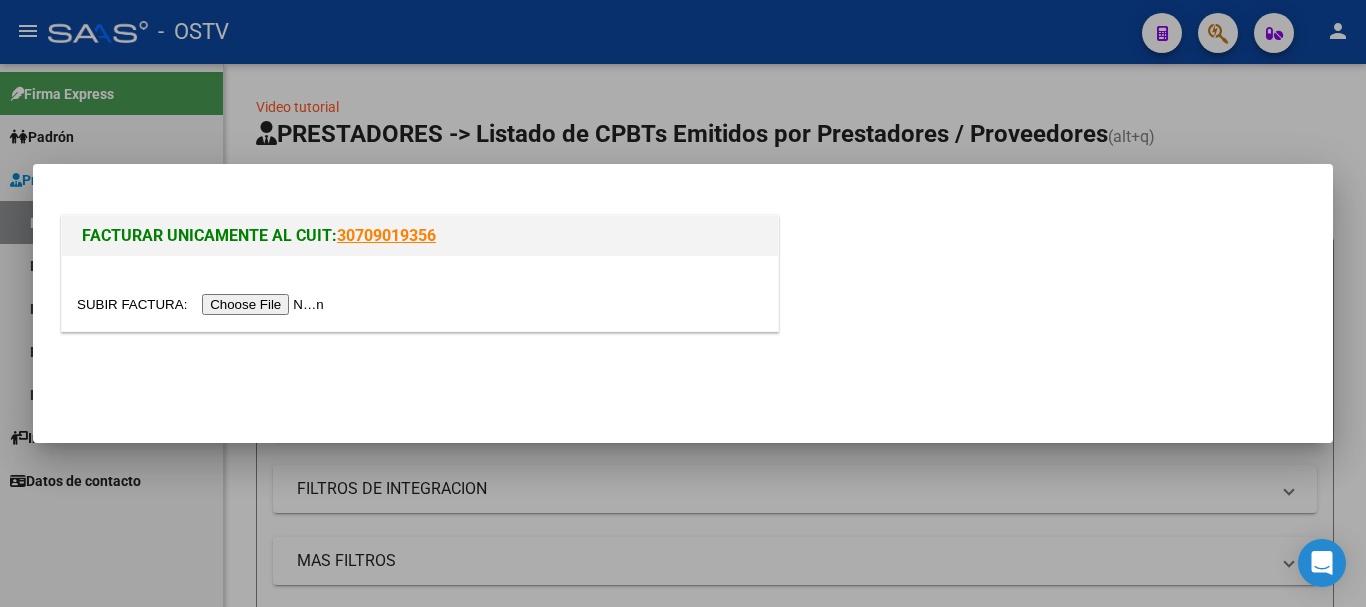 click at bounding box center [203, 304] 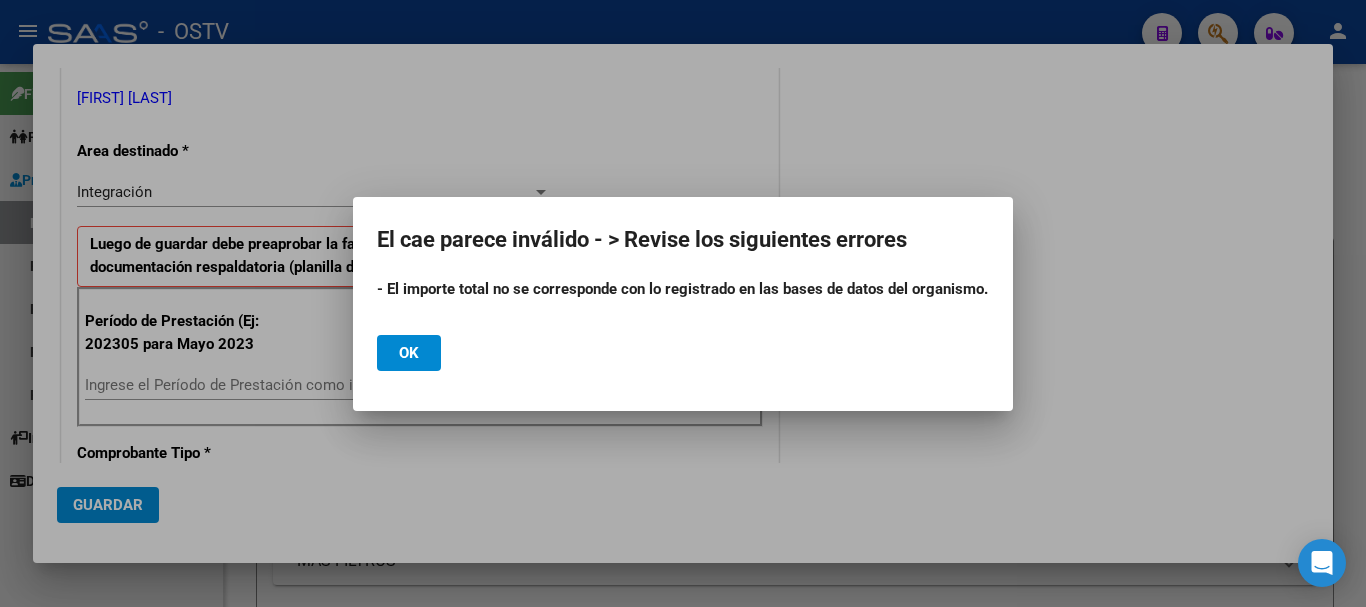 scroll, scrollTop: 500, scrollLeft: 0, axis: vertical 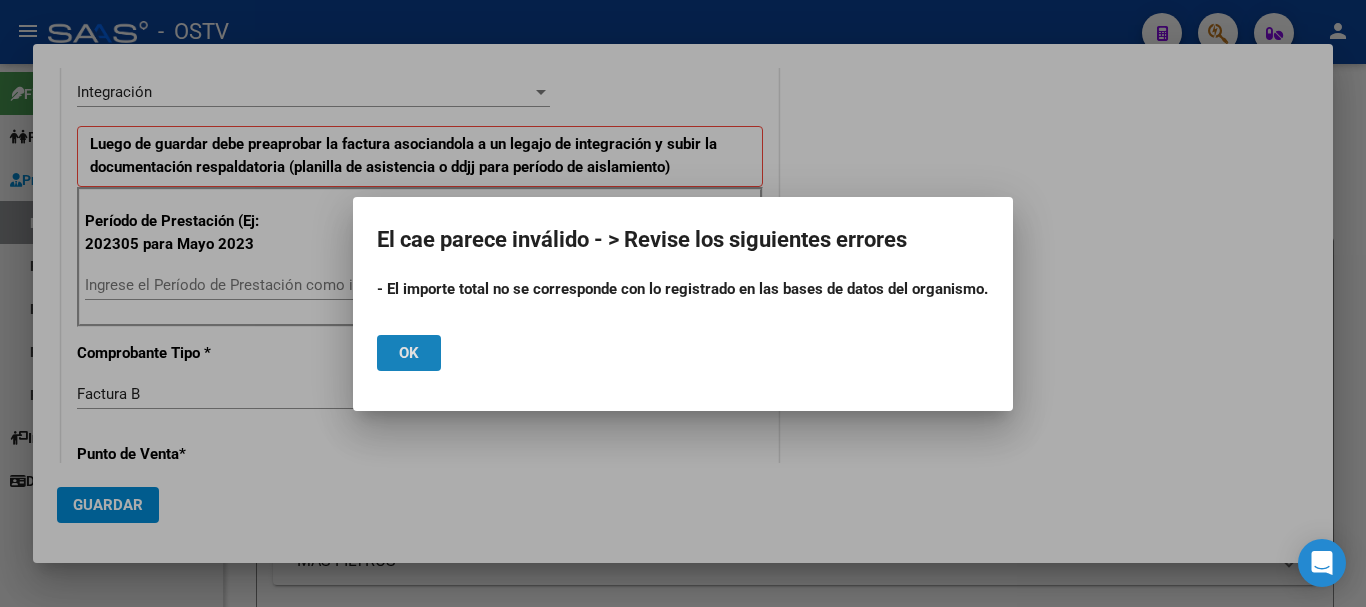 click on "Ok" 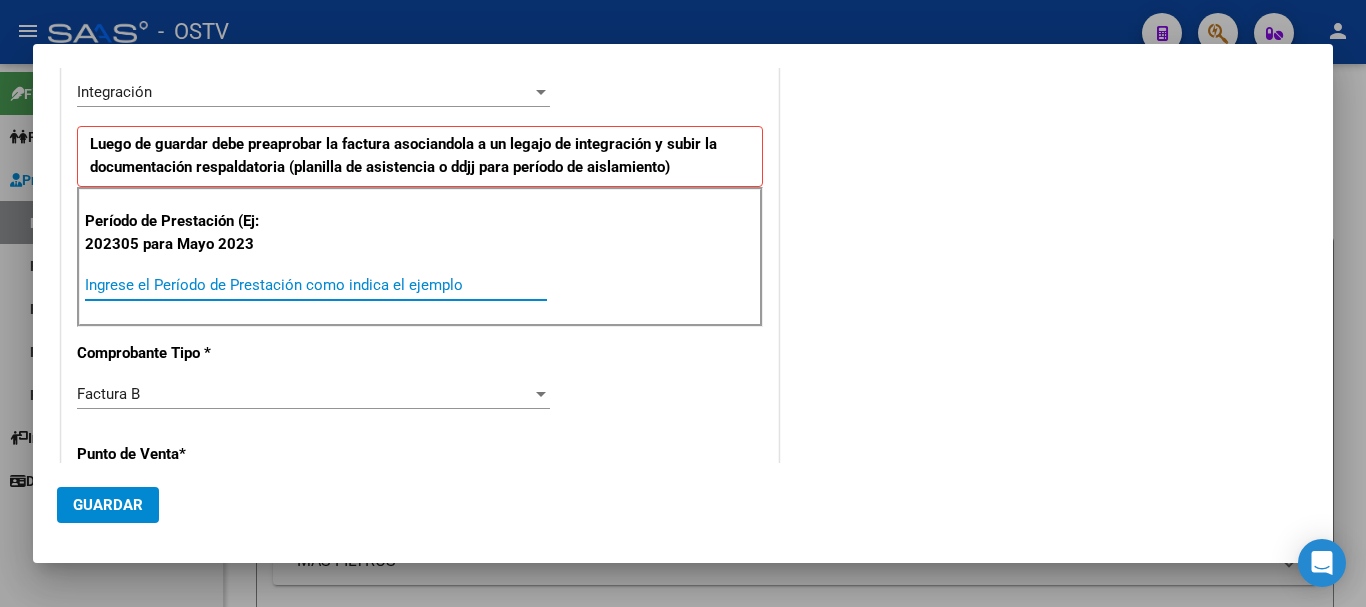 click on "Ingrese el Período de Prestación como indica el ejemplo" at bounding box center (316, 285) 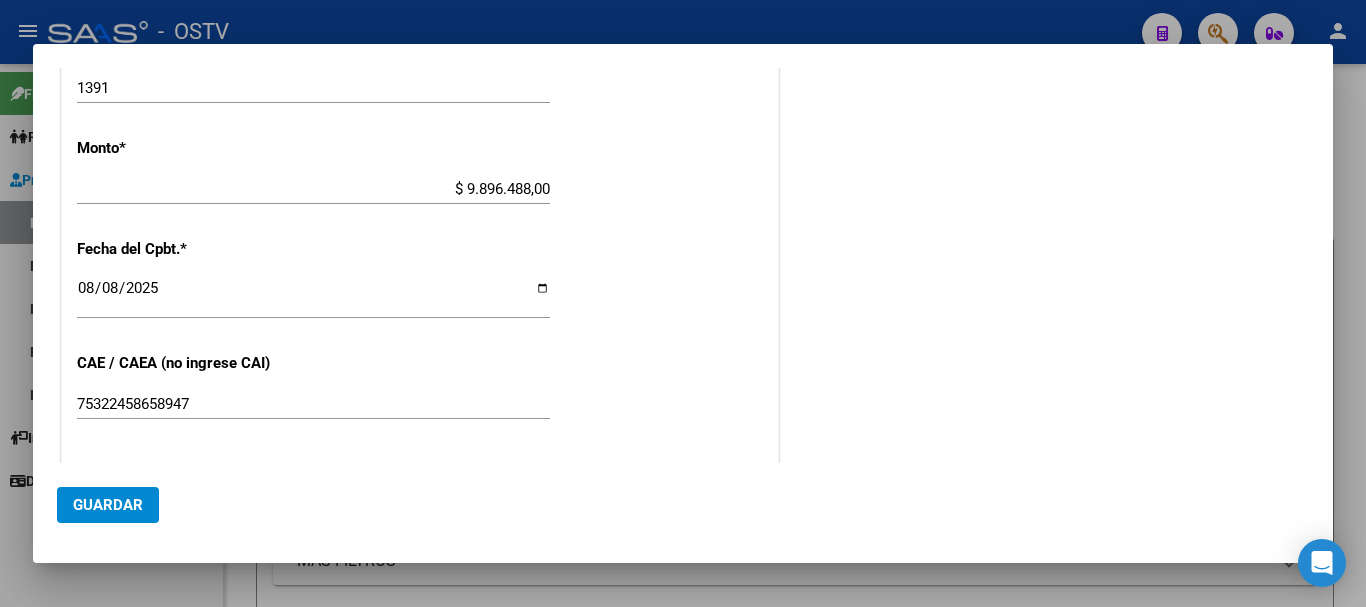 scroll, scrollTop: 1100, scrollLeft: 0, axis: vertical 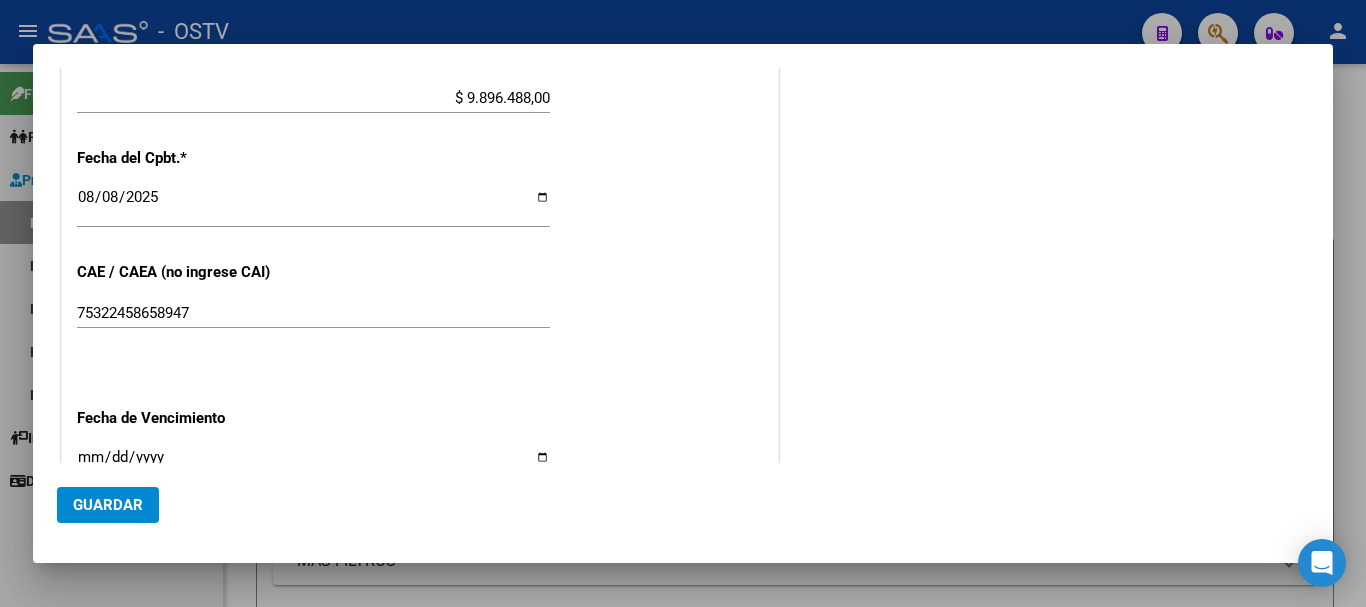 type on "202507" 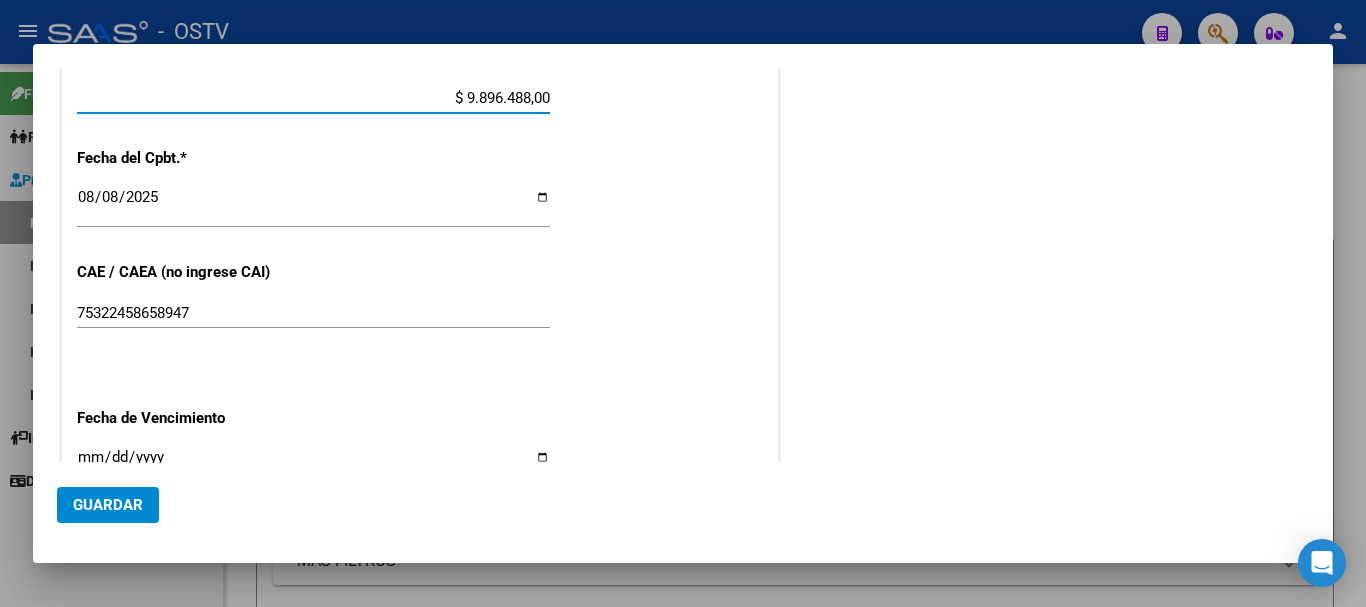 drag, startPoint x: 440, startPoint y: 102, endPoint x: 591, endPoint y: 96, distance: 151.11916 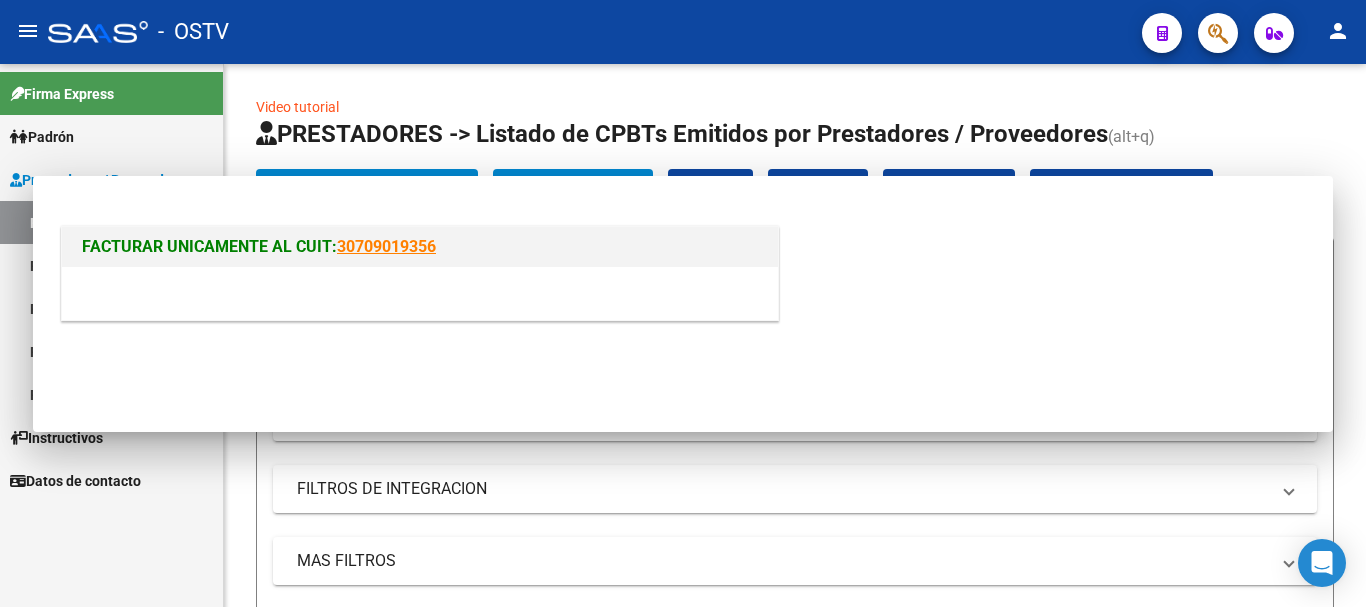 scroll, scrollTop: 0, scrollLeft: 0, axis: both 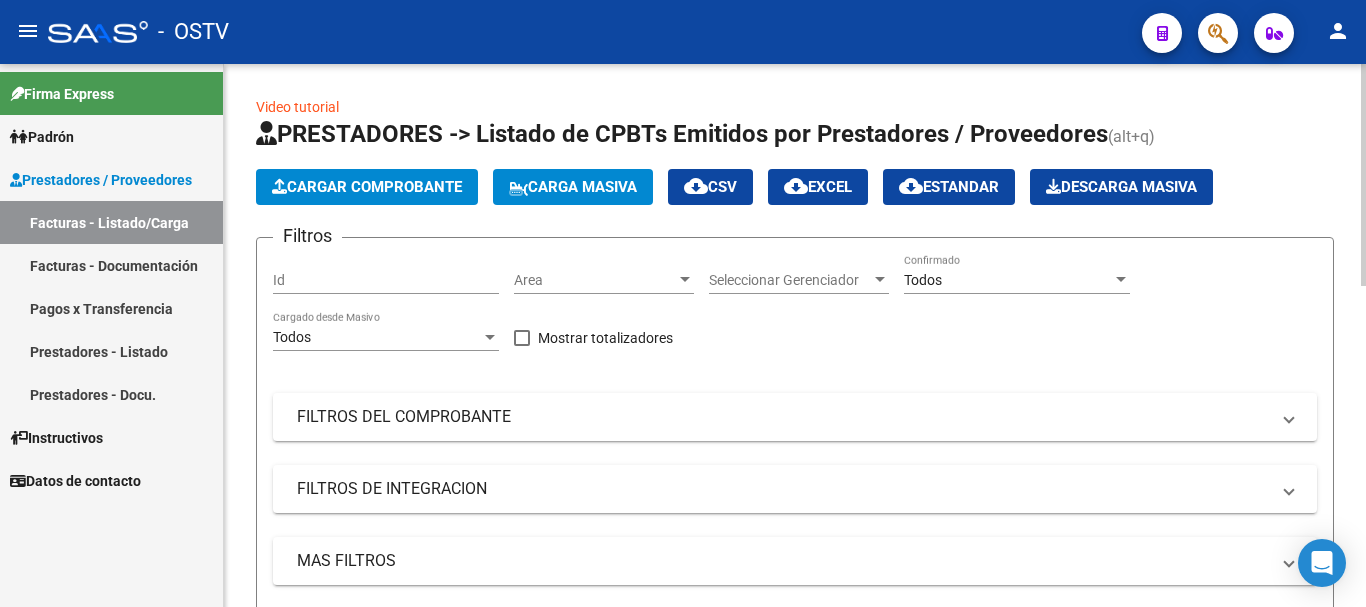 click on "Cargar Comprobante" 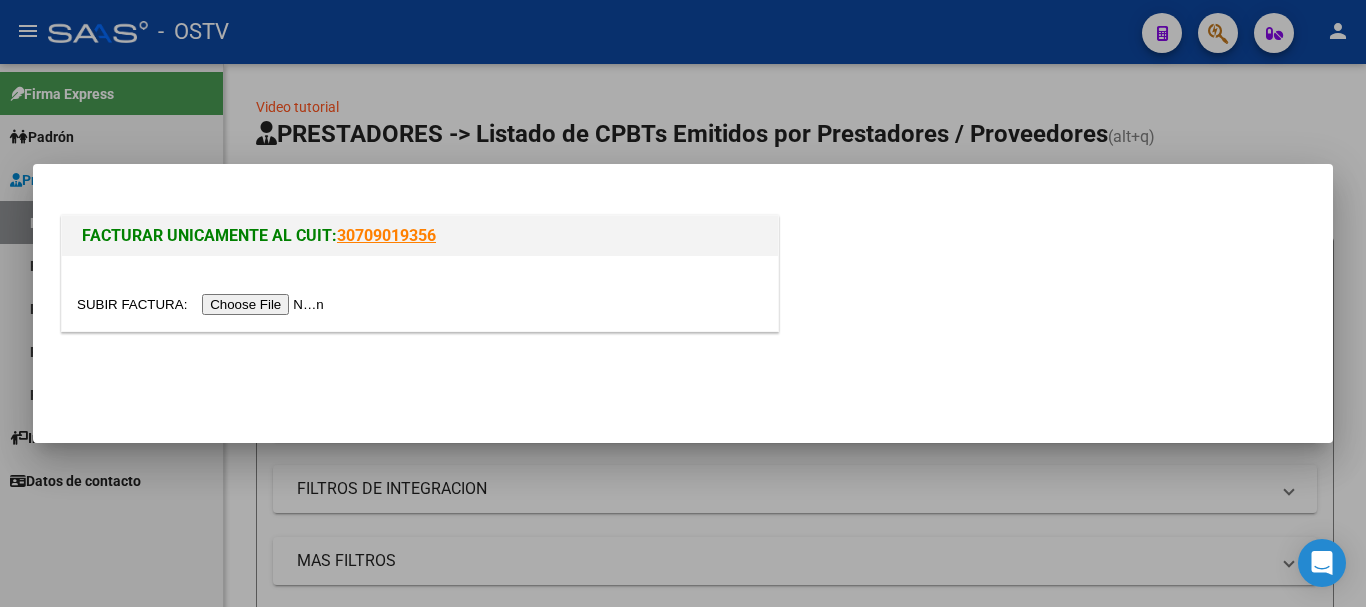 click at bounding box center [203, 304] 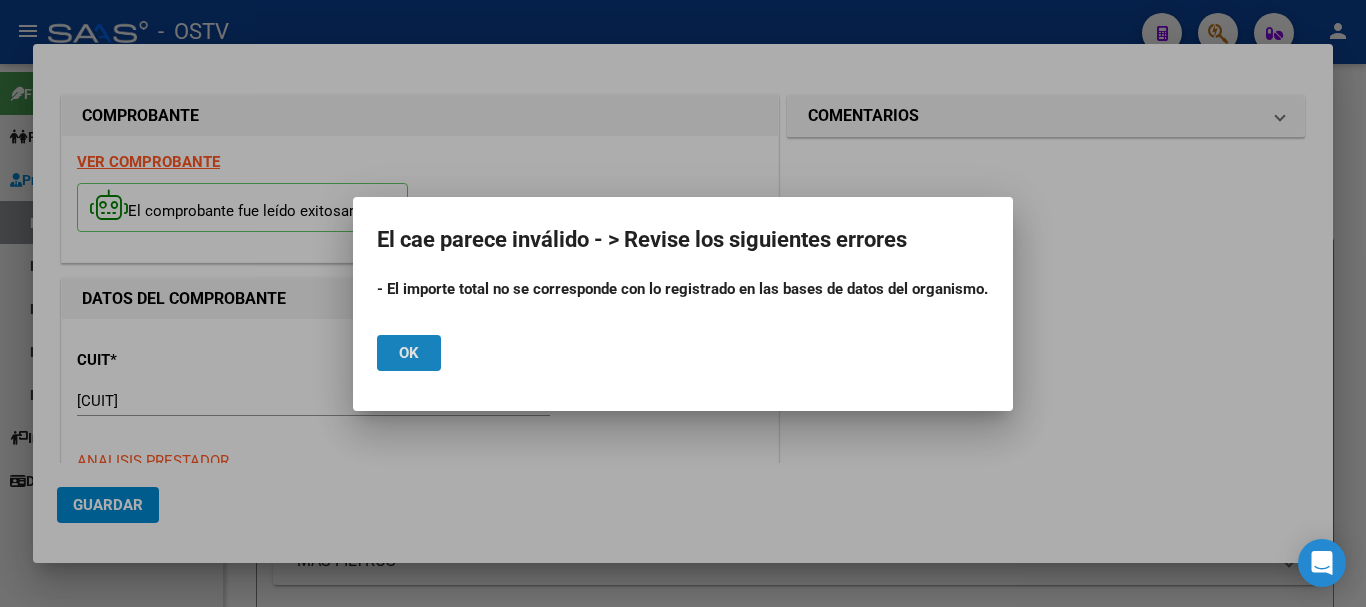 click on "Ok" 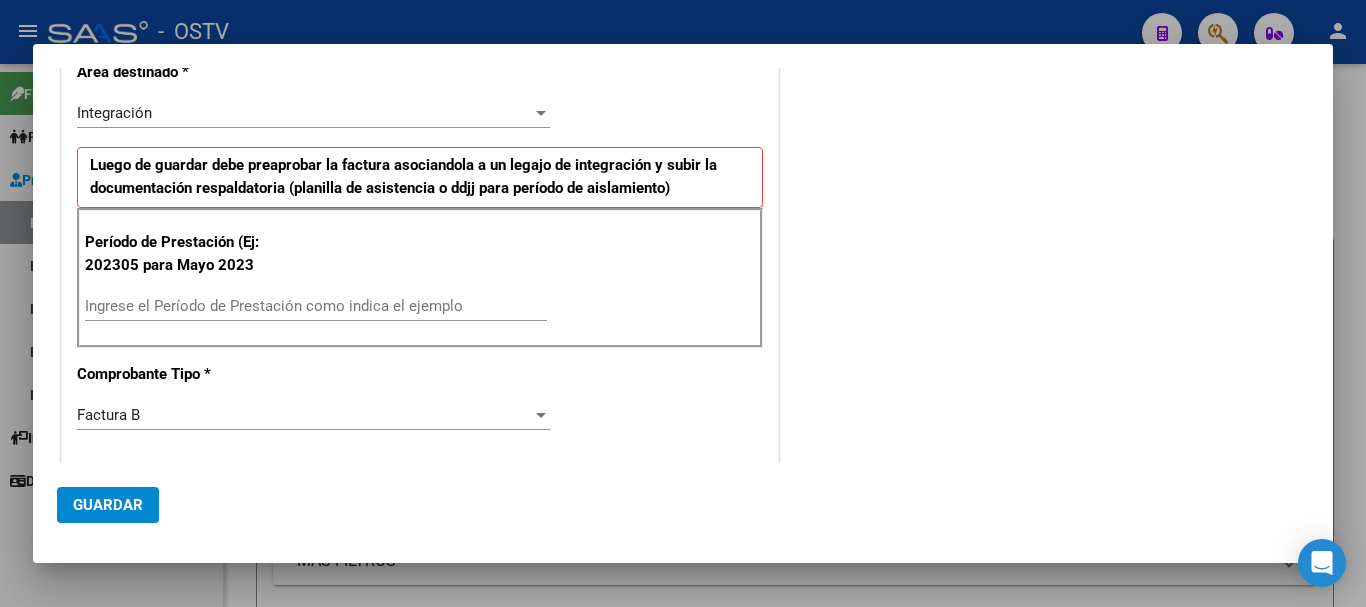 scroll, scrollTop: 500, scrollLeft: 0, axis: vertical 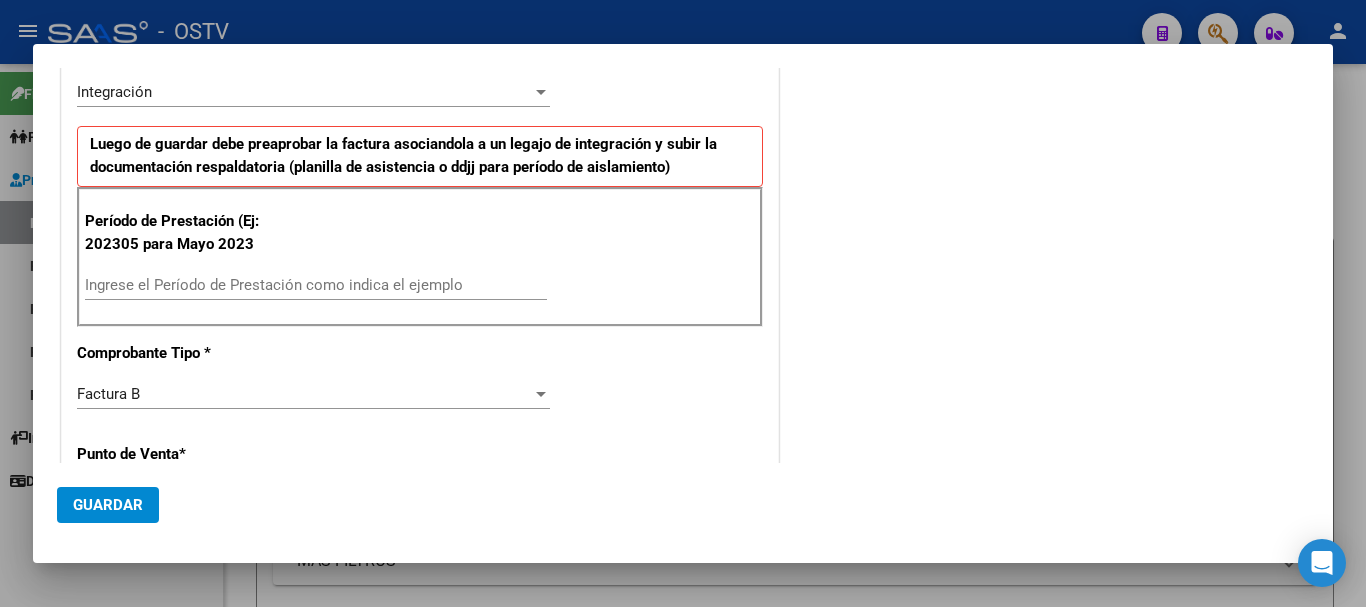 click on "Ingrese el Período de Prestación como indica el ejemplo" at bounding box center (316, 285) 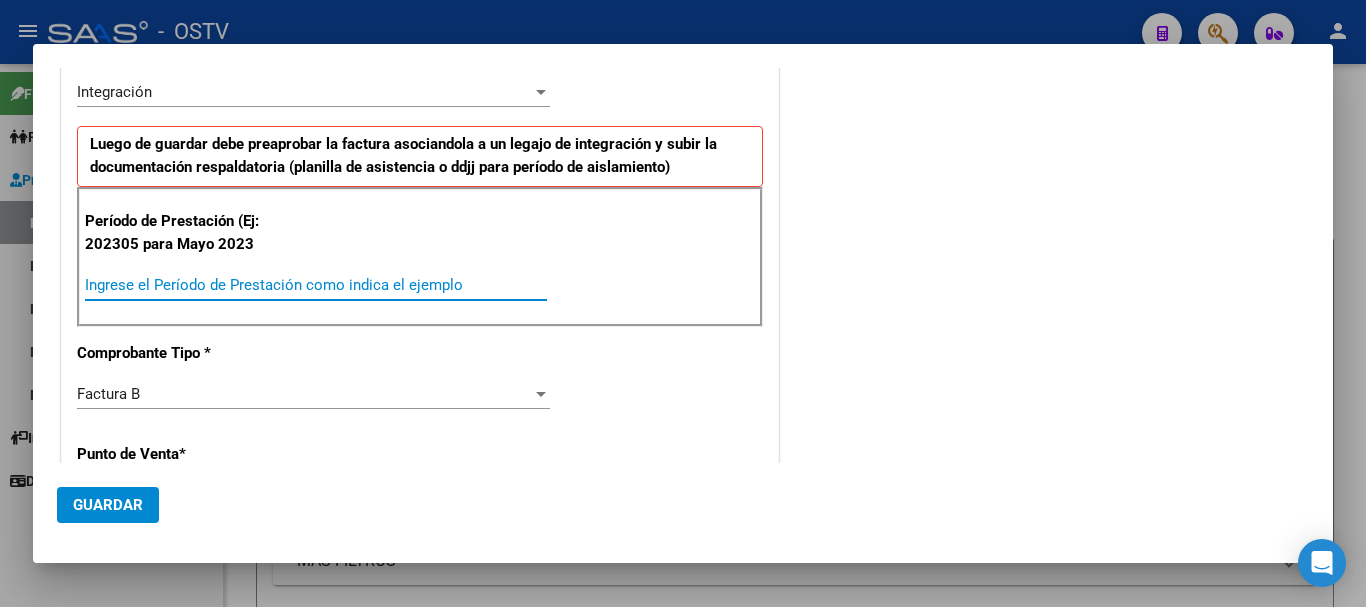 click on "Ingrese el Período de Prestación como indica el ejemplo" at bounding box center [316, 285] 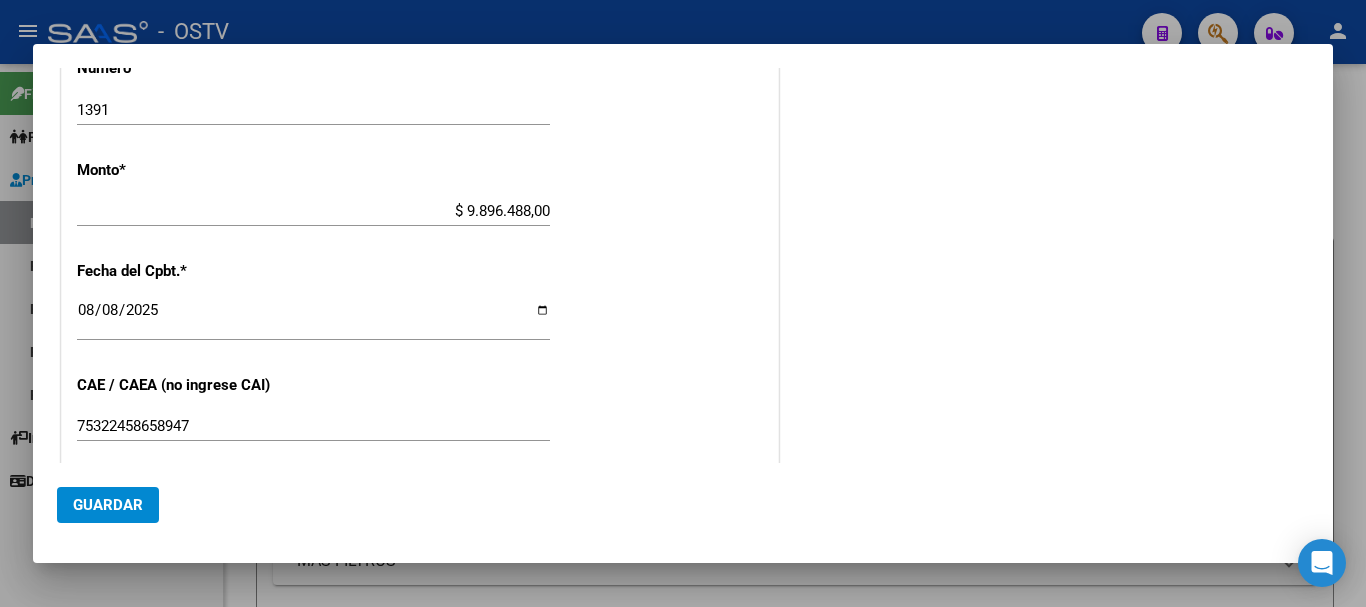 scroll, scrollTop: 1000, scrollLeft: 0, axis: vertical 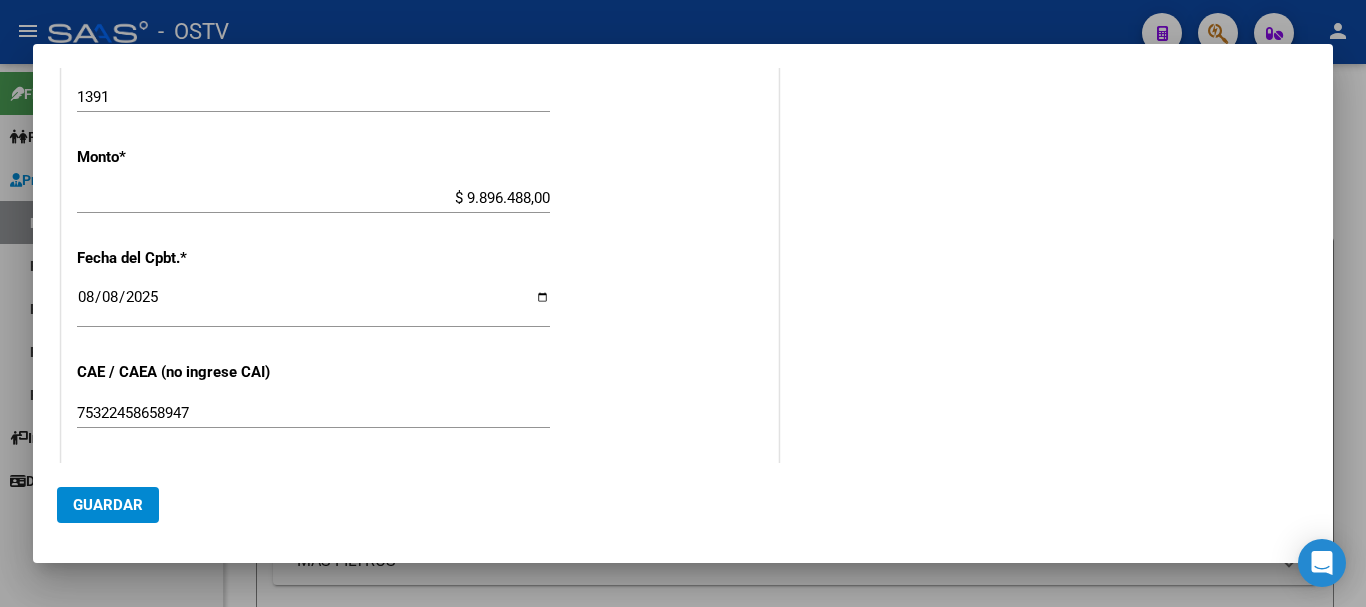 type on "202507" 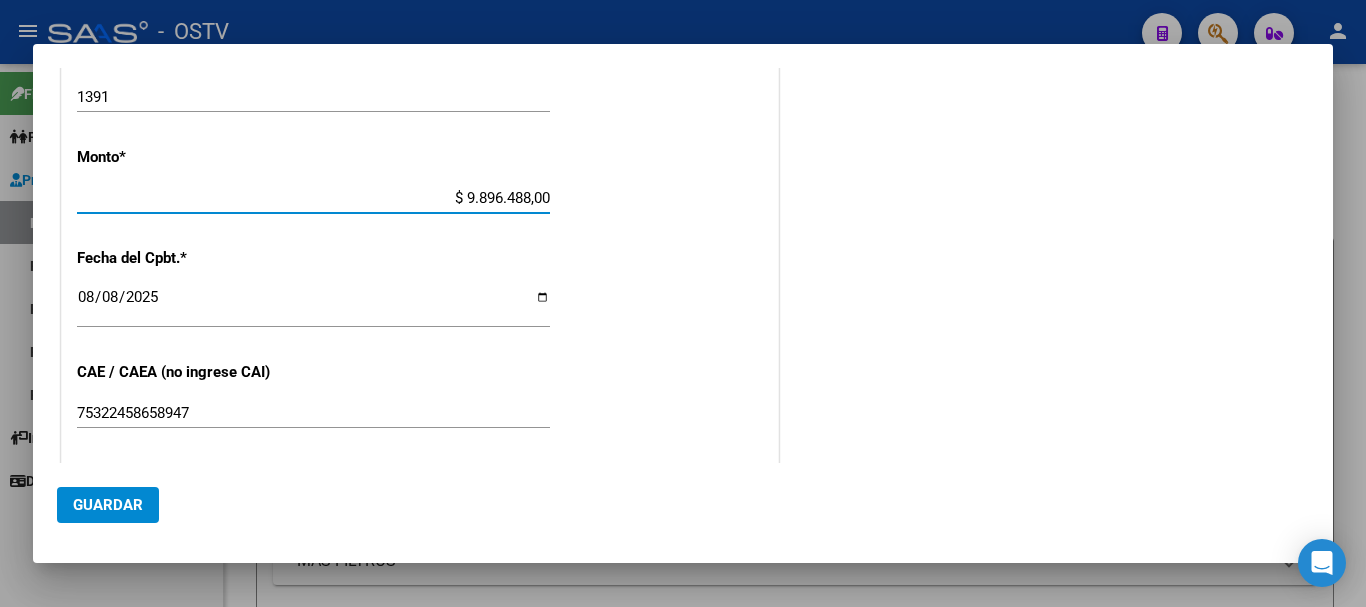 drag, startPoint x: 445, startPoint y: 195, endPoint x: 660, endPoint y: 217, distance: 216.12265 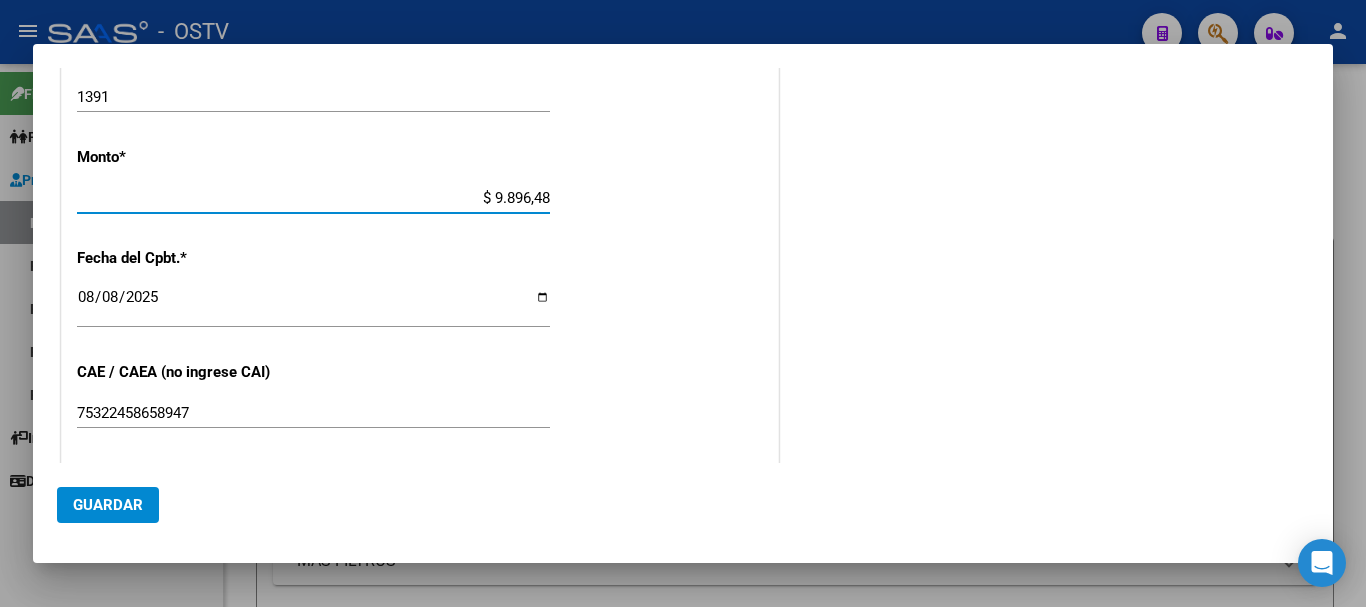 type on "$ 98.964,88" 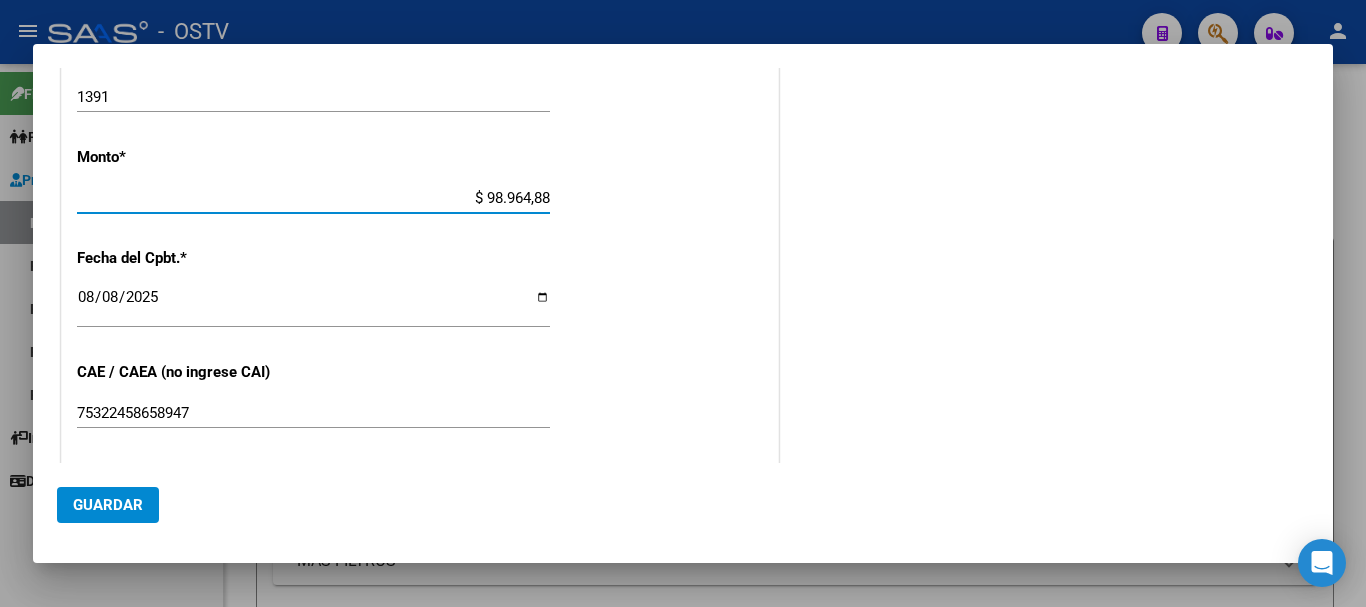 scroll, scrollTop: 1200, scrollLeft: 0, axis: vertical 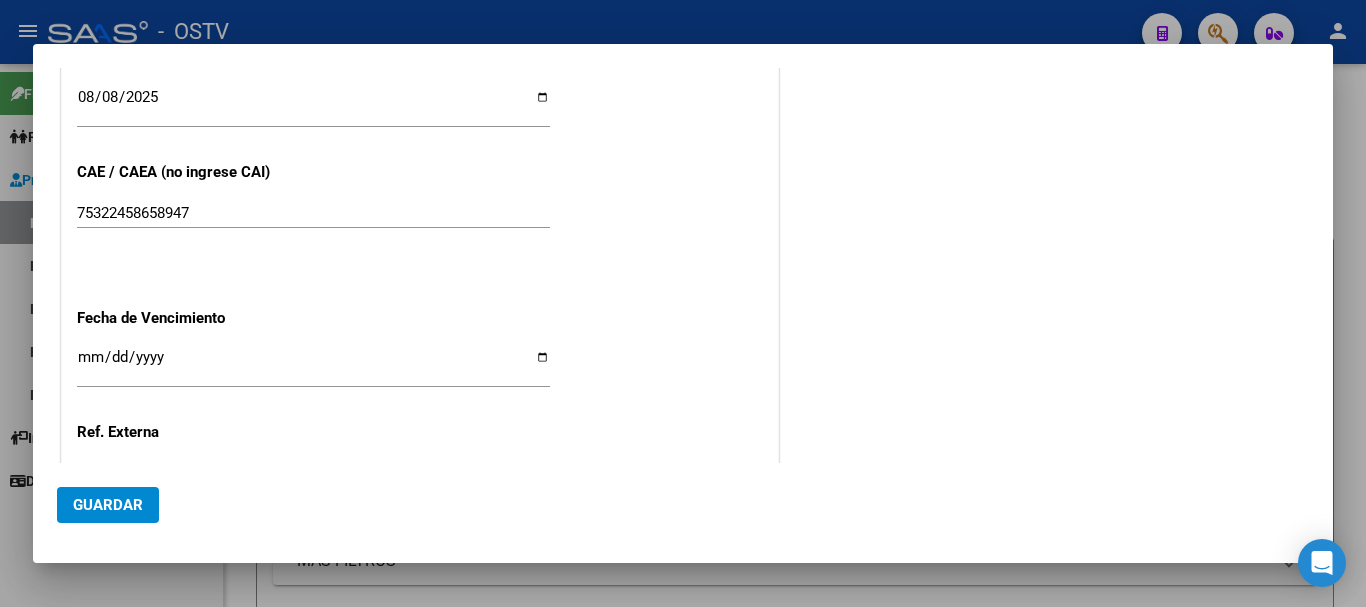 click on "Ingresar la fecha" at bounding box center [313, 365] 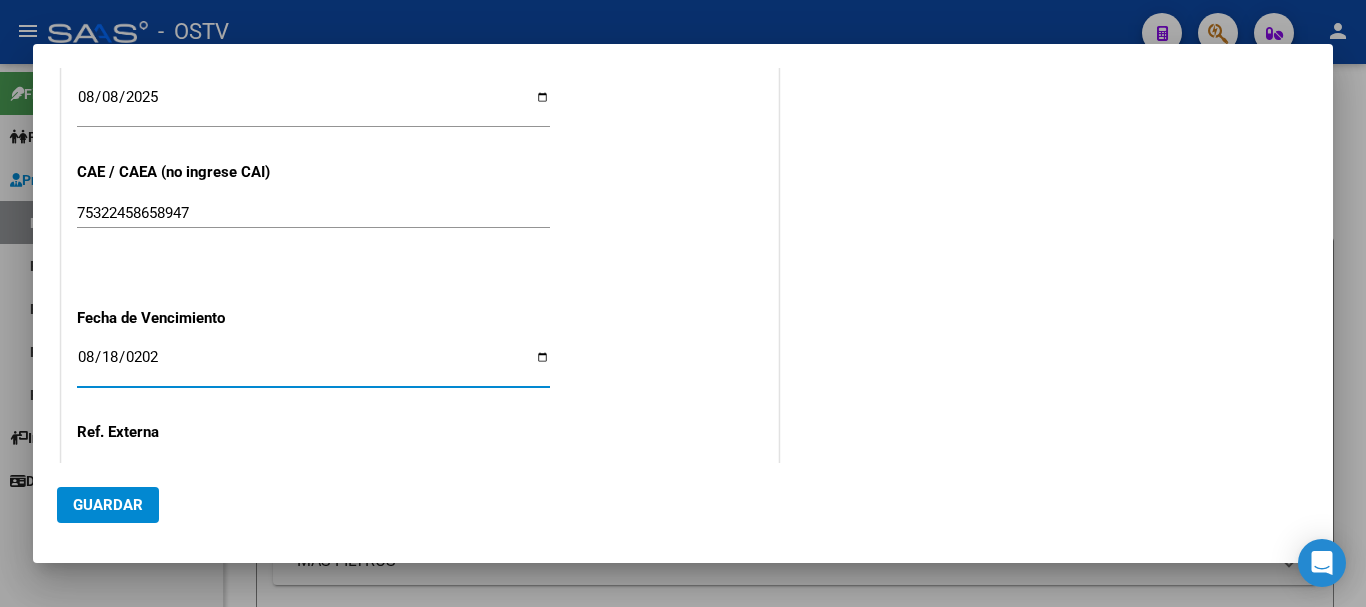 type on "2025-08-18" 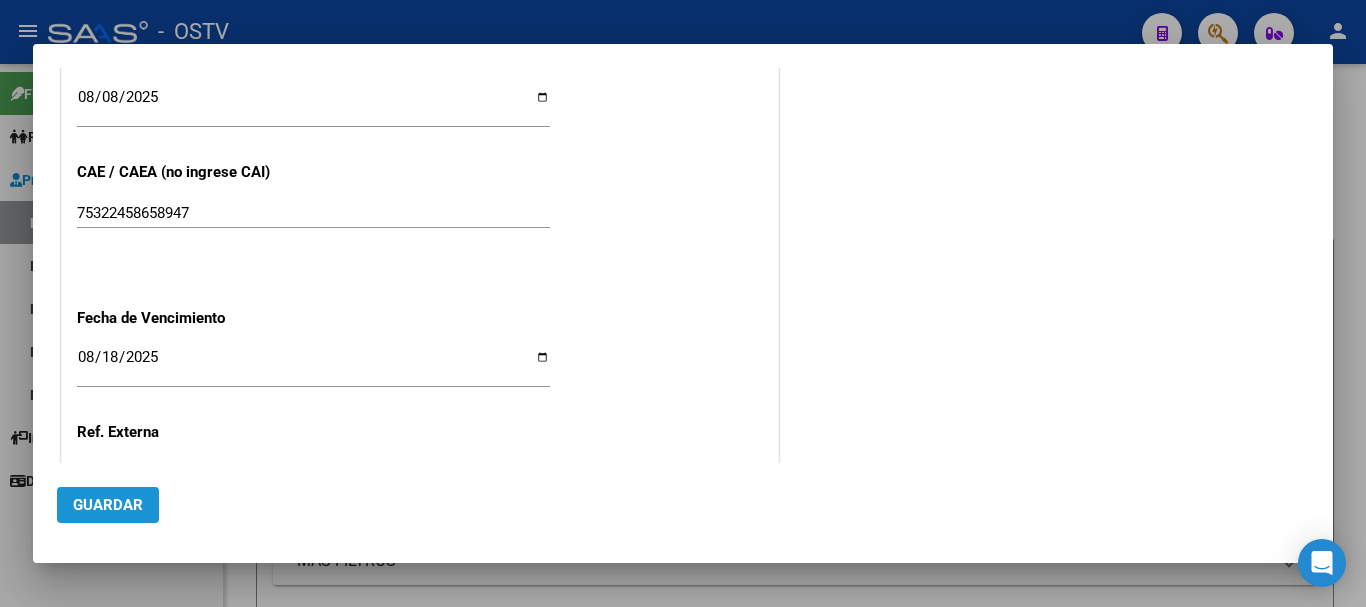 click on "Guardar" 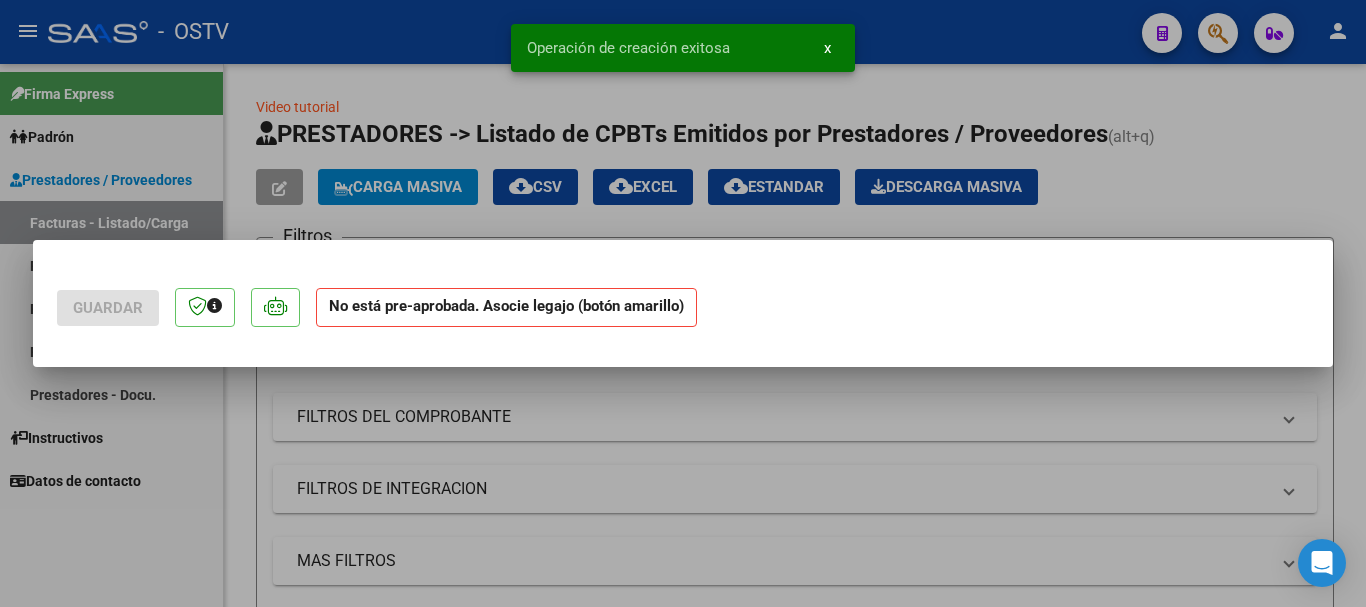 scroll, scrollTop: 0, scrollLeft: 0, axis: both 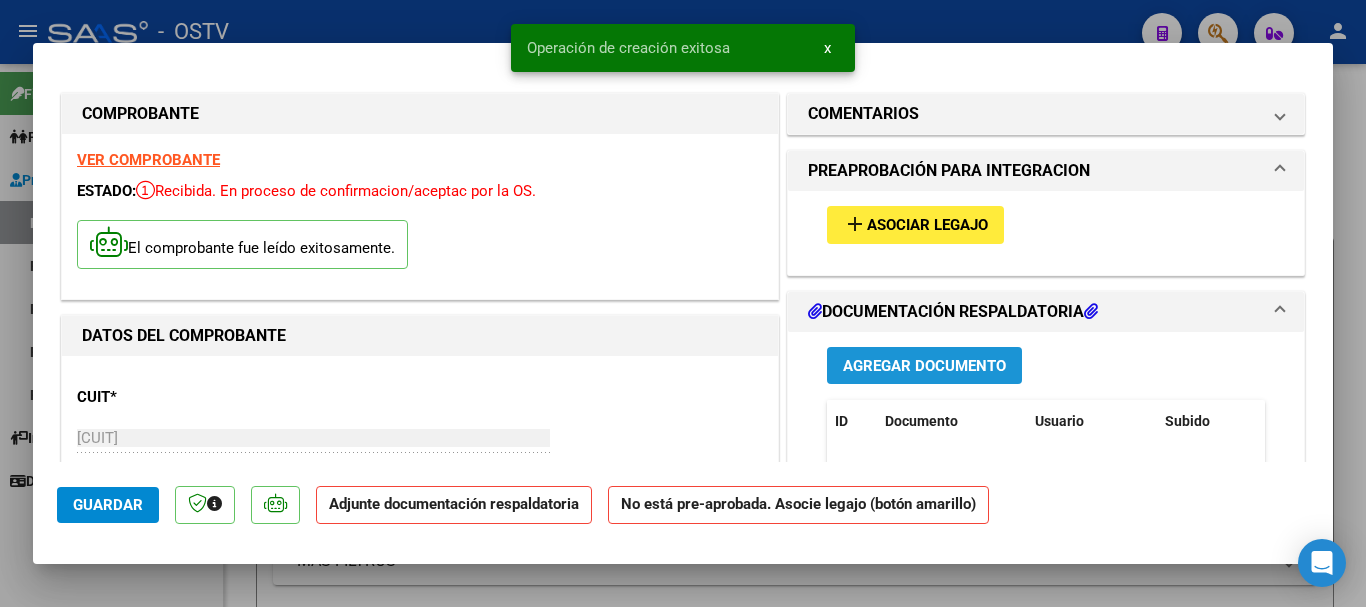 click on "Agregar Documento" at bounding box center [924, 366] 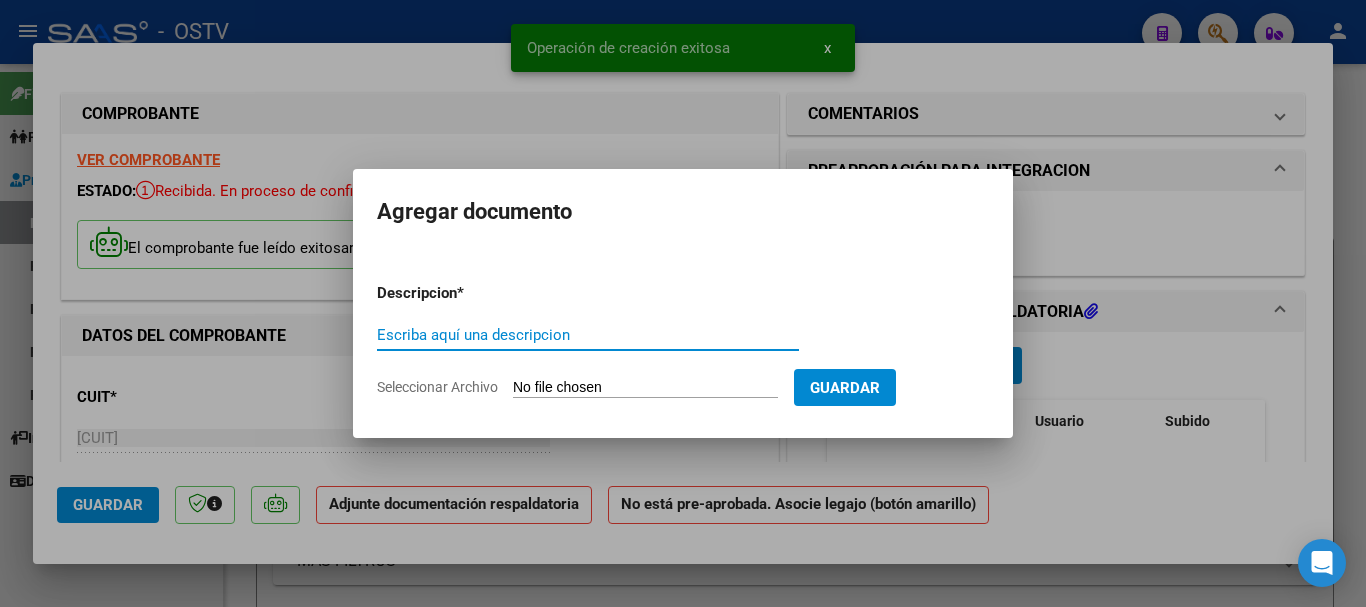paste on "planilla e informes" 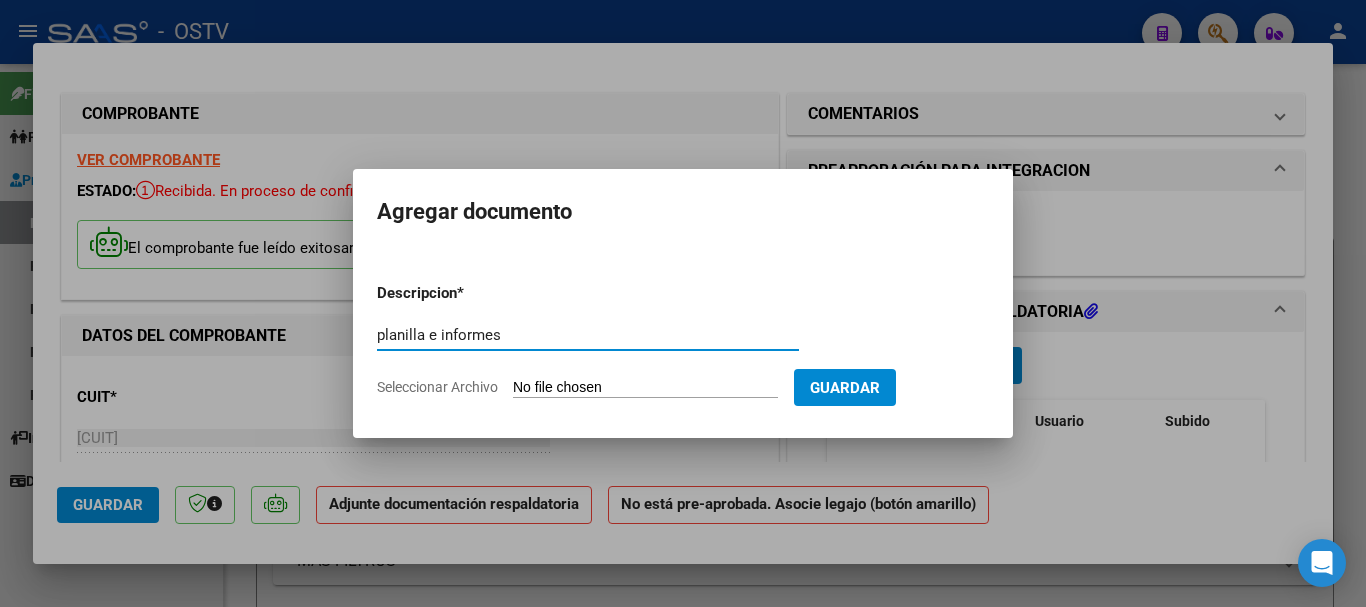 type on "planilla e informes" 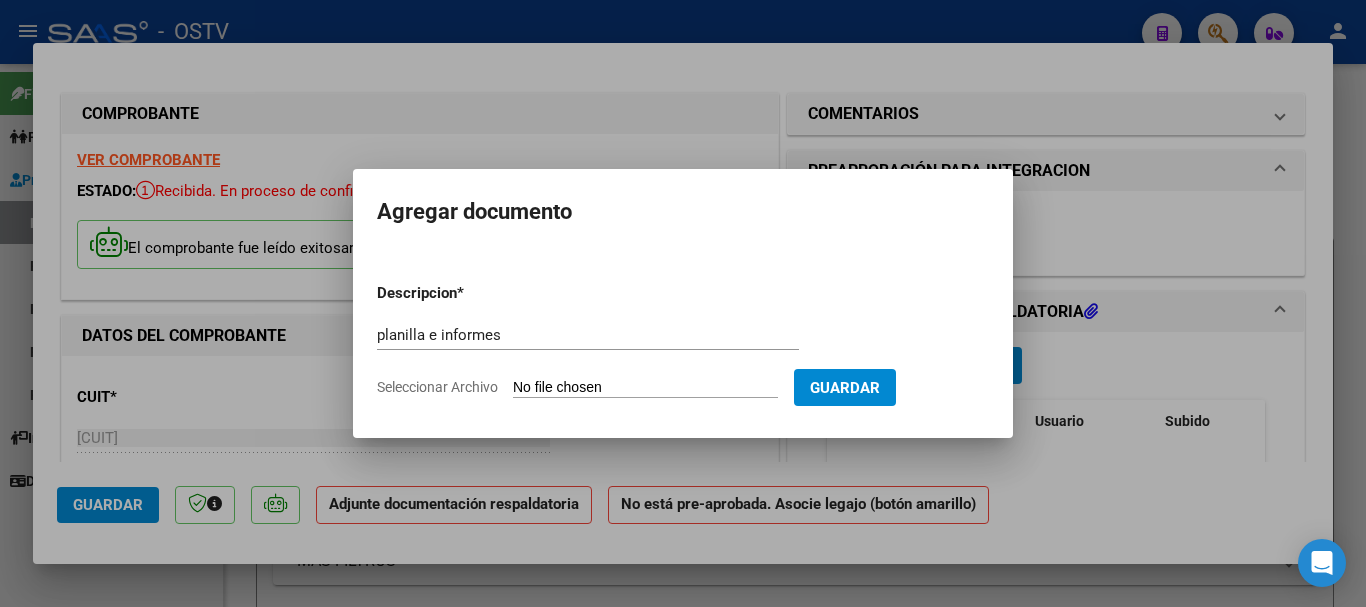 click on "Seleccionar Archivo" at bounding box center [645, 388] 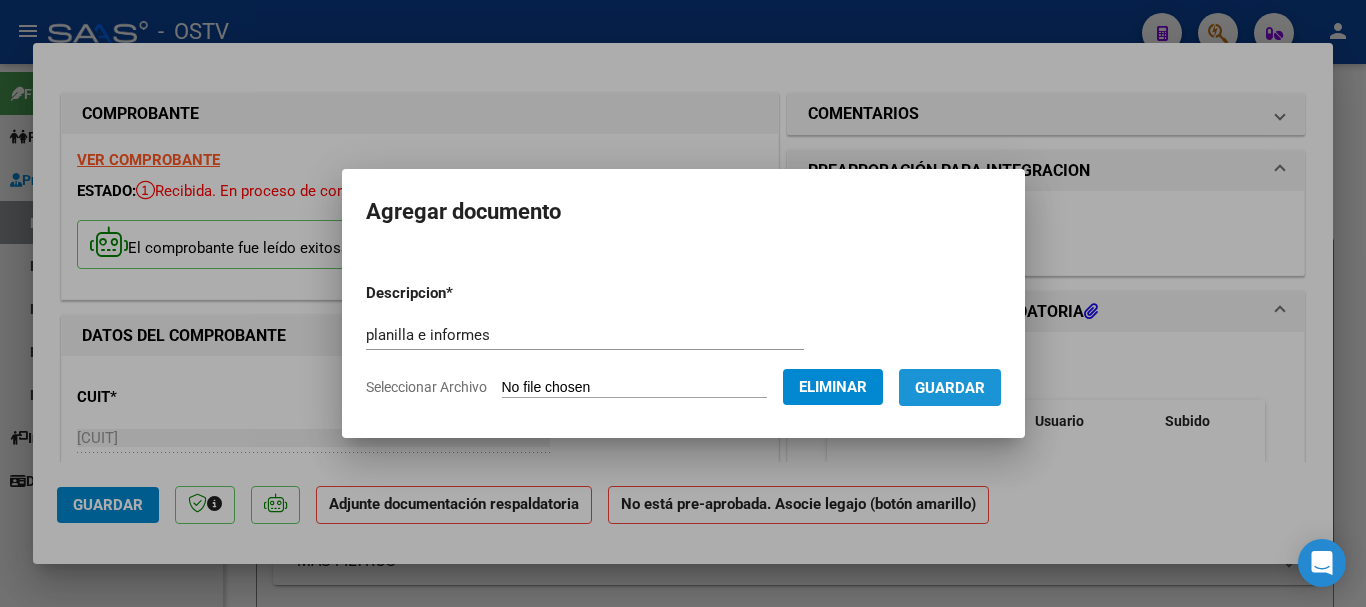 click on "Guardar" at bounding box center [950, 388] 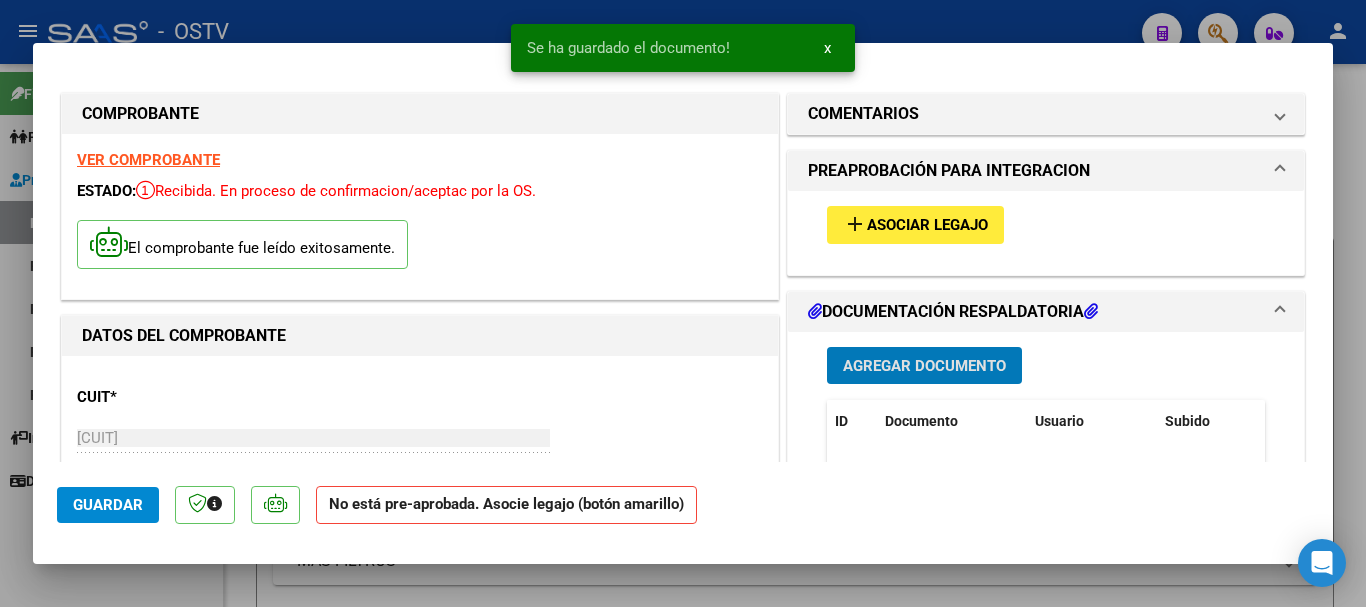 click on "Asociar Legajo" at bounding box center [927, 226] 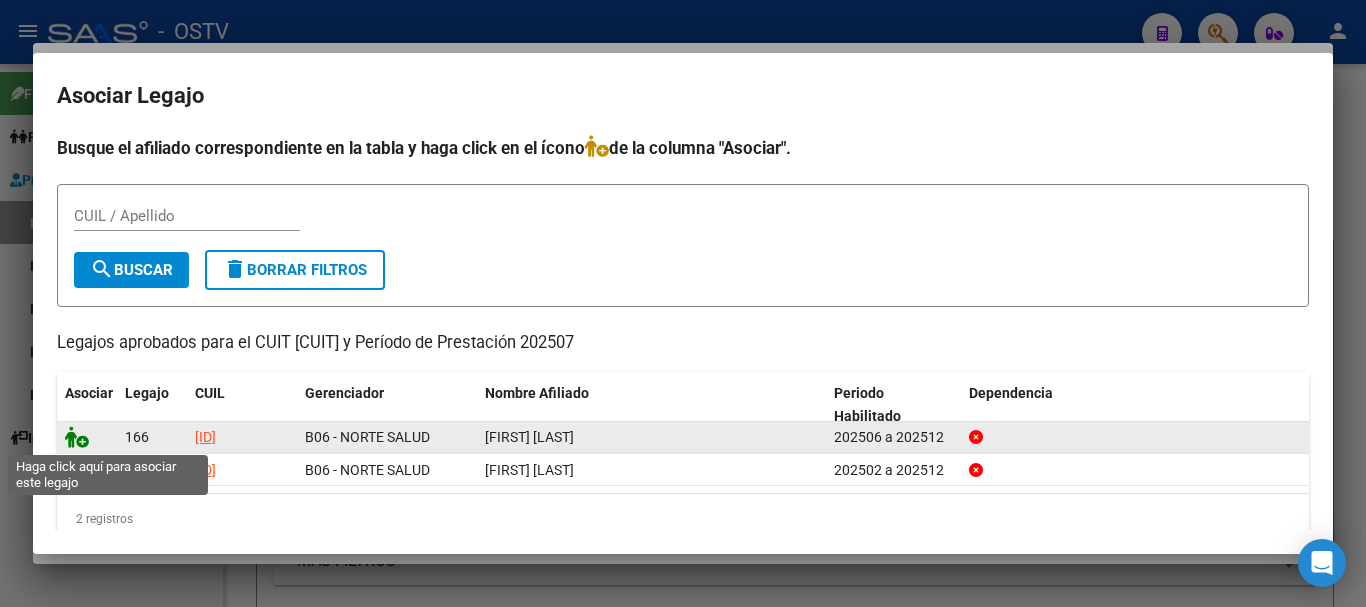 click 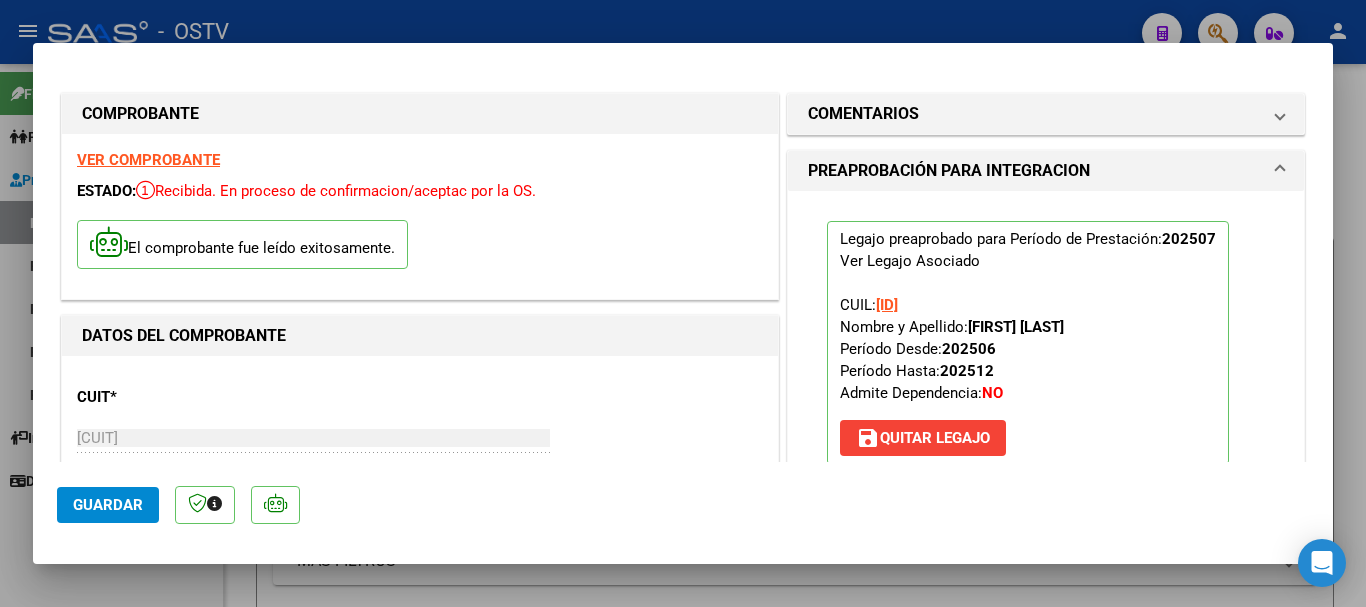 click at bounding box center [683, 303] 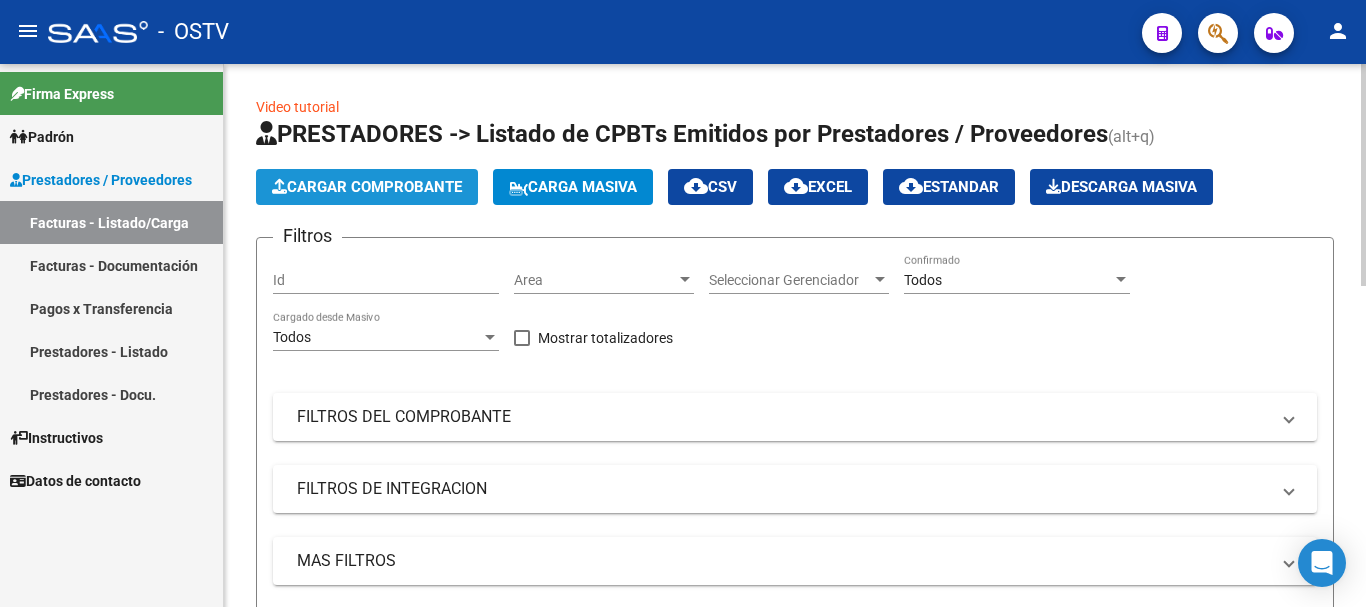 click on "Cargar Comprobante" 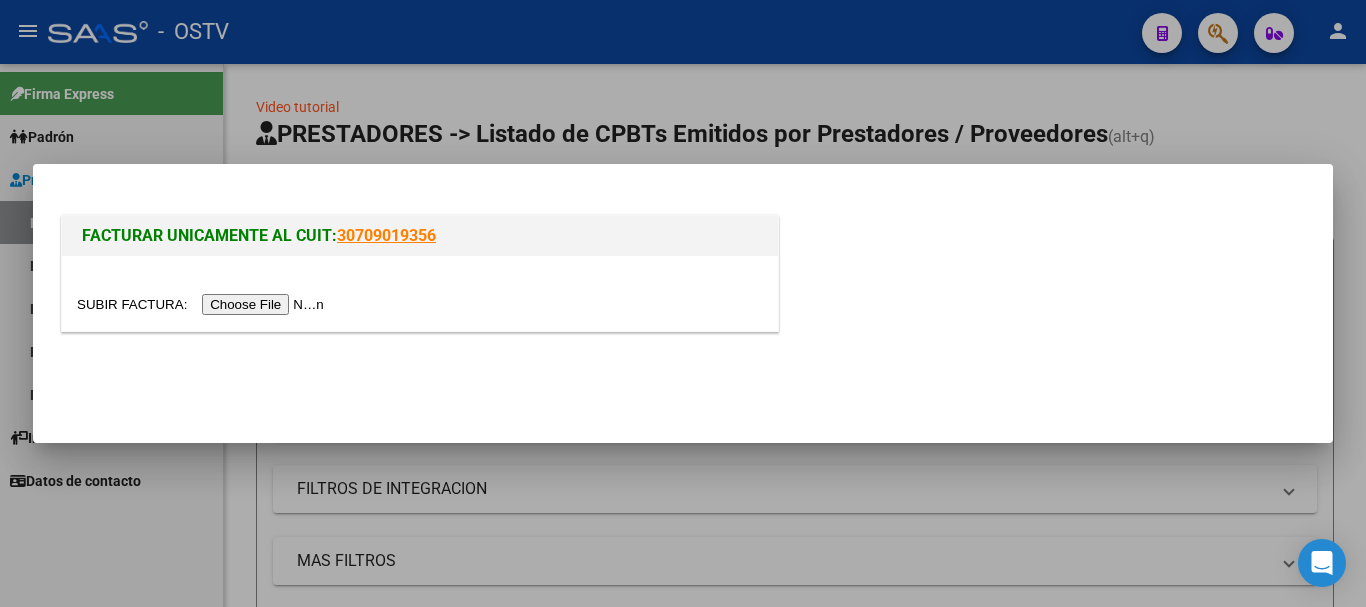 click at bounding box center [203, 304] 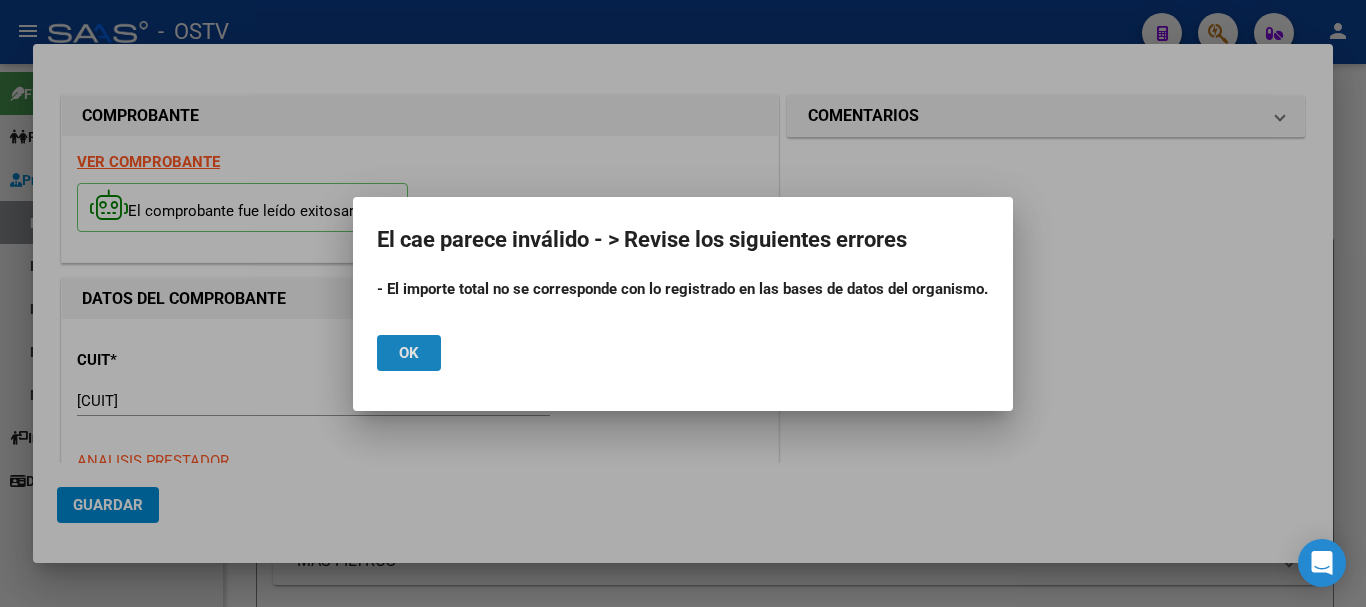 click on "Ok" 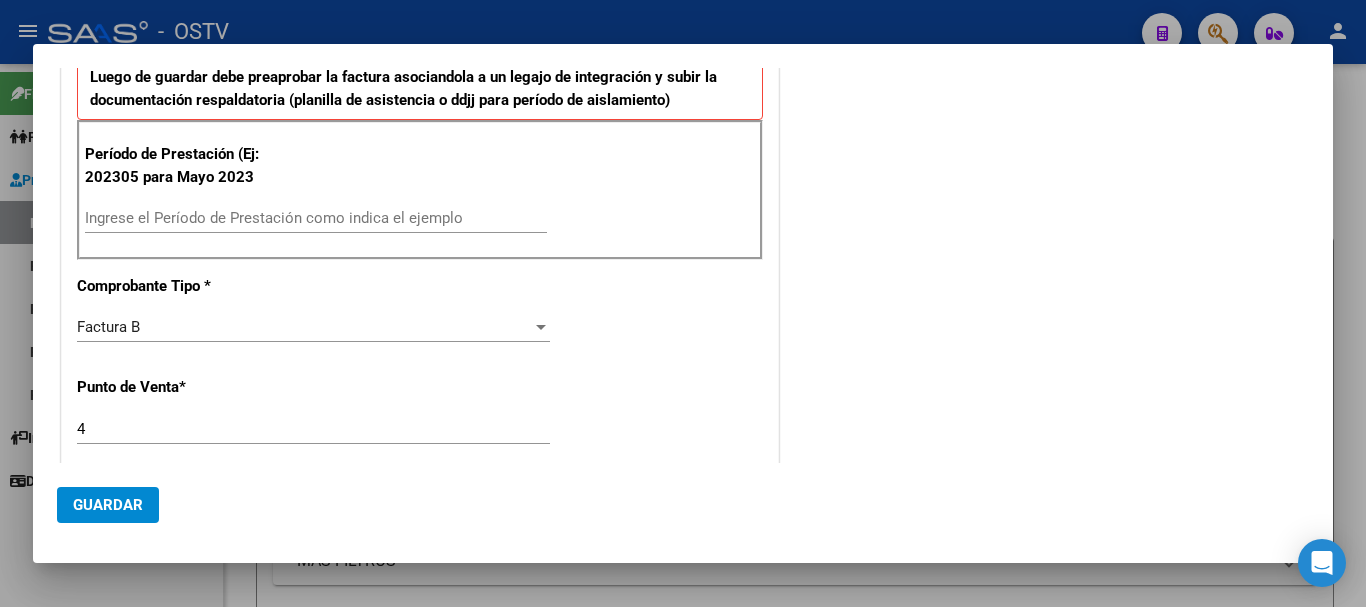 scroll, scrollTop: 600, scrollLeft: 0, axis: vertical 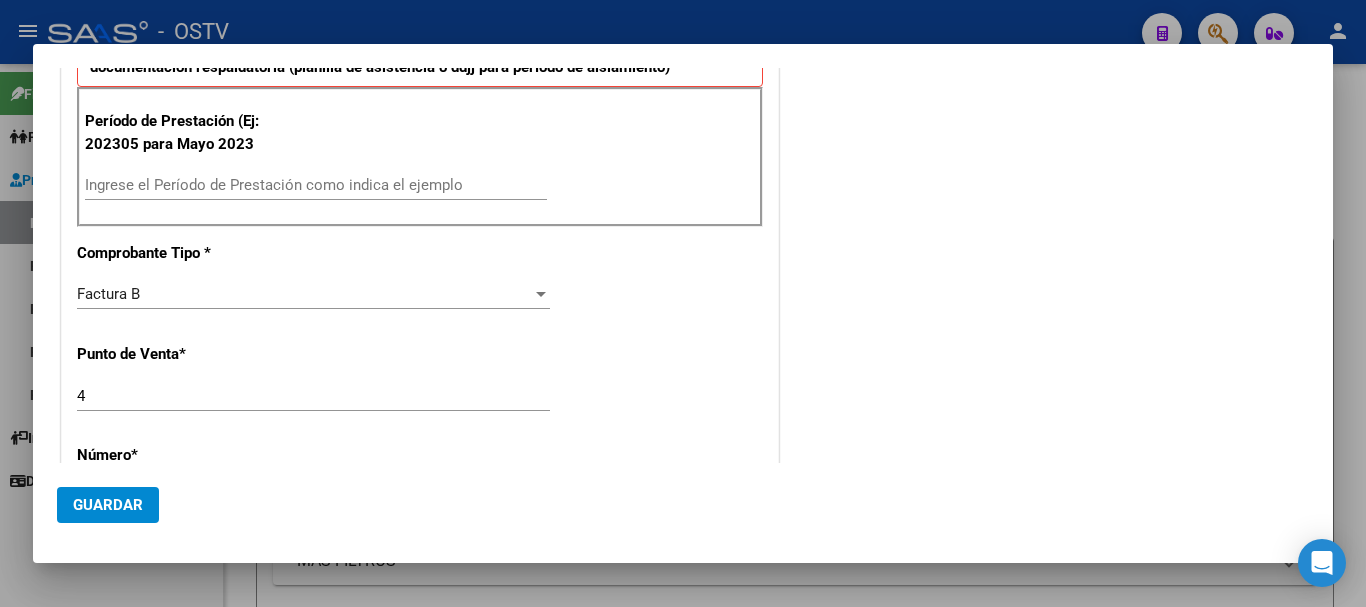 click on "Ingrese el Período de Prestación como indica el ejemplo" at bounding box center (316, 185) 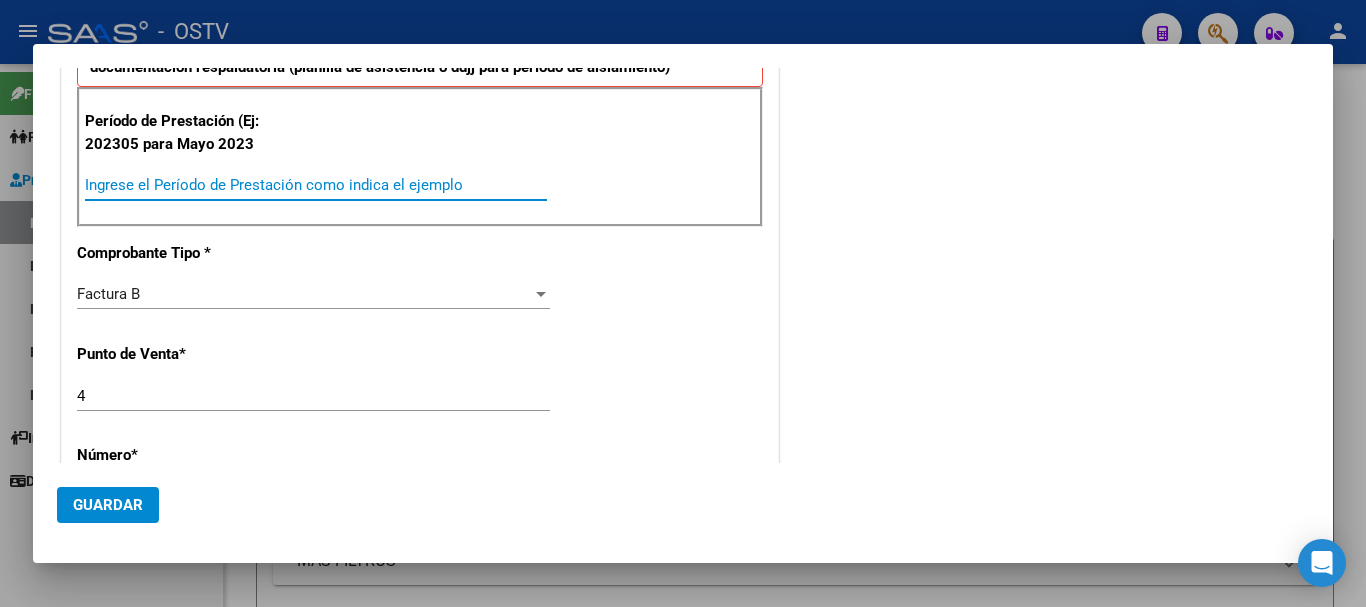 click on "Ingrese el Período de Prestación como indica el ejemplo" at bounding box center (316, 185) 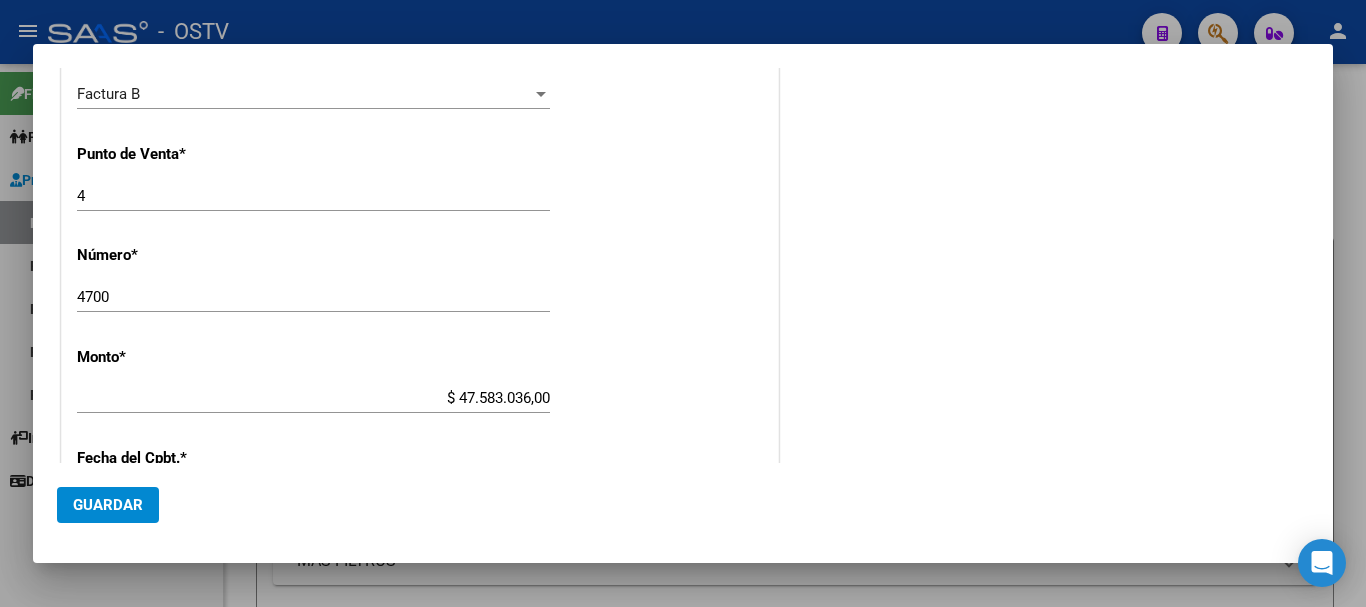 scroll, scrollTop: 900, scrollLeft: 0, axis: vertical 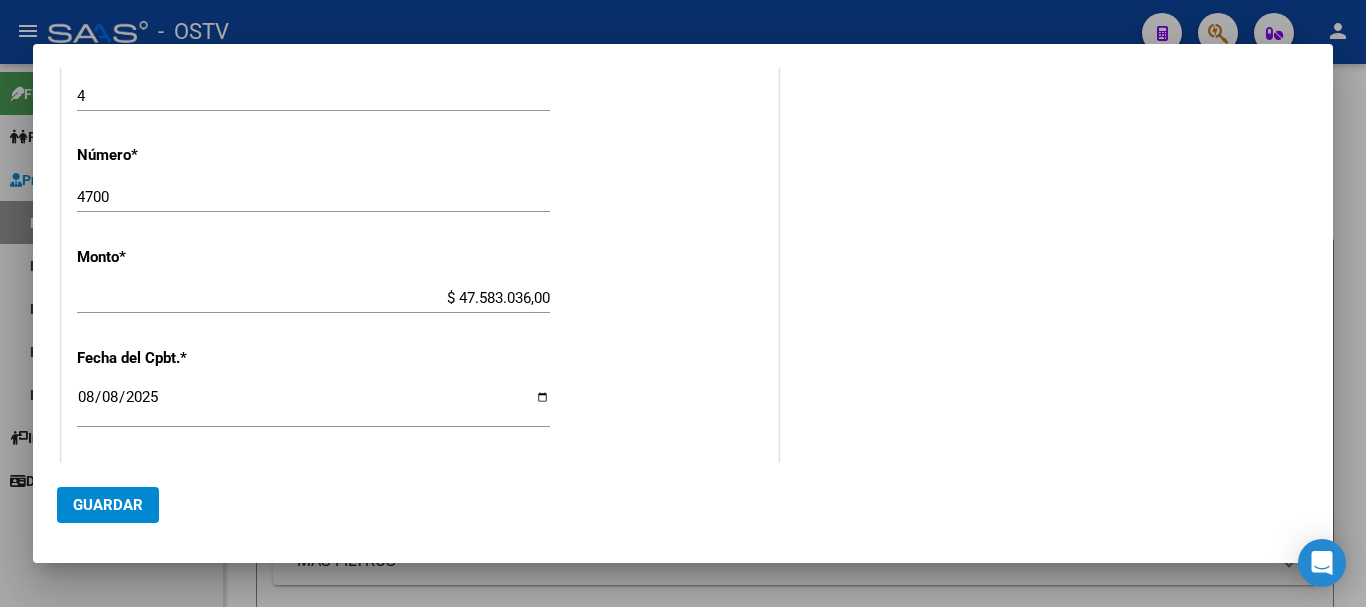 type on "202507" 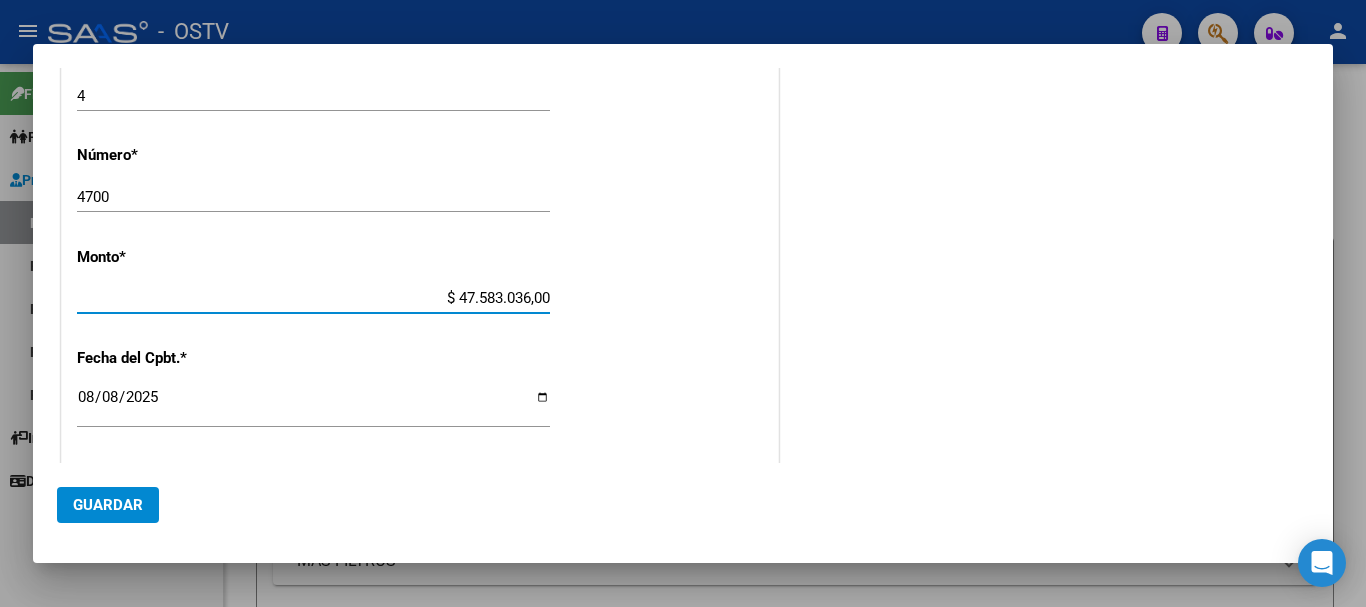 drag, startPoint x: 427, startPoint y: 299, endPoint x: 609, endPoint y: 299, distance: 182 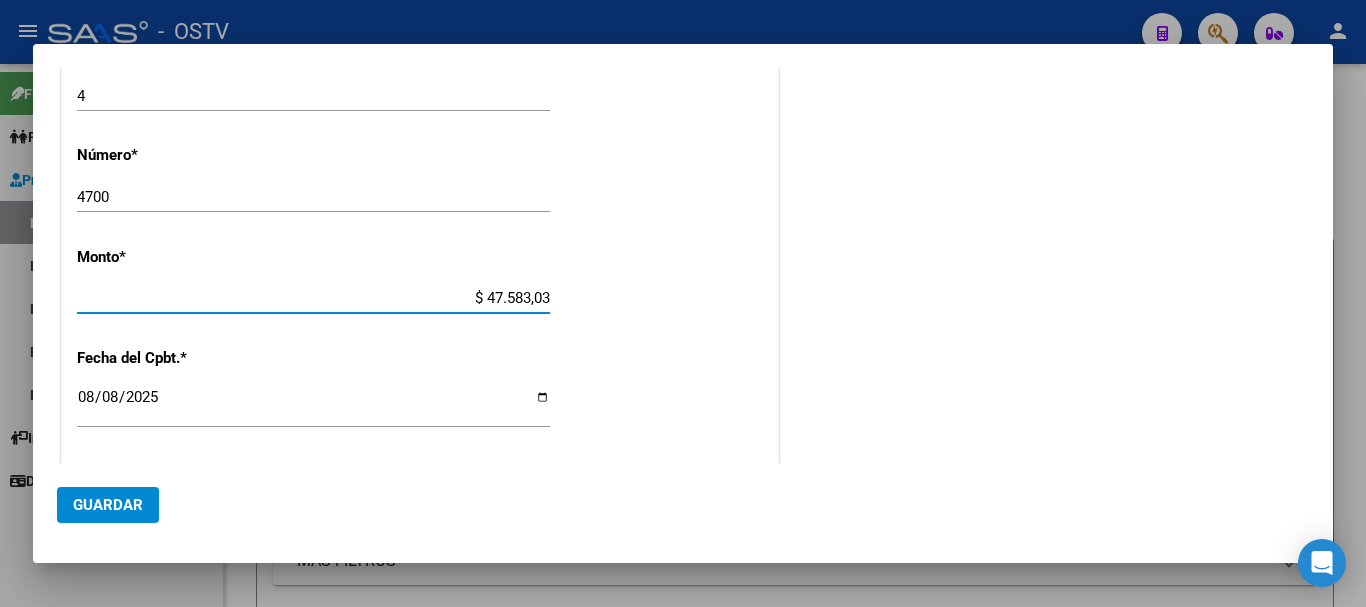 type on "$ 475.830,36" 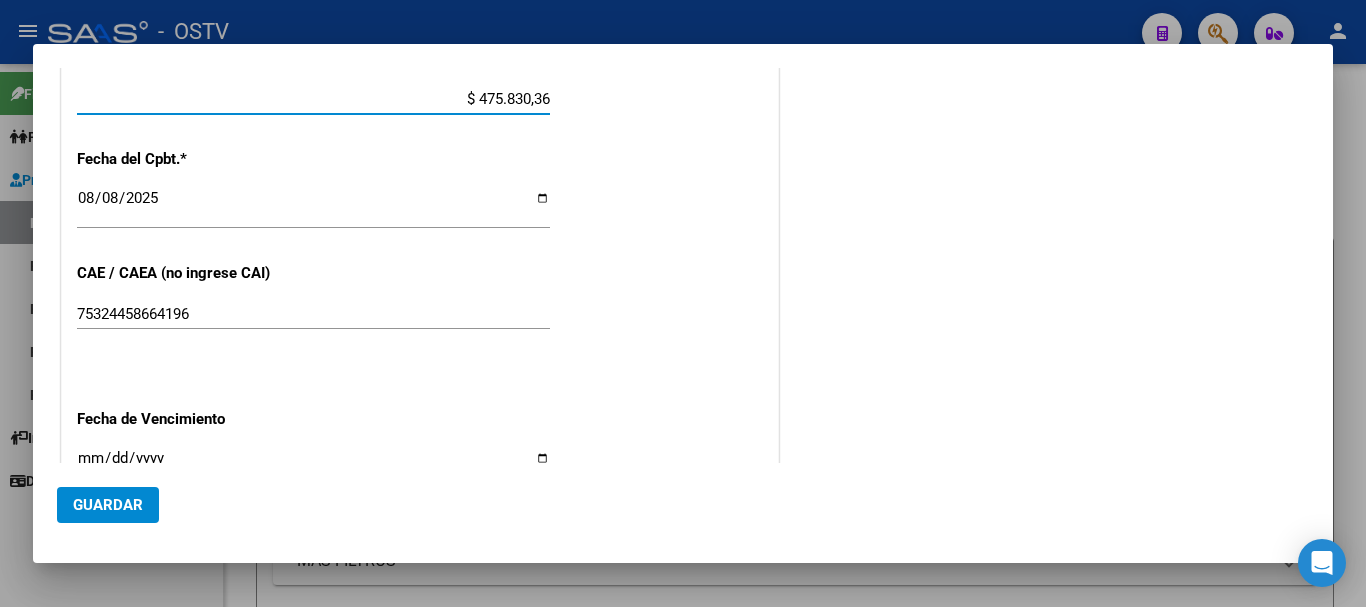 scroll, scrollTop: 1200, scrollLeft: 0, axis: vertical 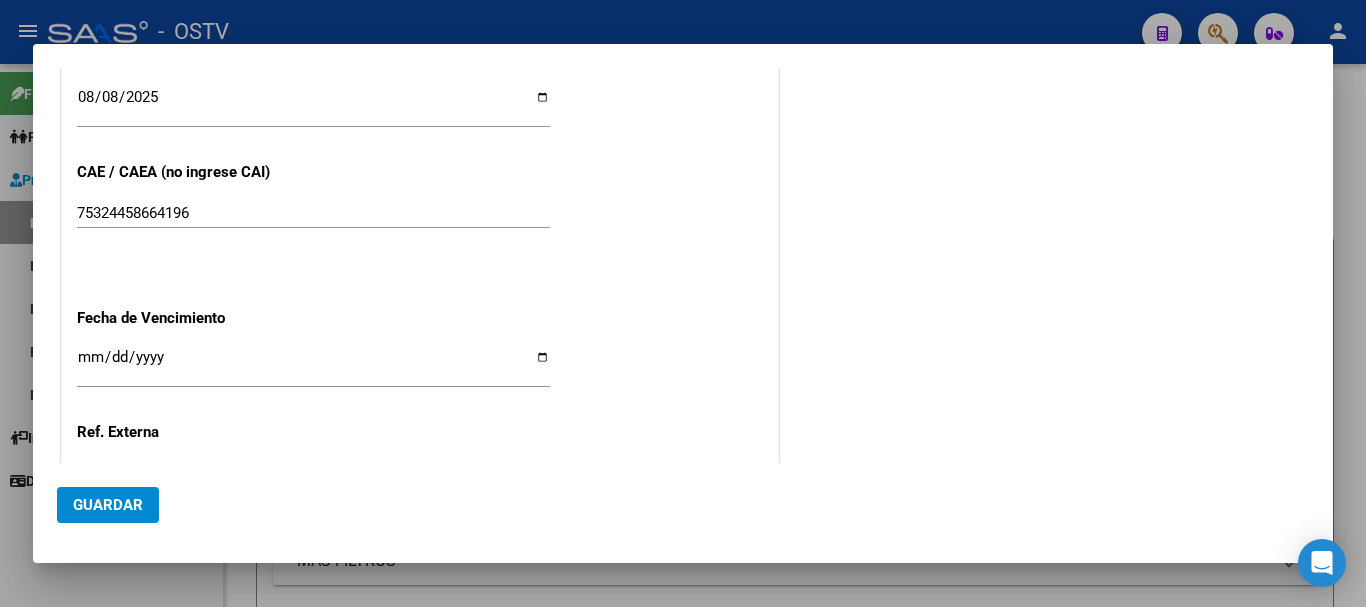 click on "Ingresar la fecha" at bounding box center [313, 365] 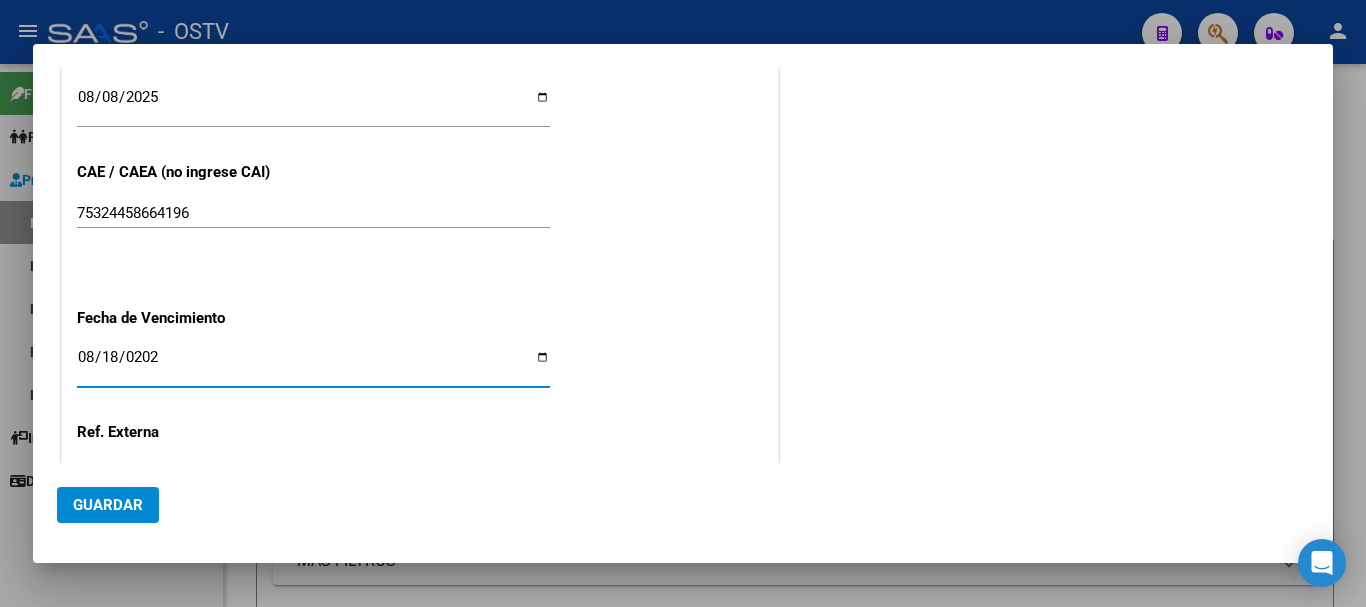 type on "2025-08-18" 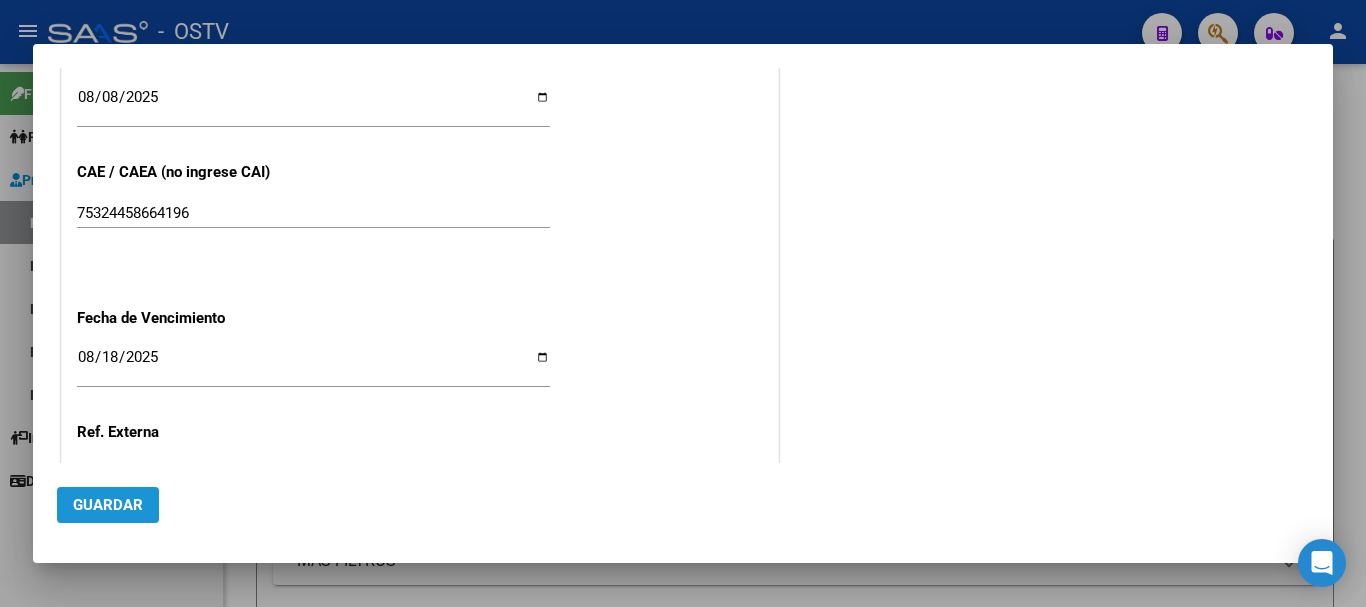 click on "Guardar" 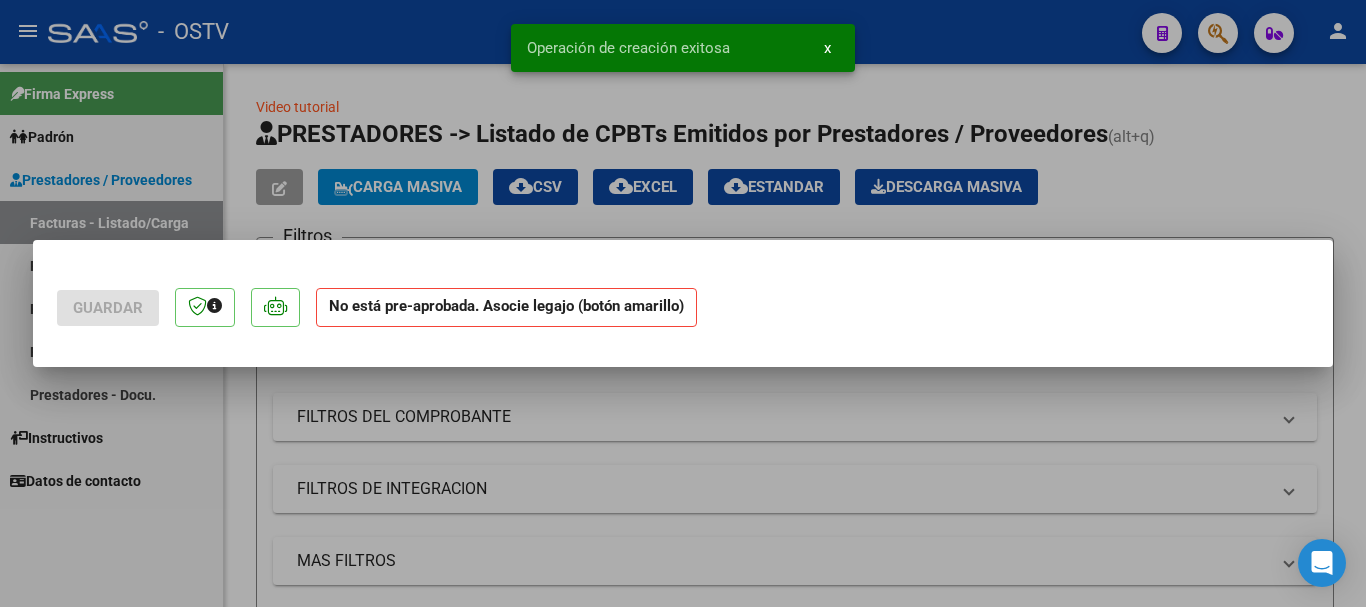 scroll, scrollTop: 0, scrollLeft: 0, axis: both 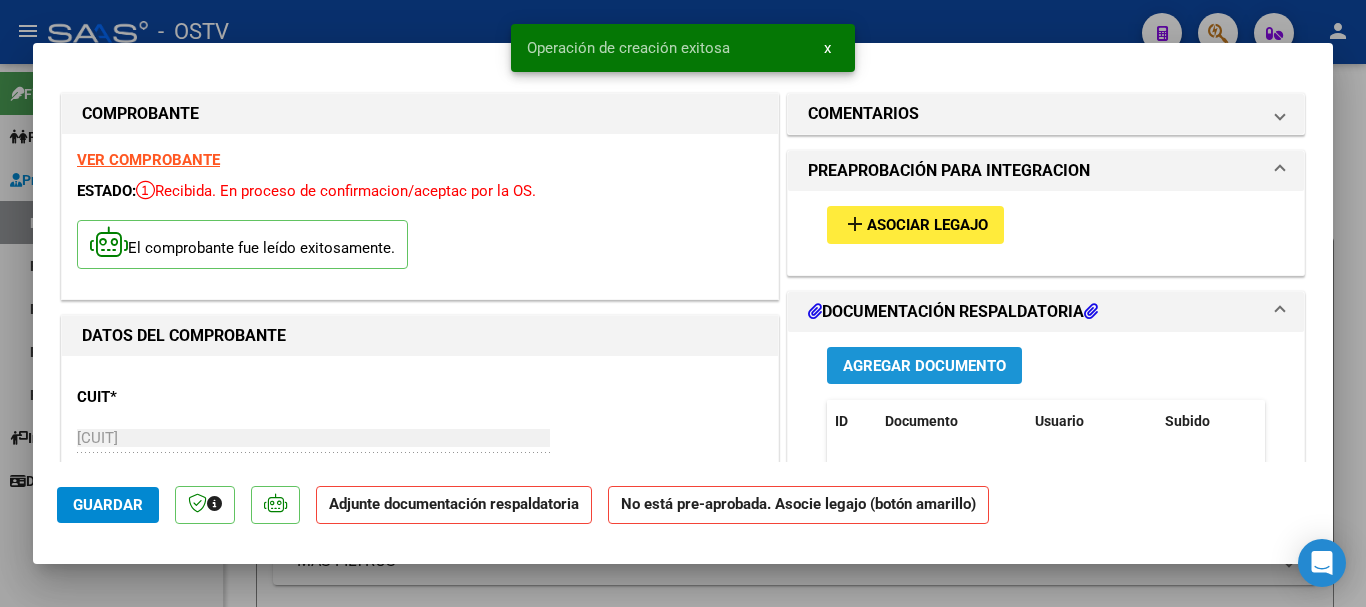 click on "Agregar Documento" at bounding box center [924, 366] 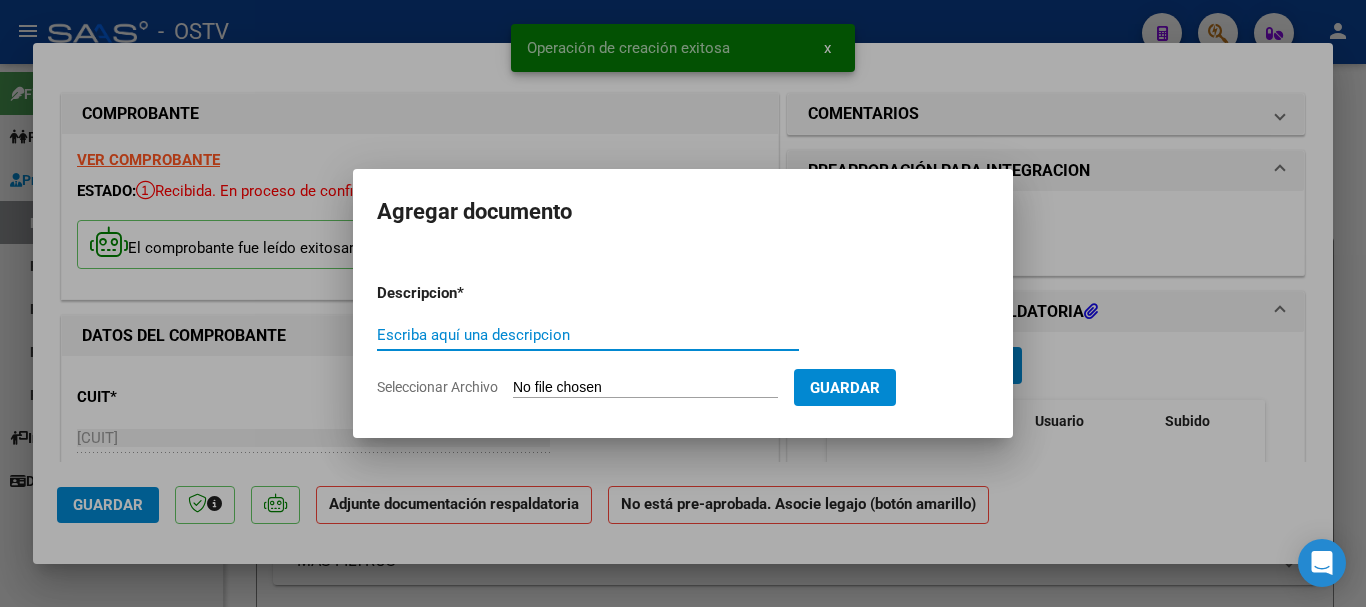 paste on "planilla e informes" 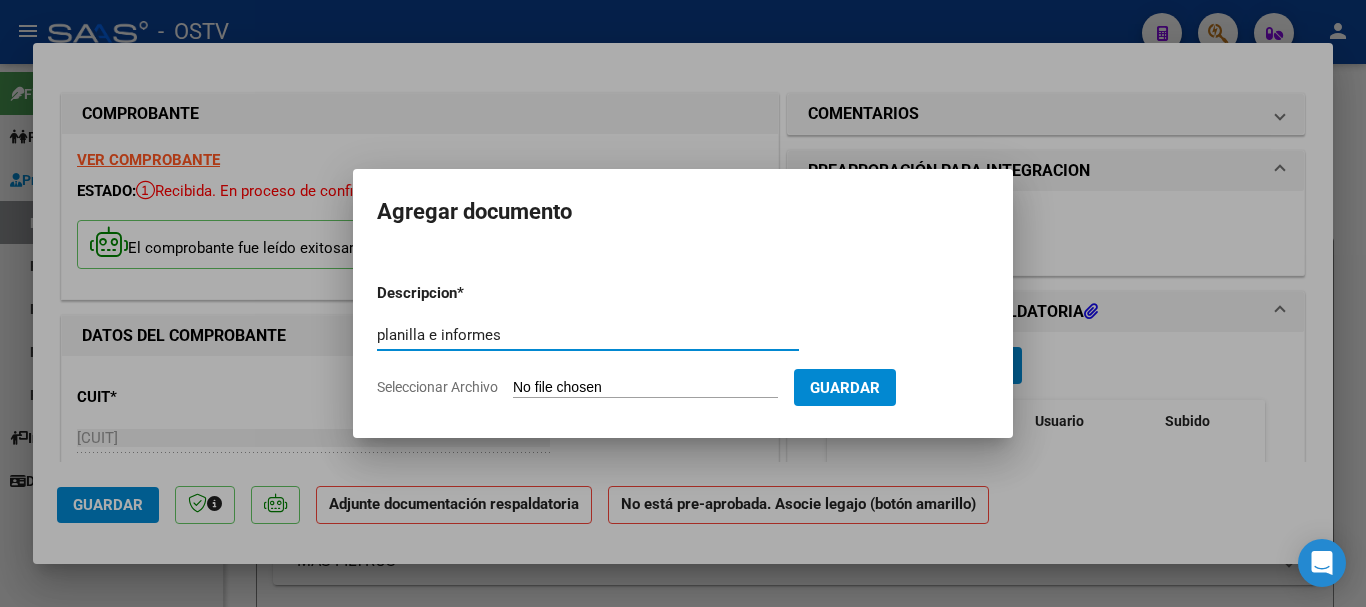 type on "planilla e informes" 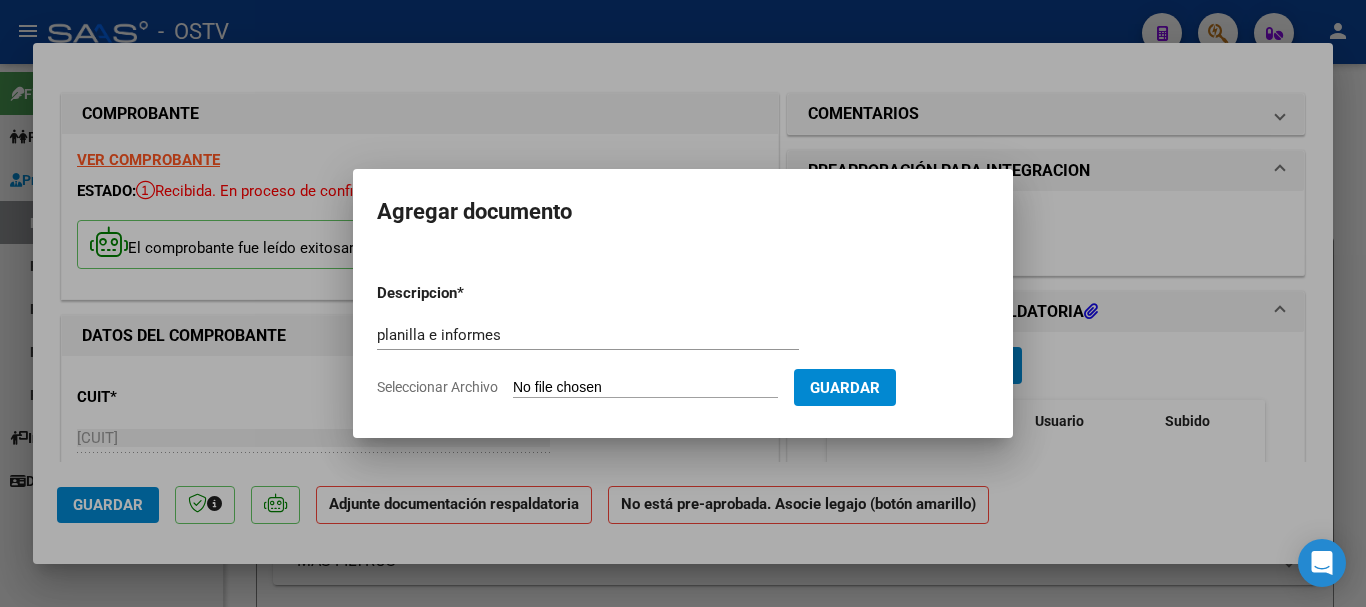 type on "C:\fakepath\planilla cedi julio perez.pdf" 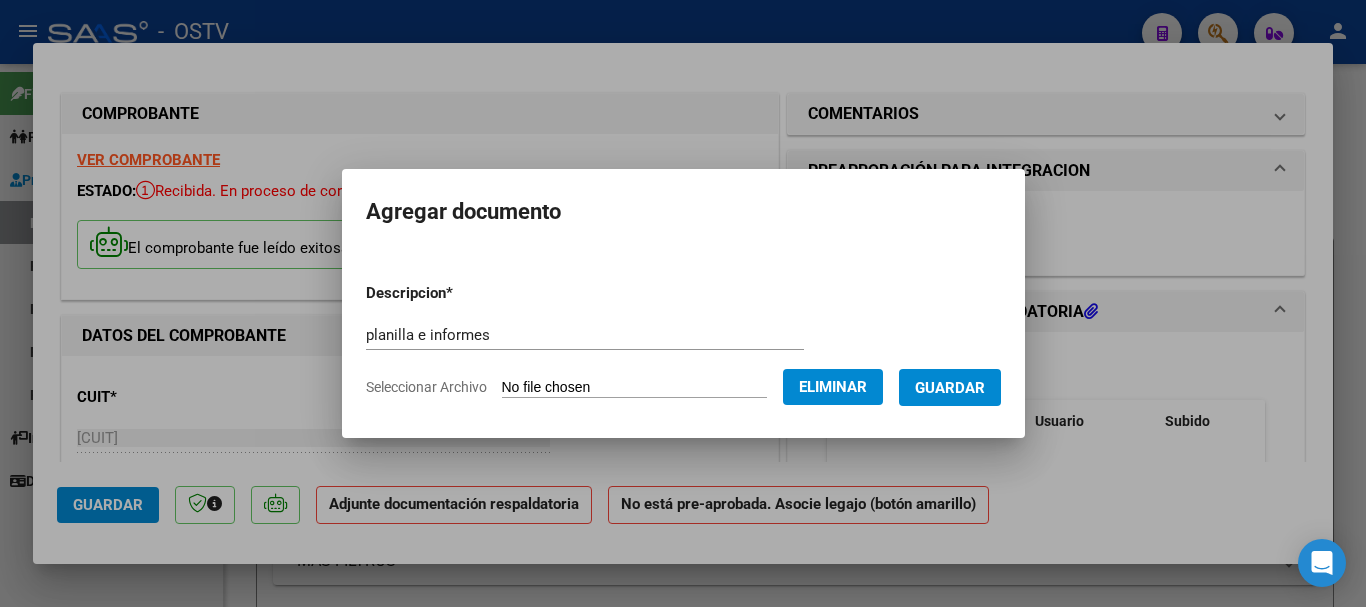 click on "Guardar" at bounding box center (950, 388) 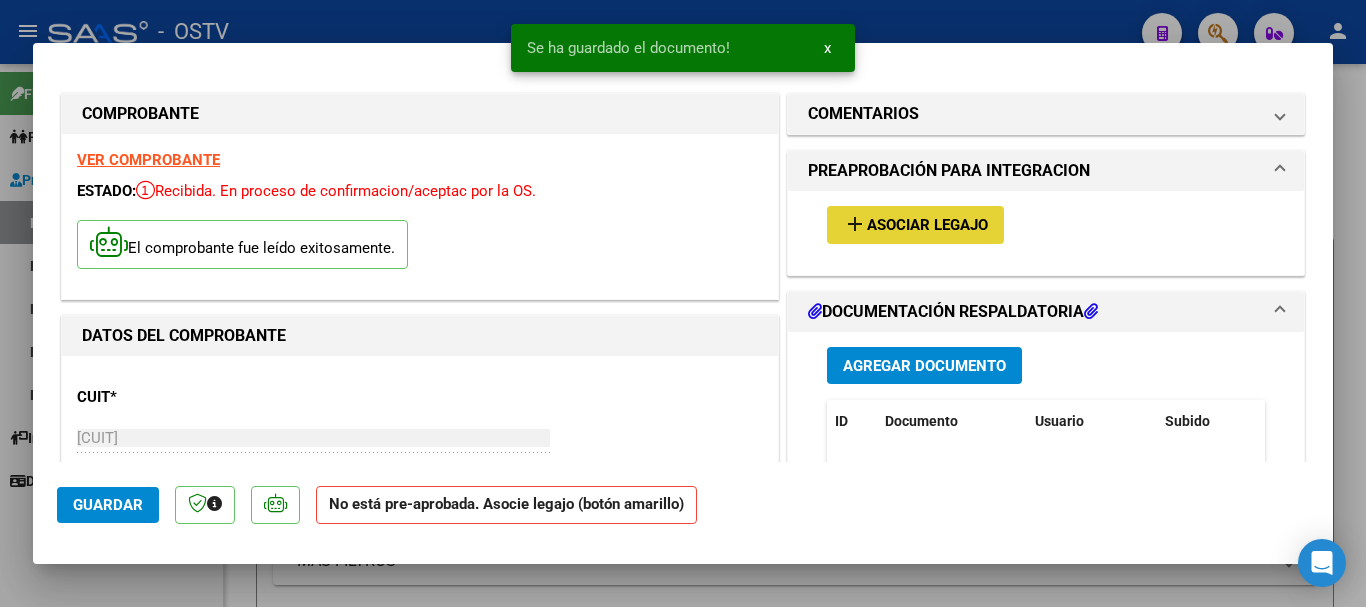 click on "Asociar Legajo" at bounding box center (927, 226) 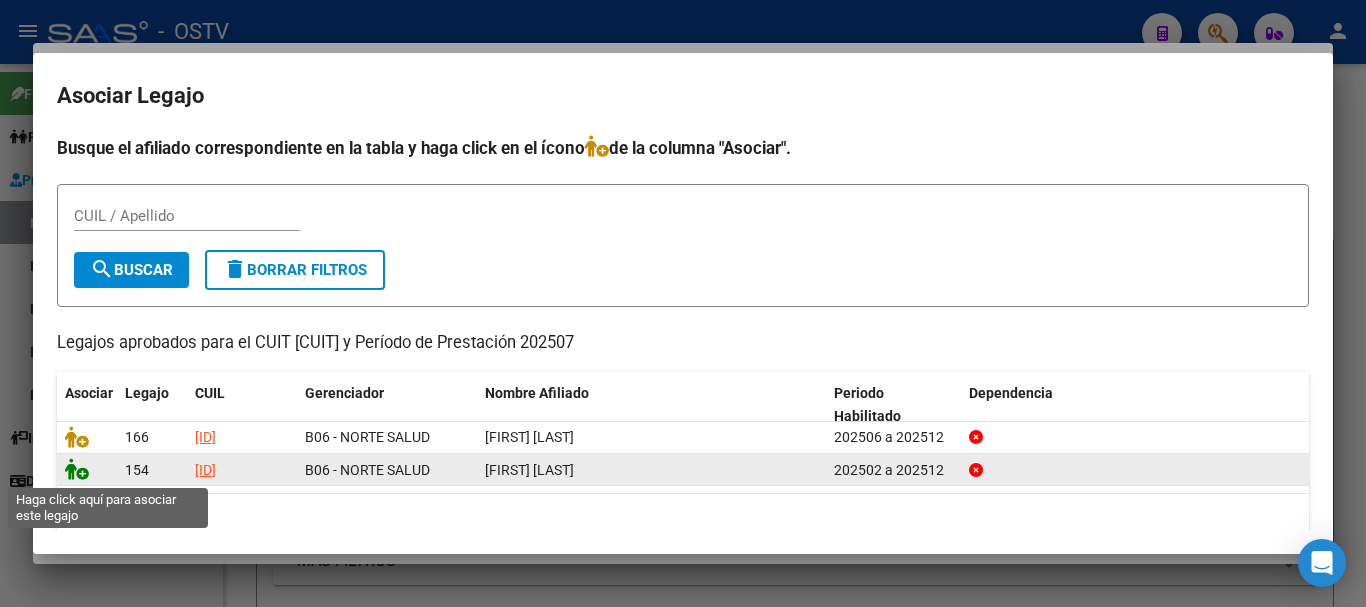 click 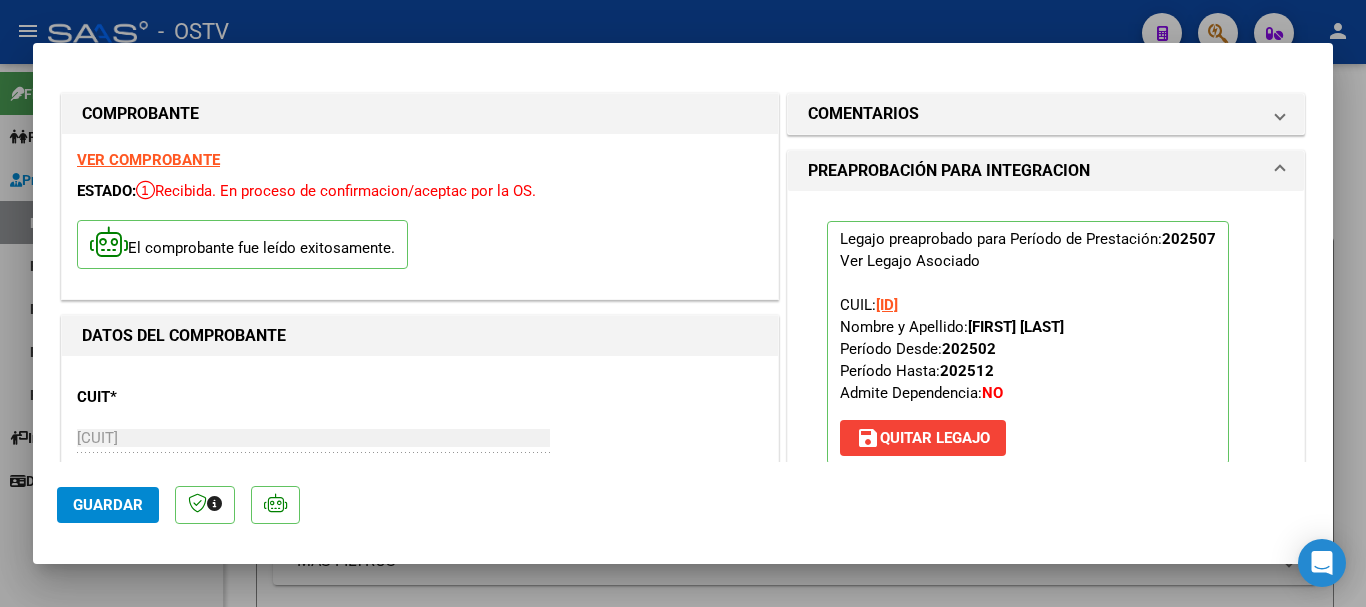 click at bounding box center (683, 303) 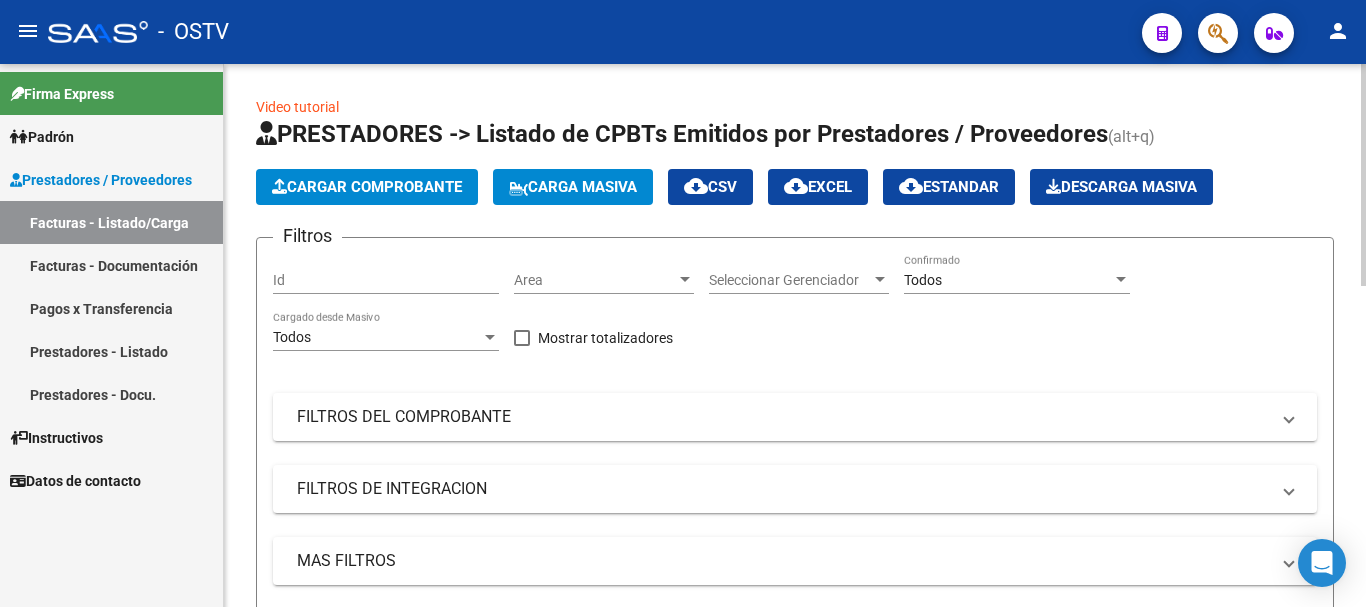 click on "Cargar Comprobante" 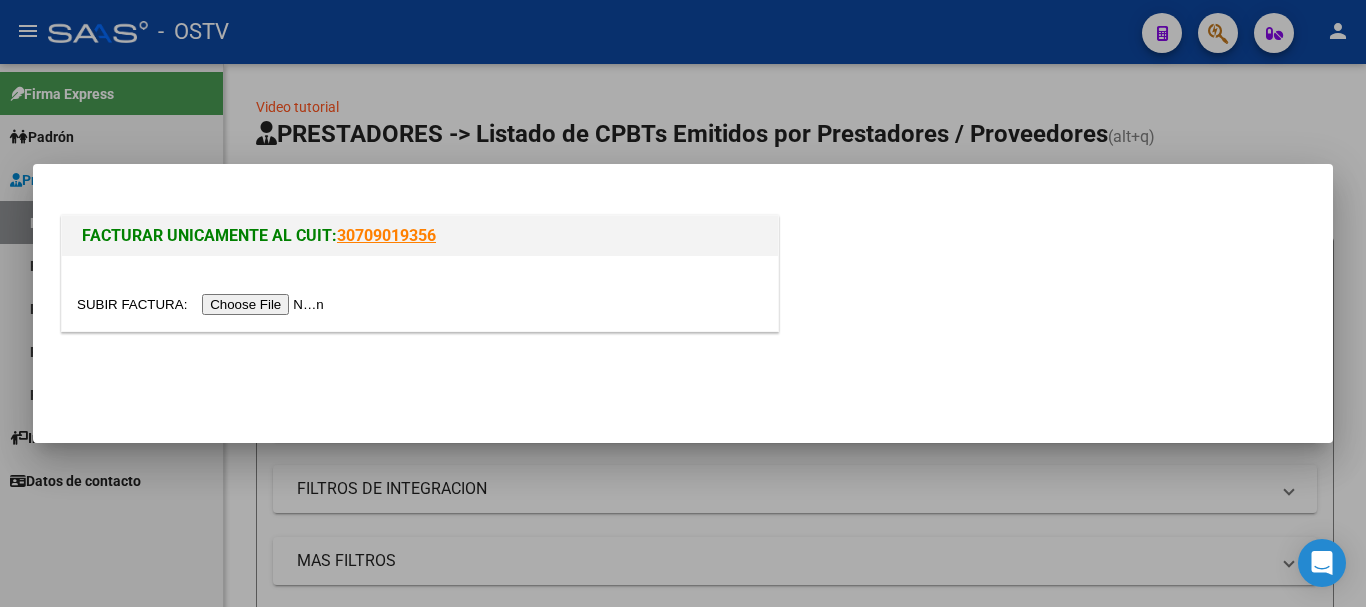 click at bounding box center [203, 304] 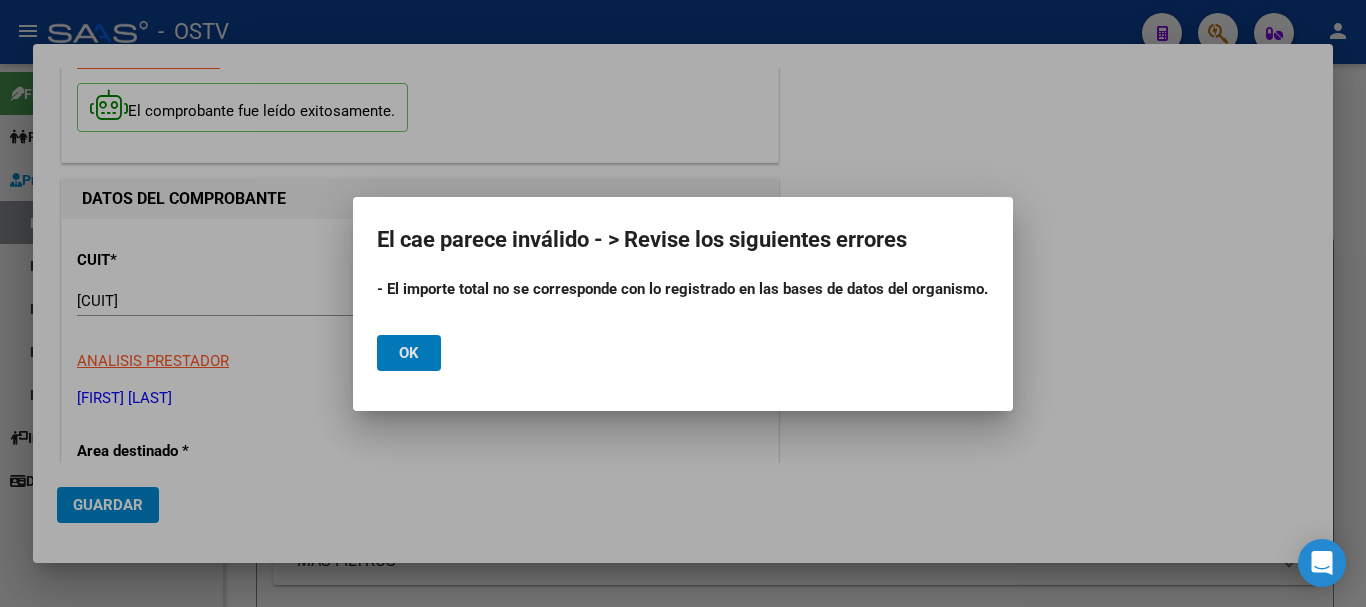 scroll, scrollTop: 200, scrollLeft: 0, axis: vertical 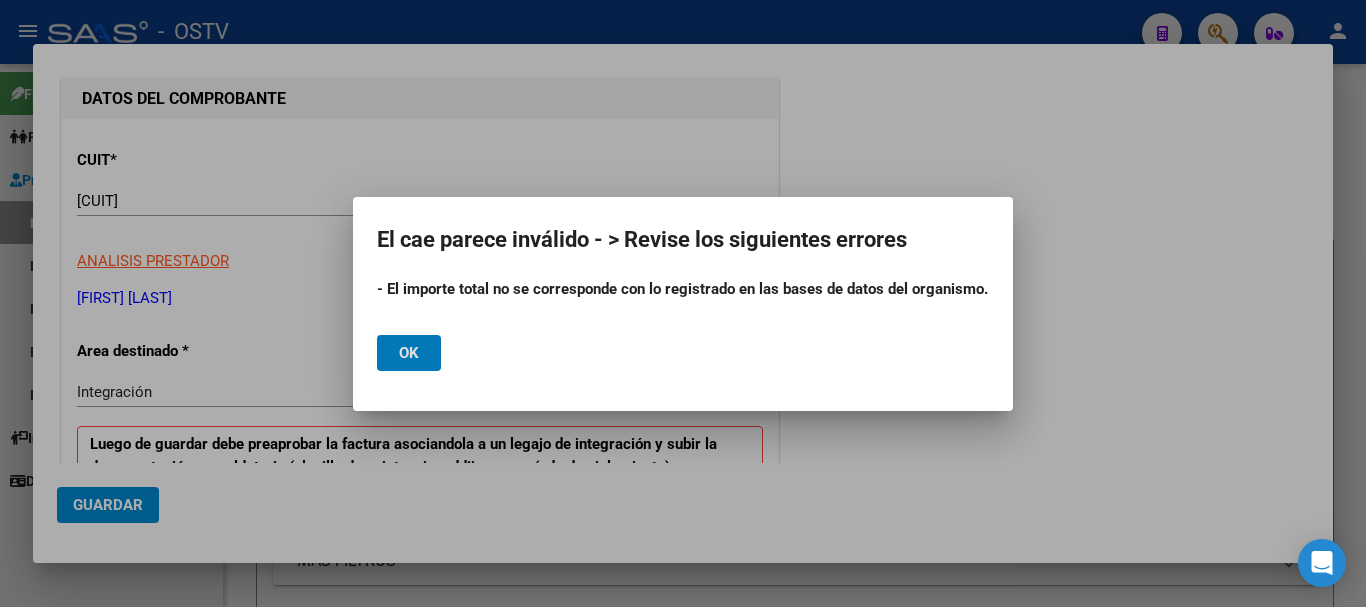 click on "Ok" 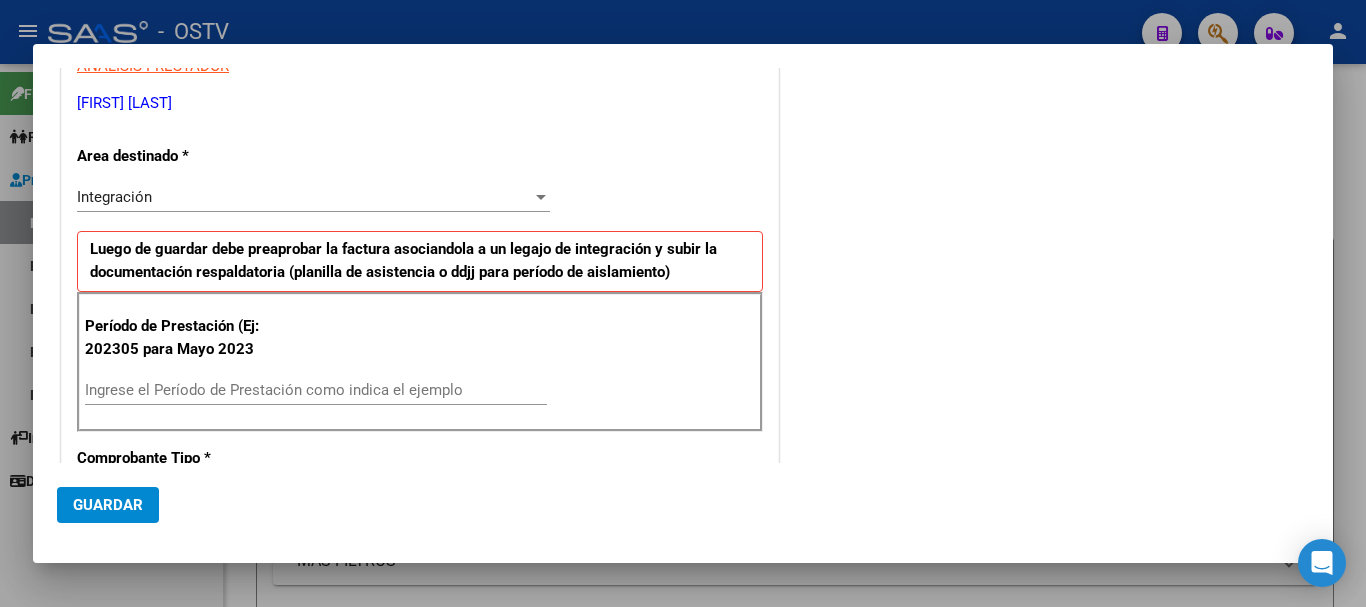 scroll, scrollTop: 400, scrollLeft: 0, axis: vertical 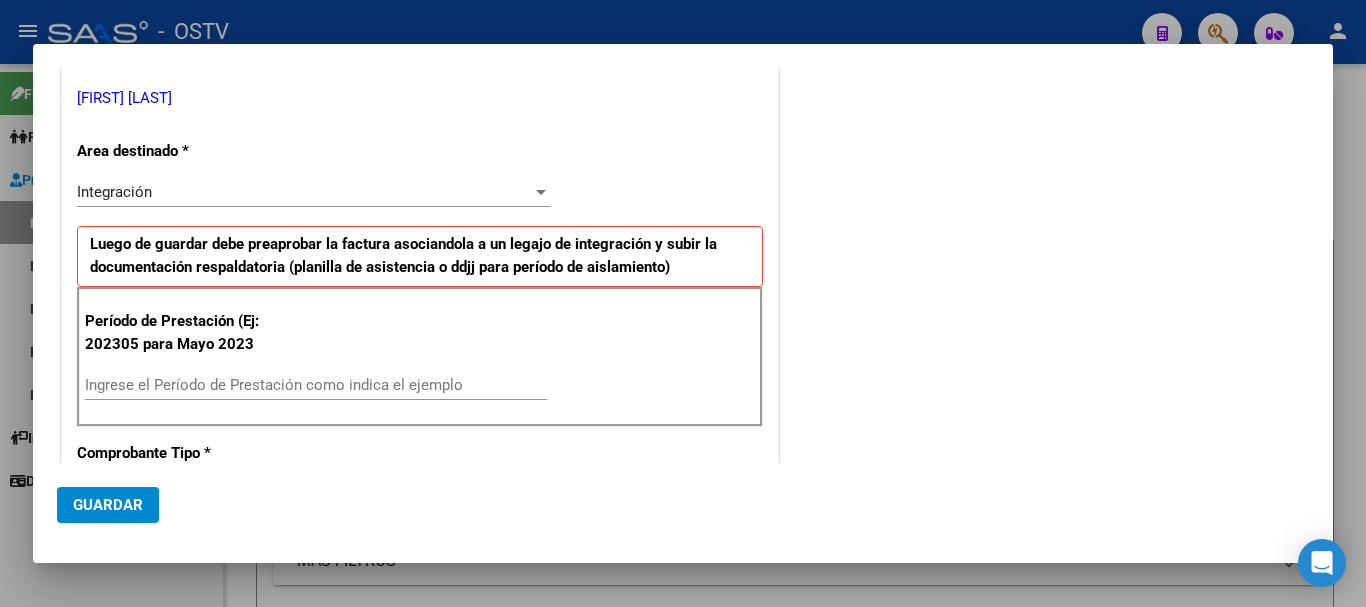 click on "Ingrese el Período de Prestación como indica el ejemplo" at bounding box center (316, 385) 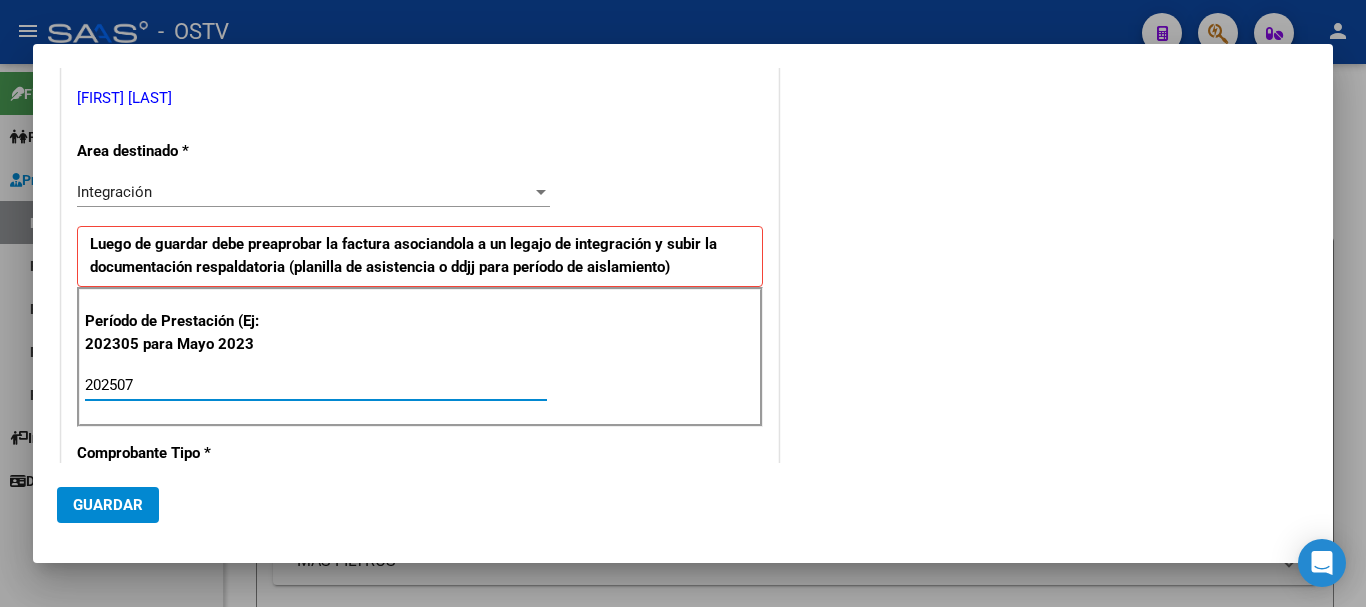 type on "202507" 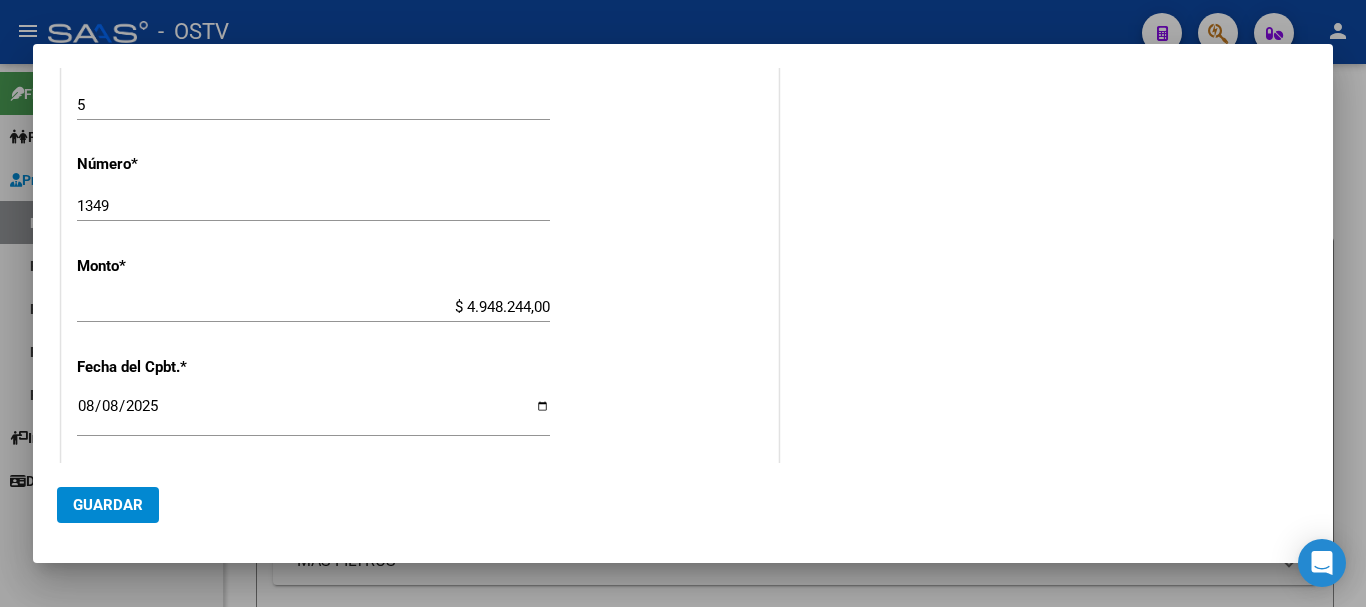 scroll, scrollTop: 900, scrollLeft: 0, axis: vertical 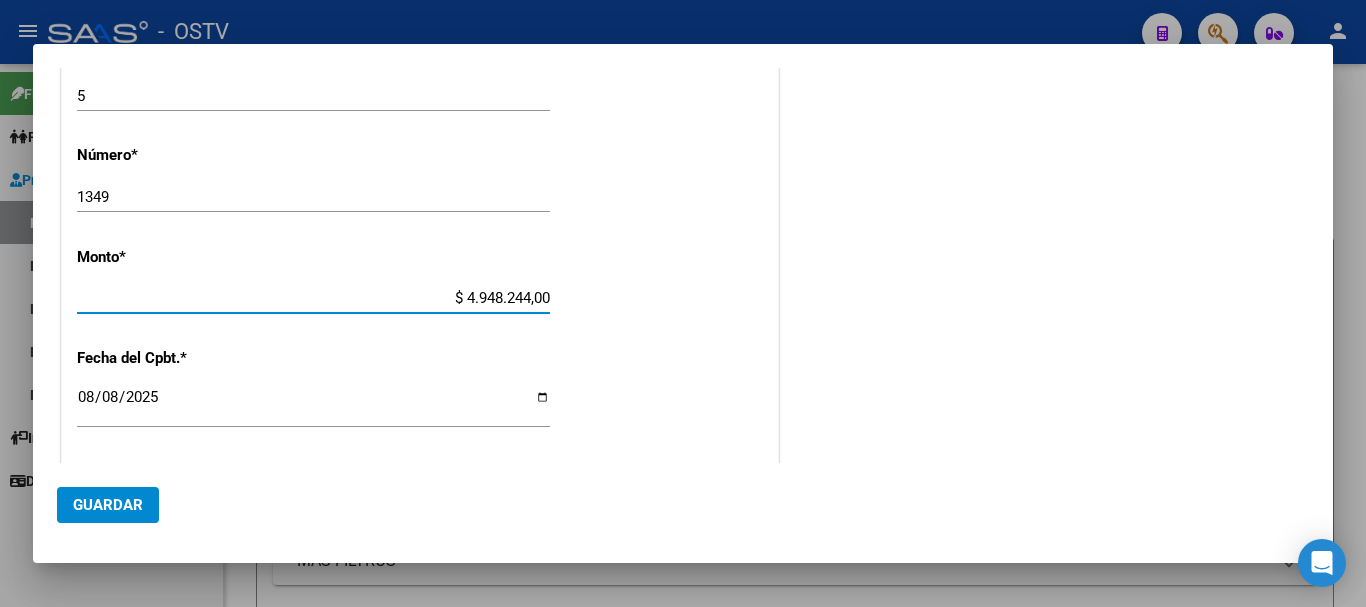 drag, startPoint x: 498, startPoint y: 304, endPoint x: 608, endPoint y: 304, distance: 110 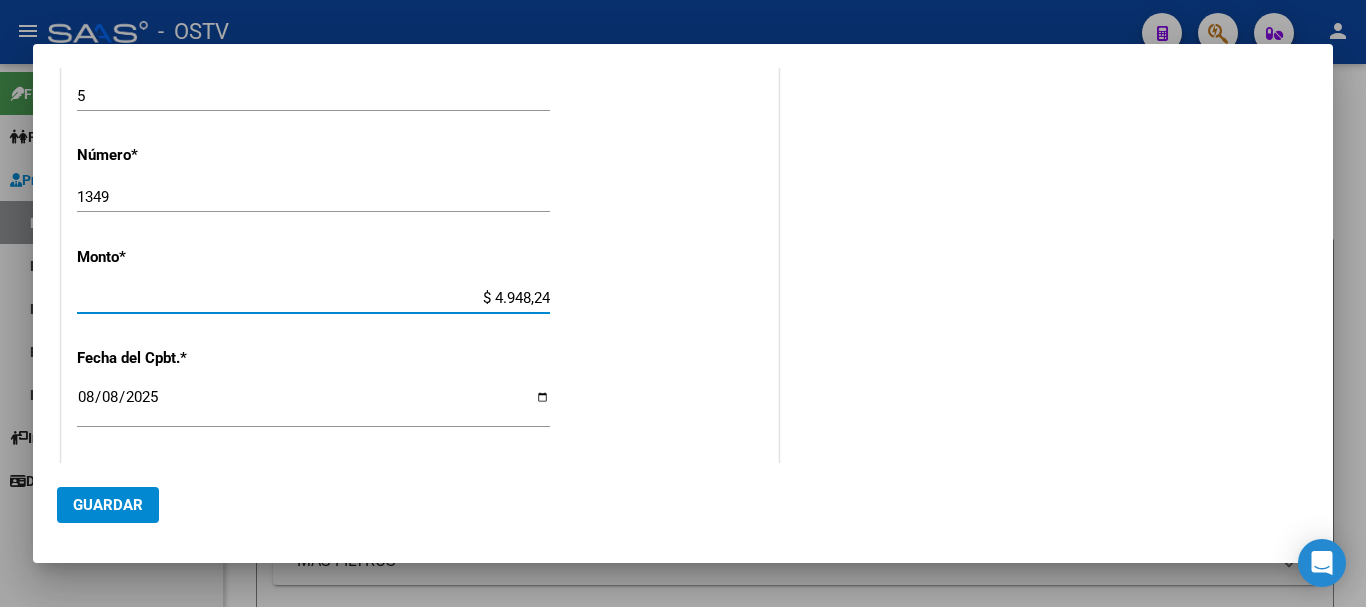 type on "$ 49.482,44" 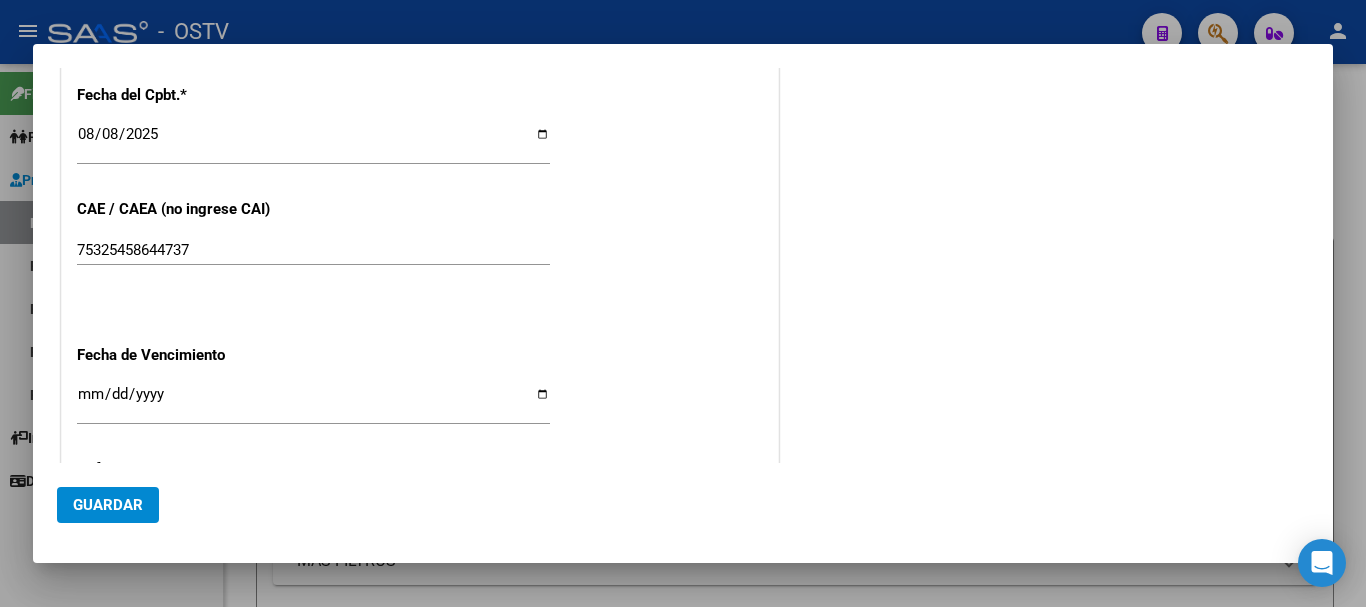 scroll, scrollTop: 1200, scrollLeft: 0, axis: vertical 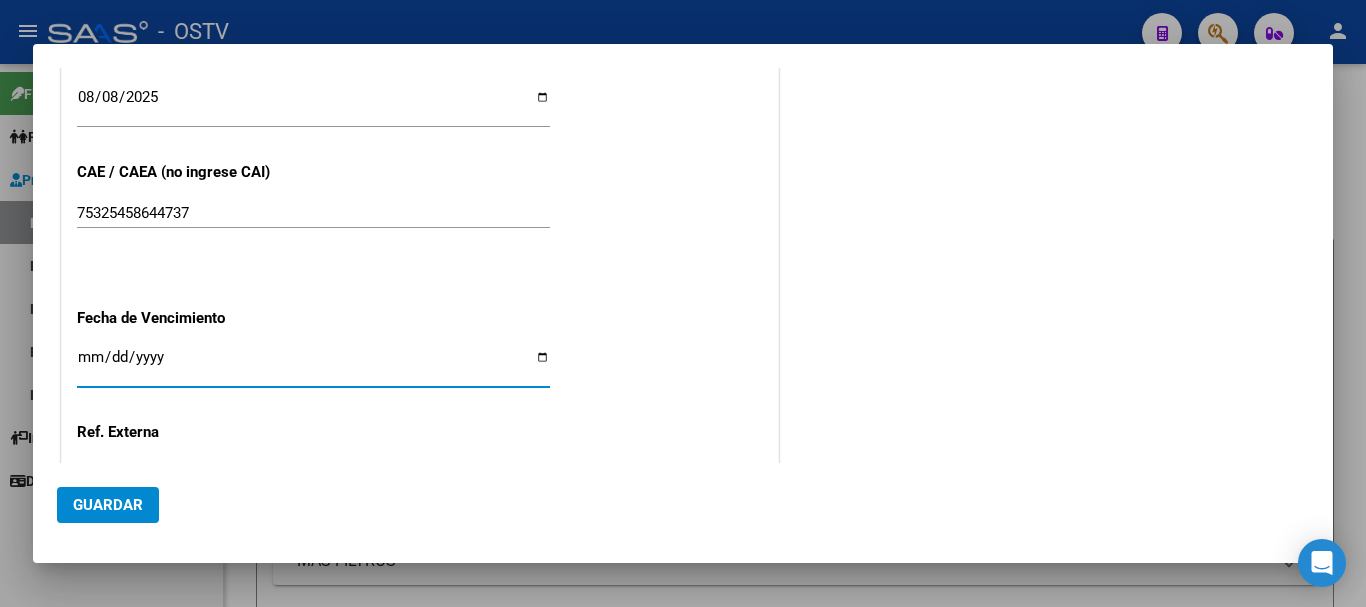 click on "Ingresar la fecha" at bounding box center (313, 365) 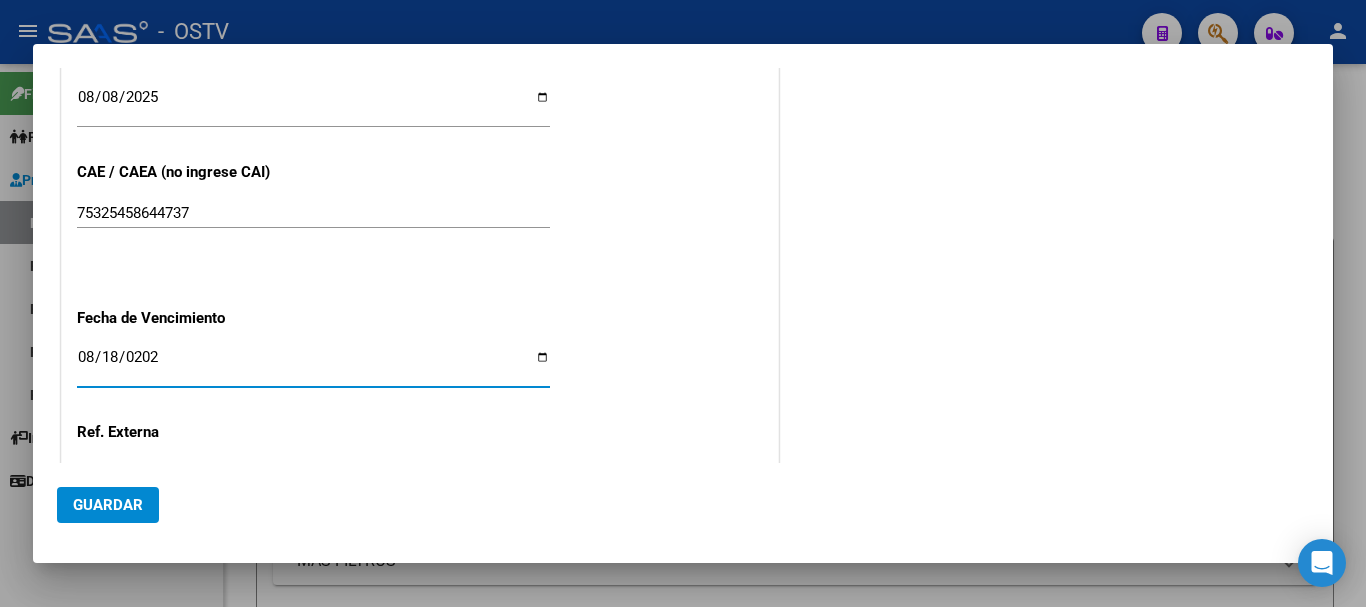 type on "2025-08-18" 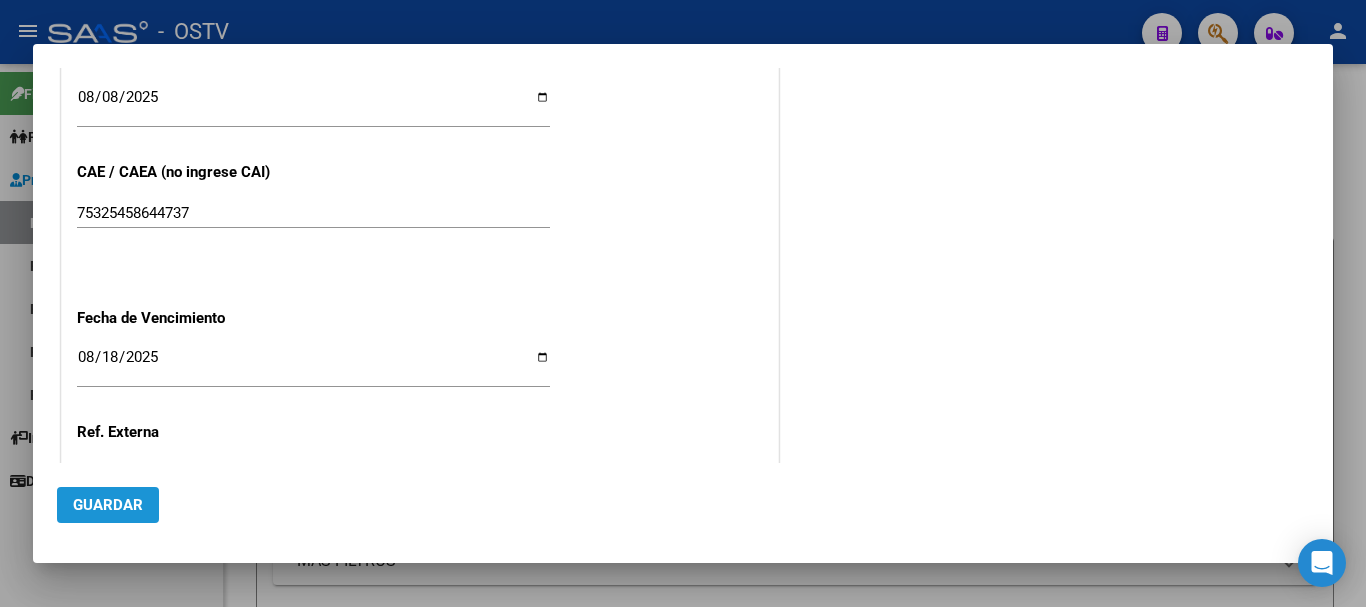 click on "Guardar" 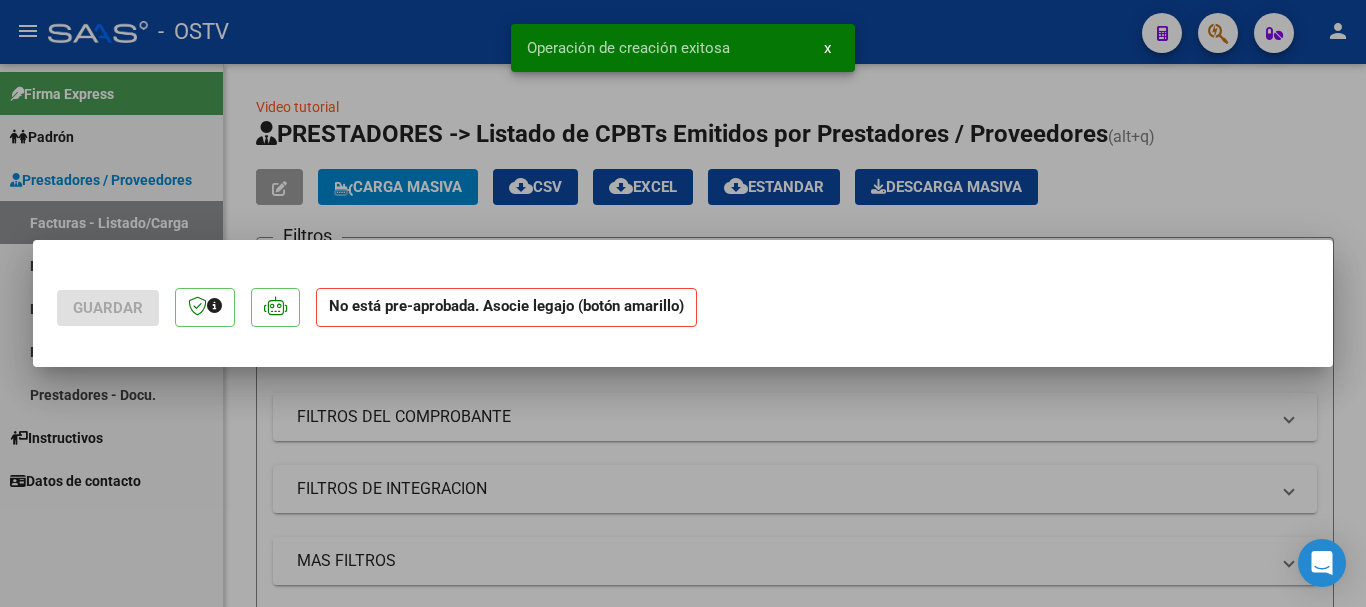scroll, scrollTop: 0, scrollLeft: 0, axis: both 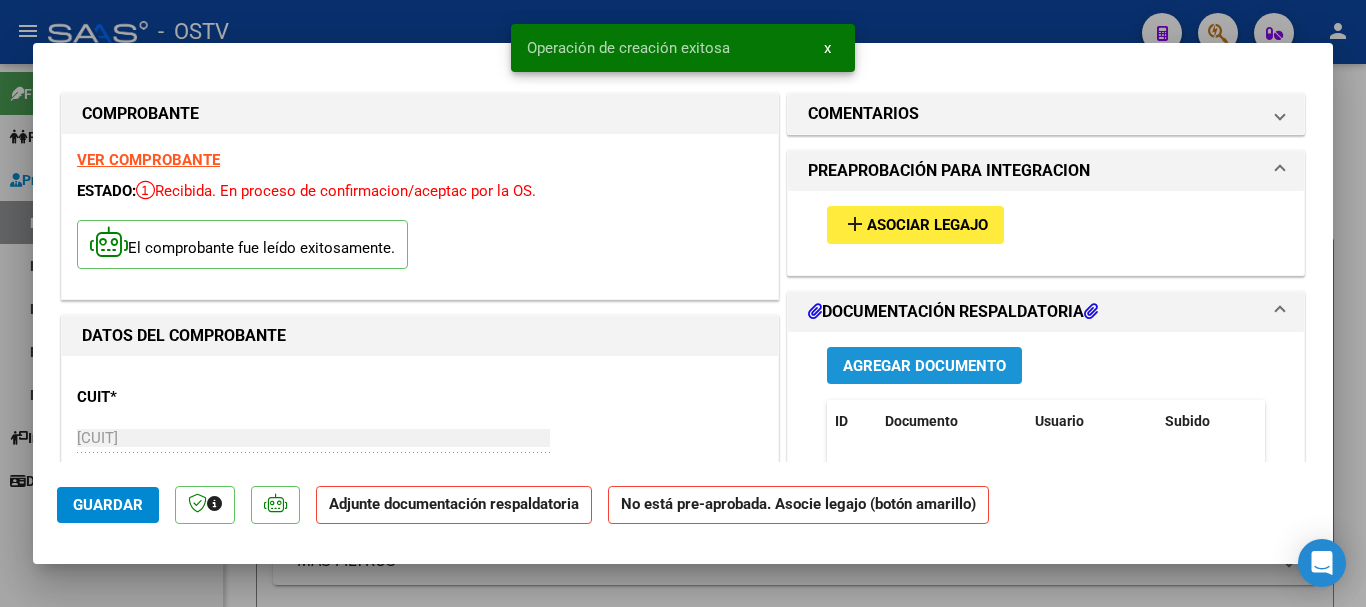 click on "Agregar Documento" at bounding box center (924, 366) 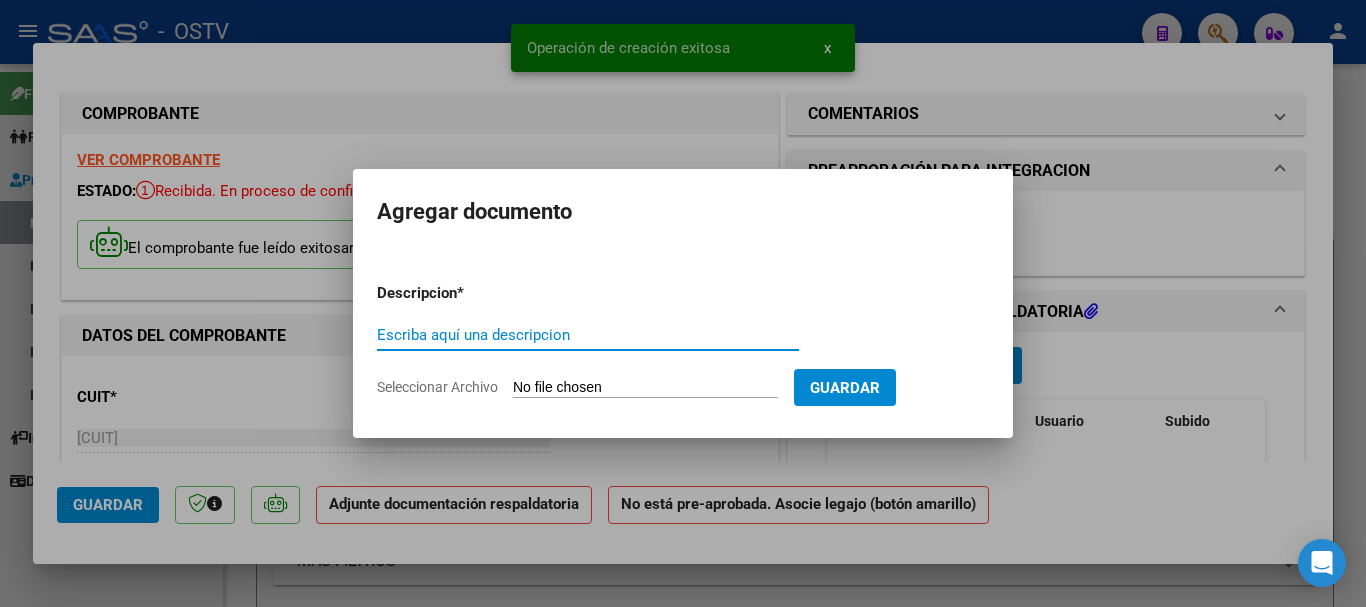 paste on "planilla e informes" 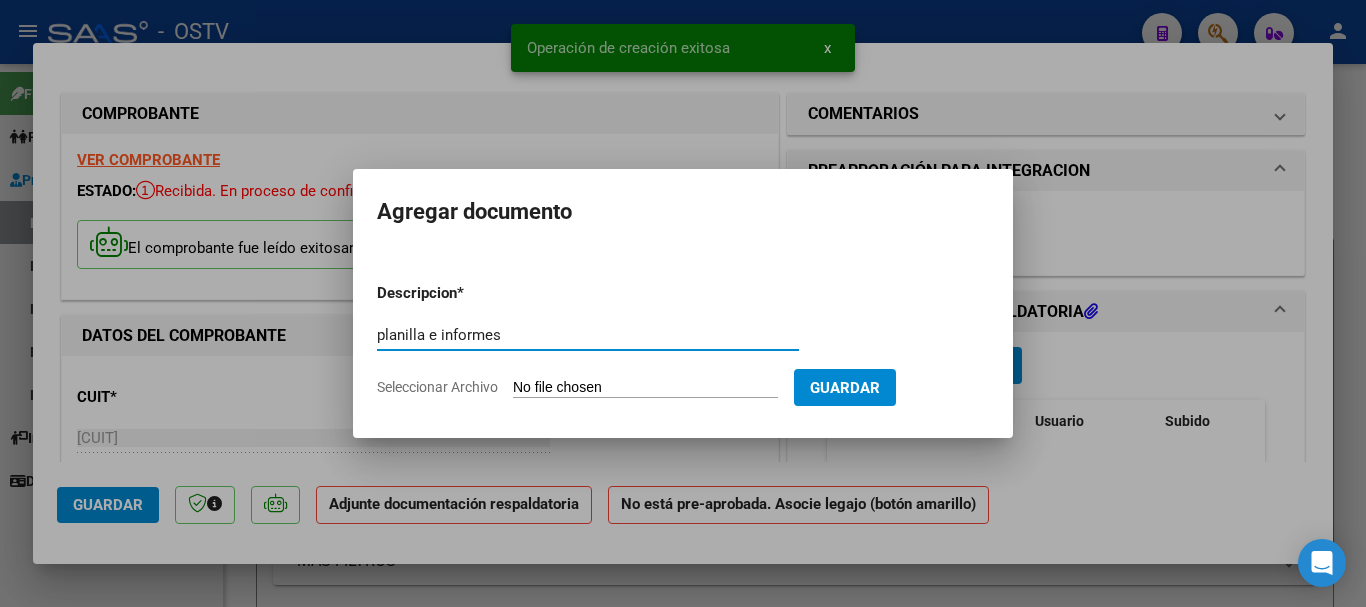 type on "planilla e informes" 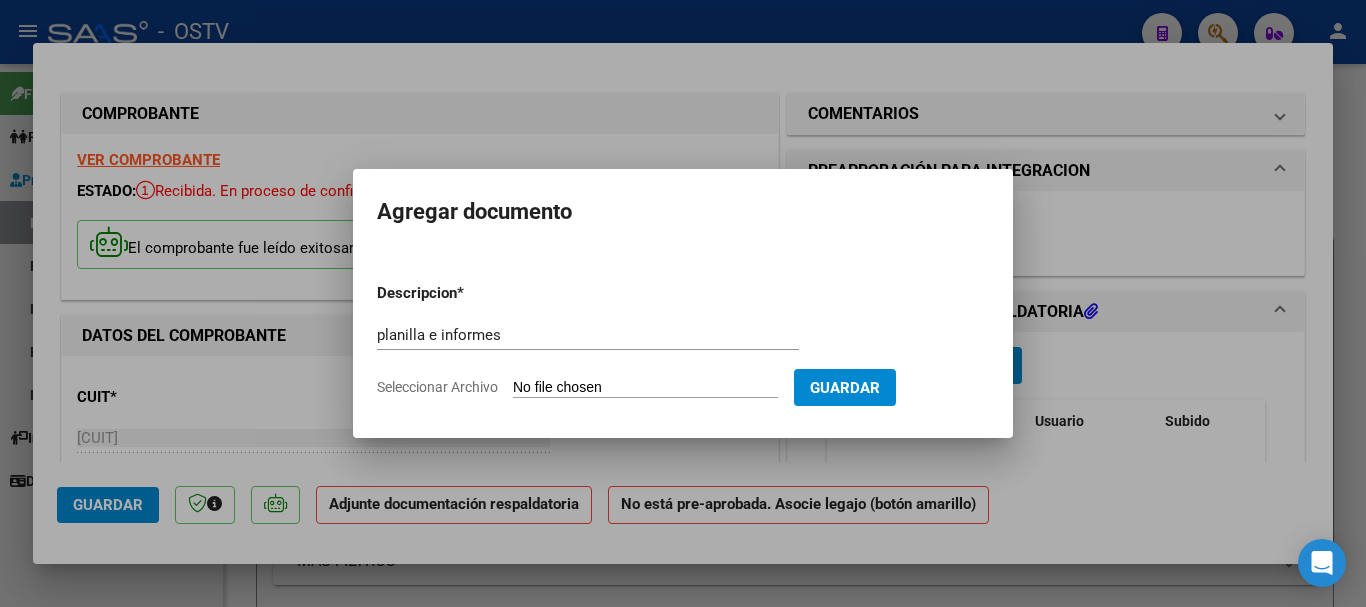 type on "C:\fakepath\planilla palomo julio perez.pdf" 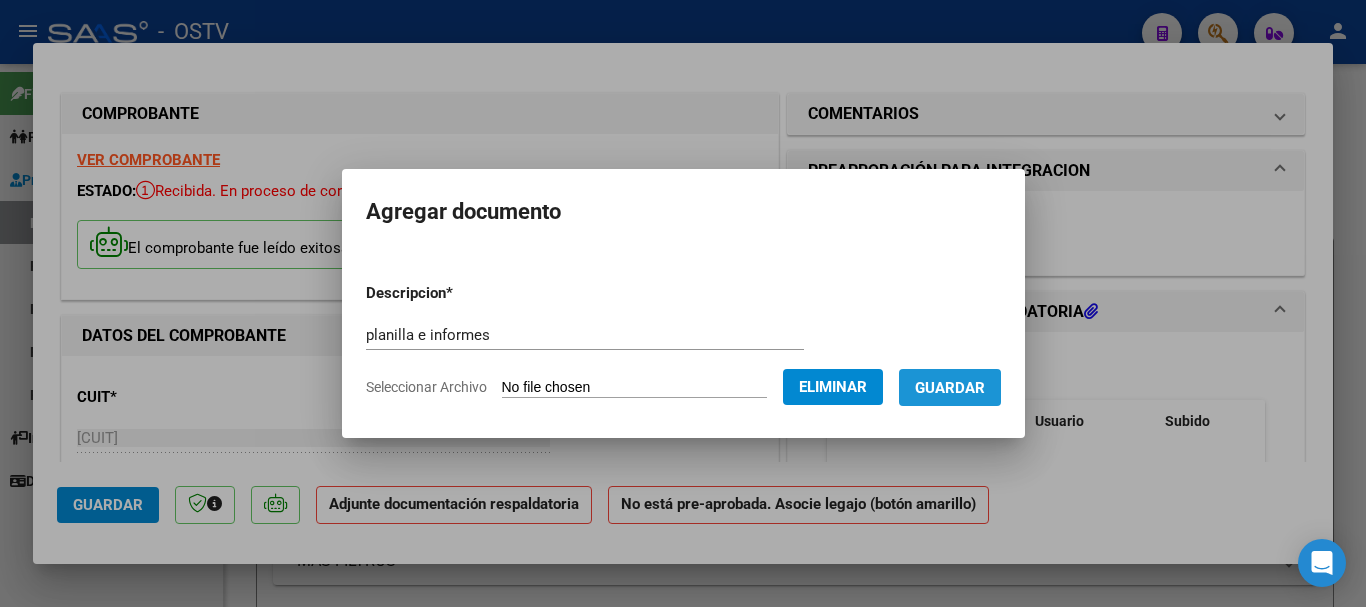 click on "Guardar" at bounding box center [950, 388] 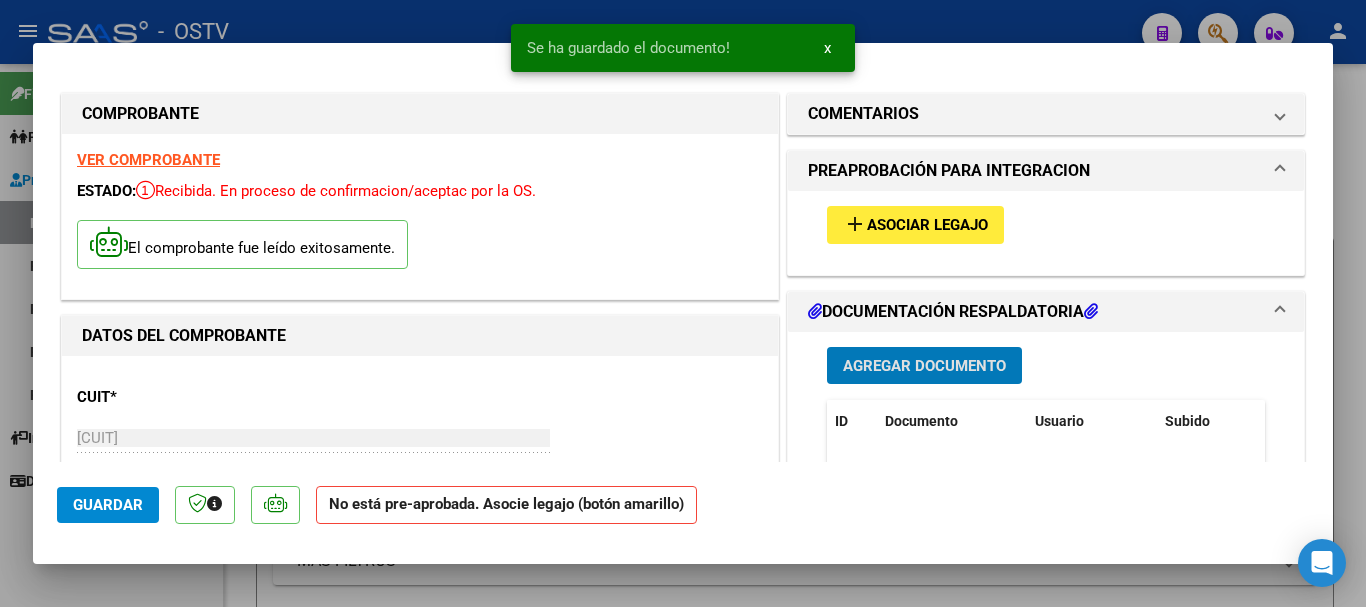 click on "Asociar Legajo" at bounding box center (927, 226) 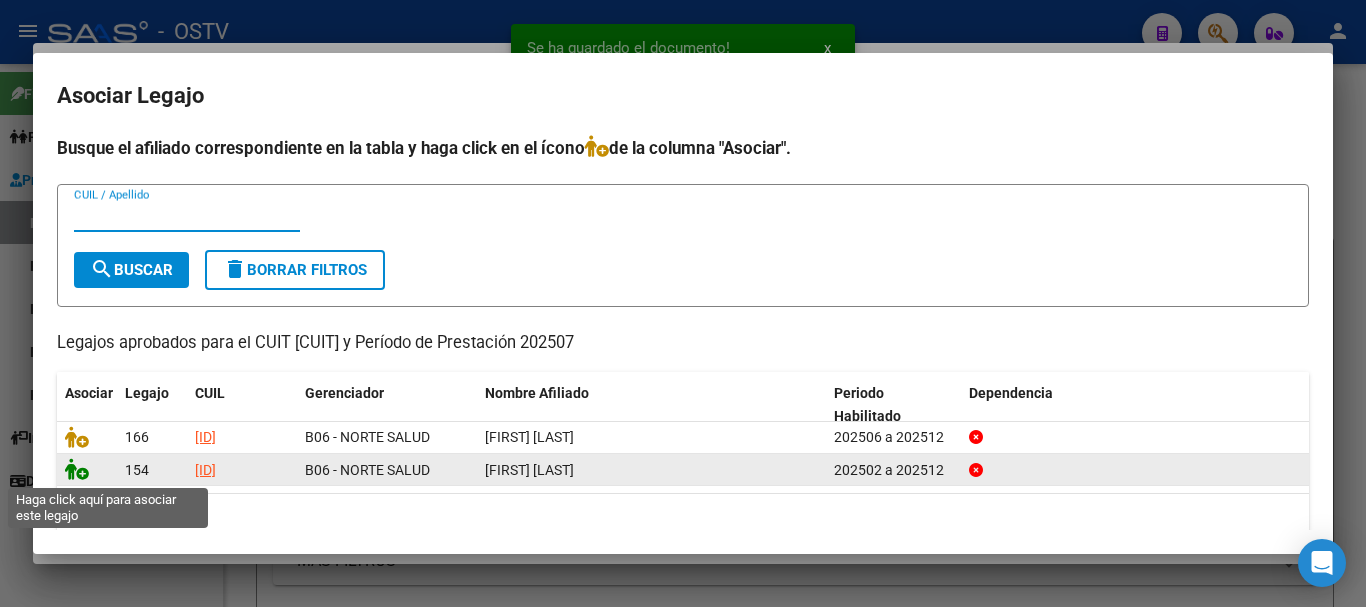 click 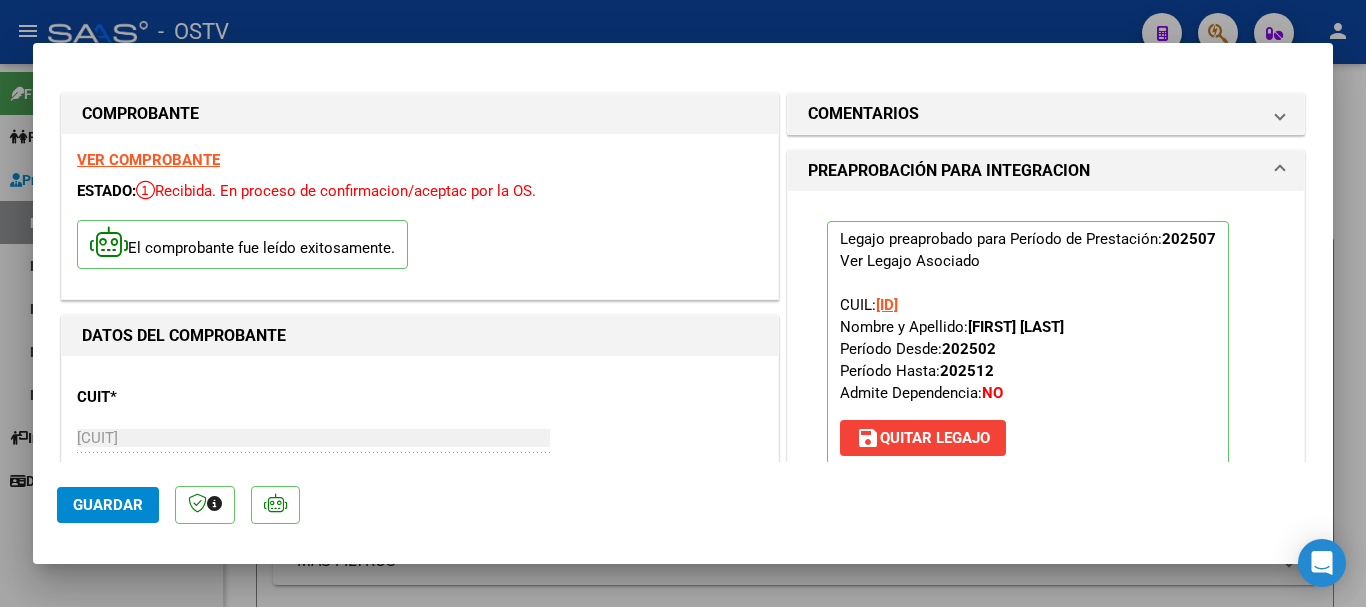 click at bounding box center (683, 303) 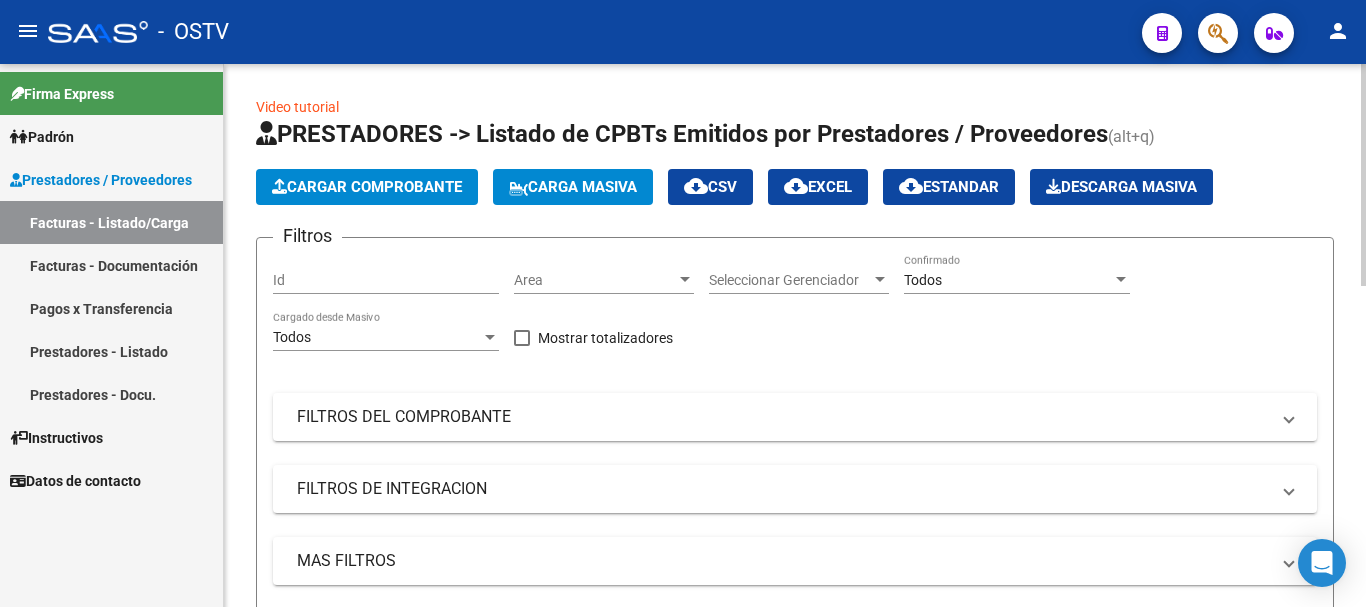 click on "Cargar Comprobante" 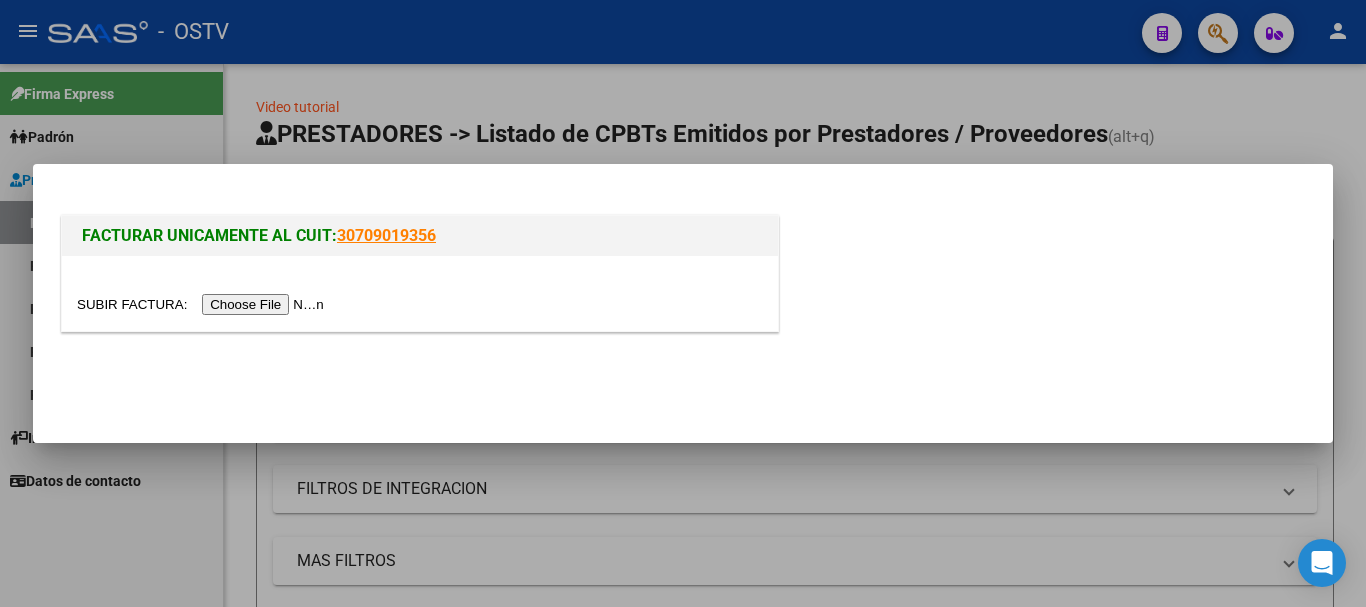 click at bounding box center [203, 304] 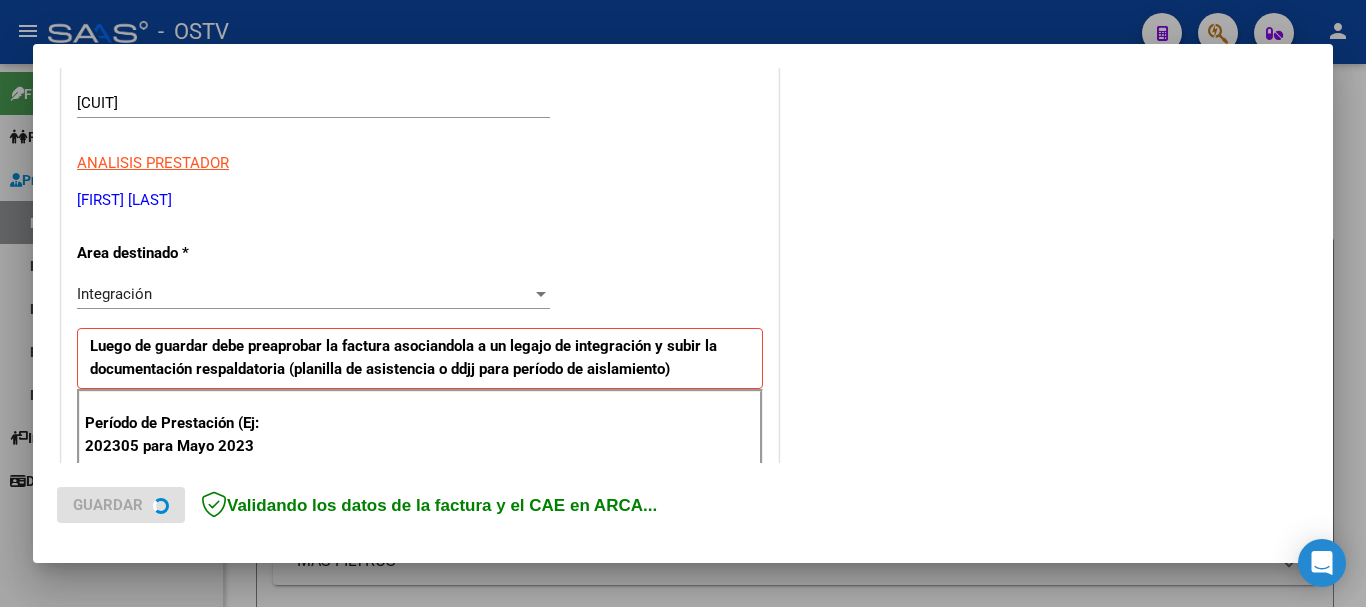scroll, scrollTop: 400, scrollLeft: 0, axis: vertical 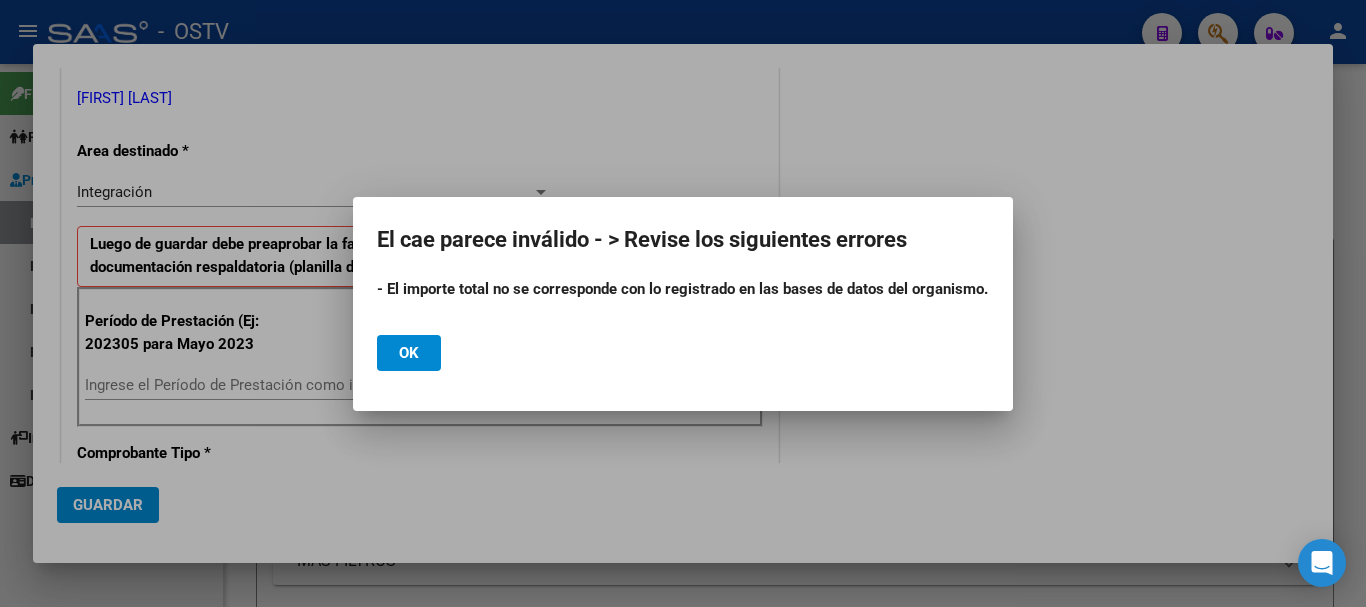click at bounding box center (683, 303) 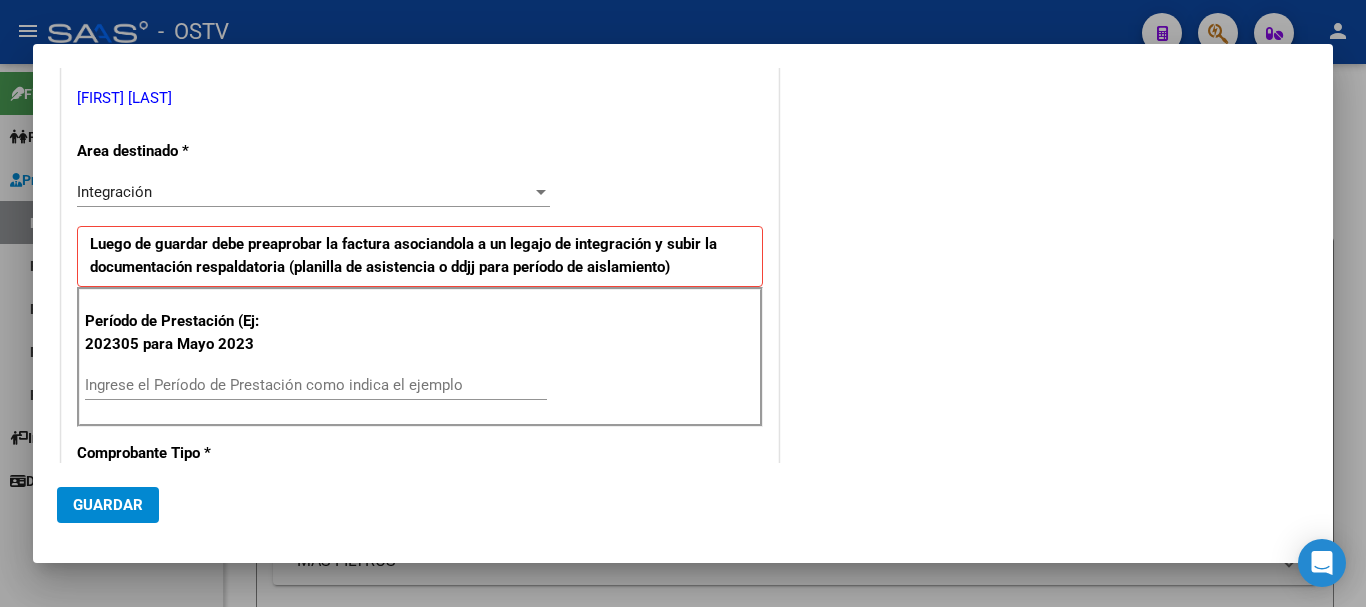 click on "Ingrese el Período de Prestación como indica el ejemplo" at bounding box center [316, 385] 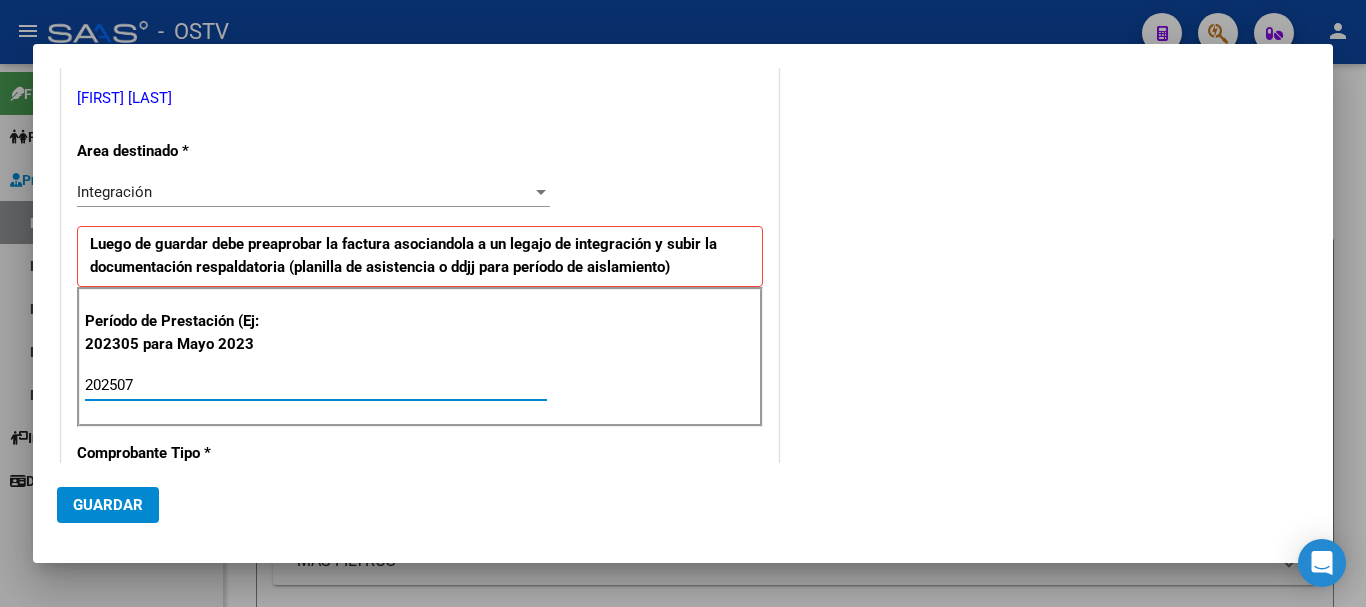 type on "202507" 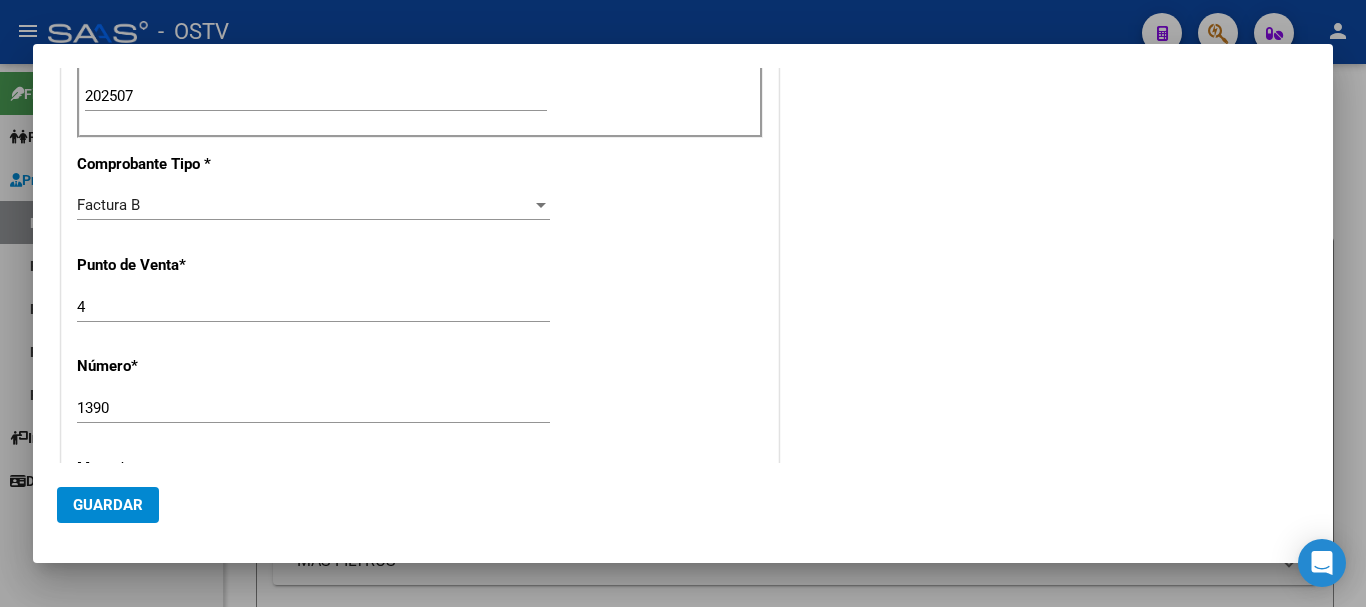 scroll, scrollTop: 800, scrollLeft: 0, axis: vertical 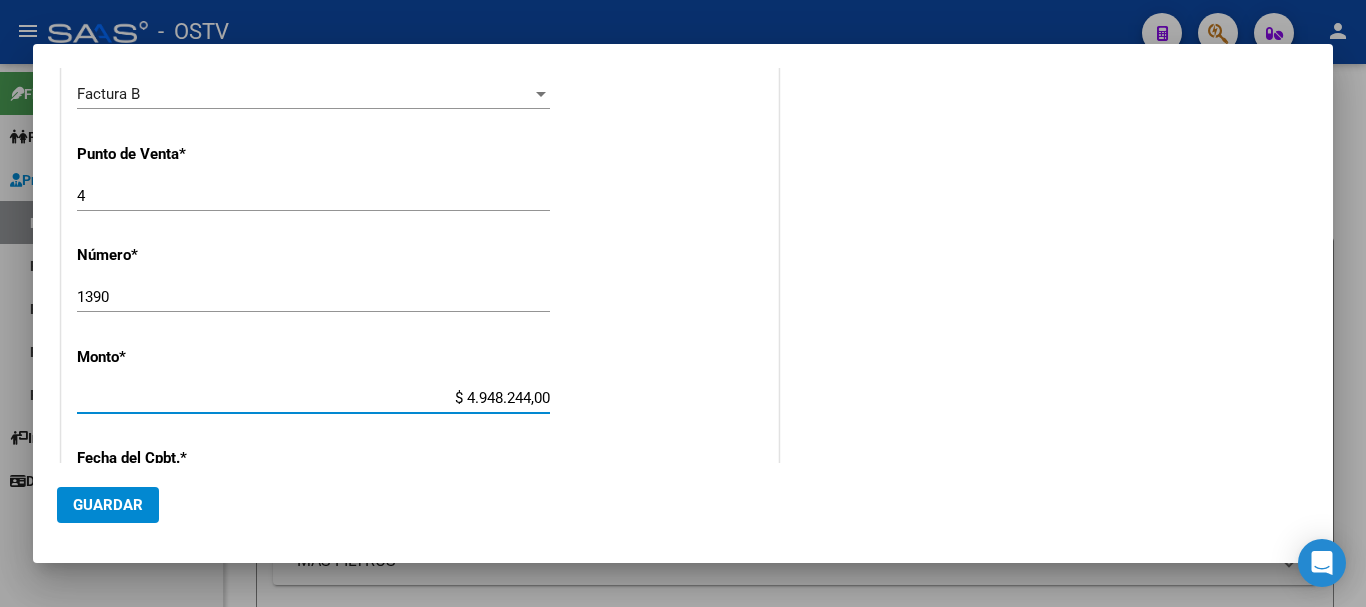drag, startPoint x: 425, startPoint y: 393, endPoint x: 565, endPoint y: 404, distance: 140.43147 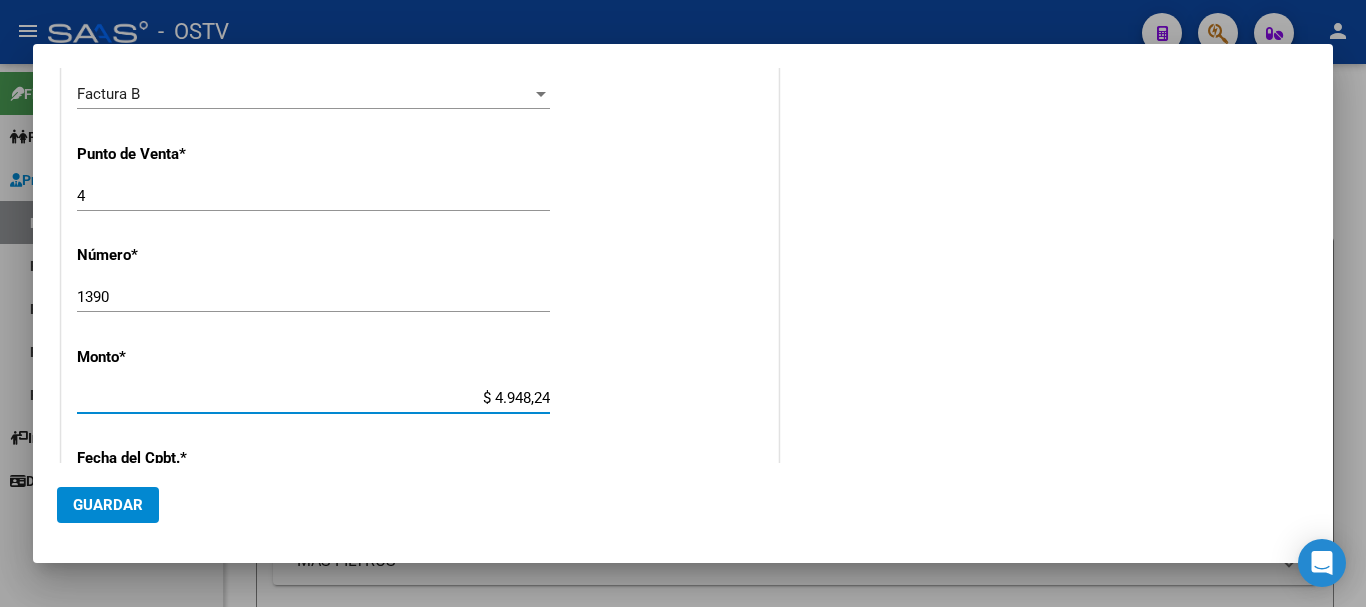 type on "$ 49.482,44" 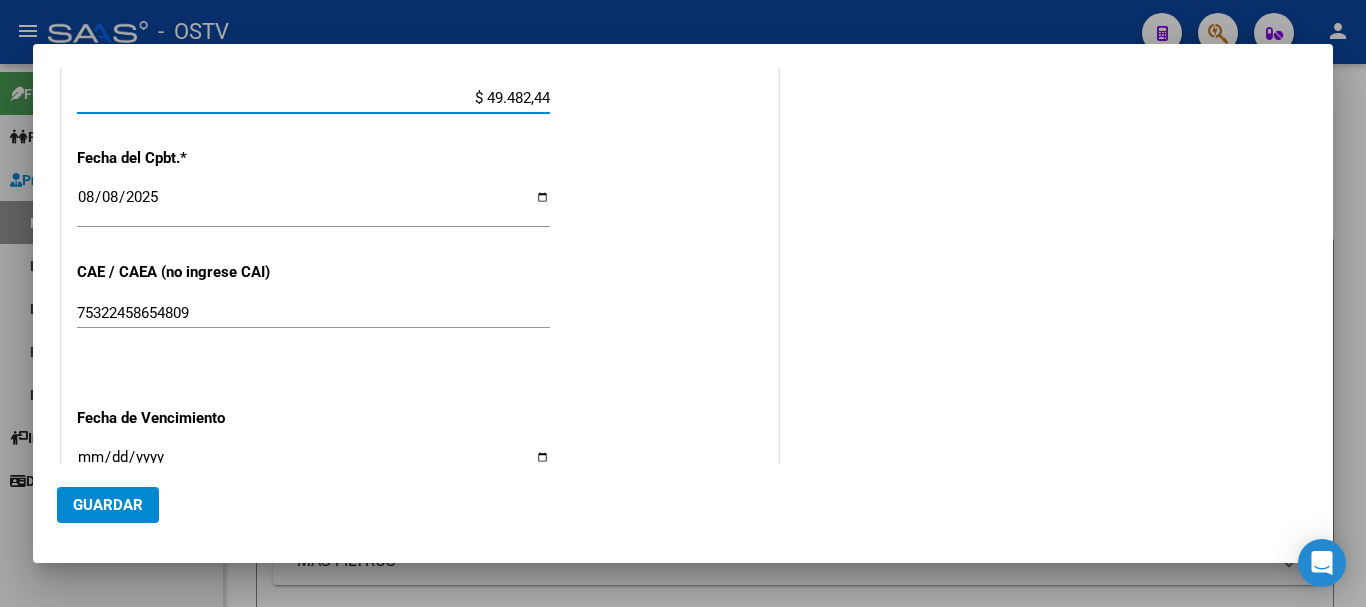 scroll, scrollTop: 1200, scrollLeft: 0, axis: vertical 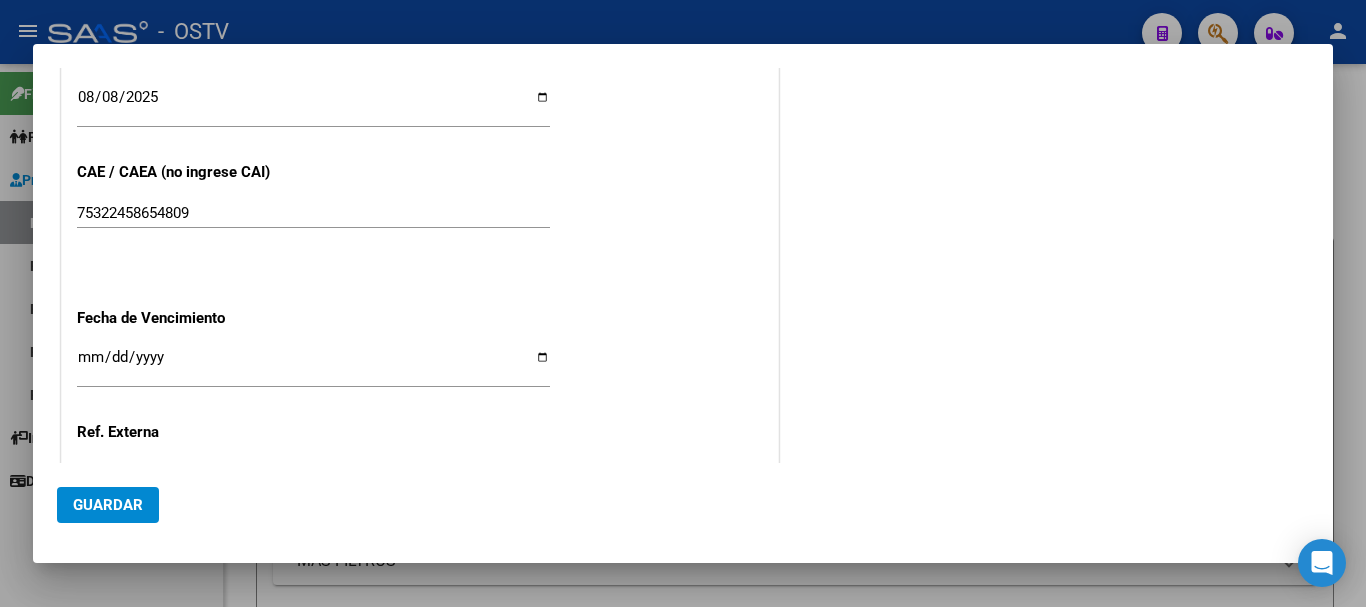 click on "Ingresar la fecha" at bounding box center (313, 365) 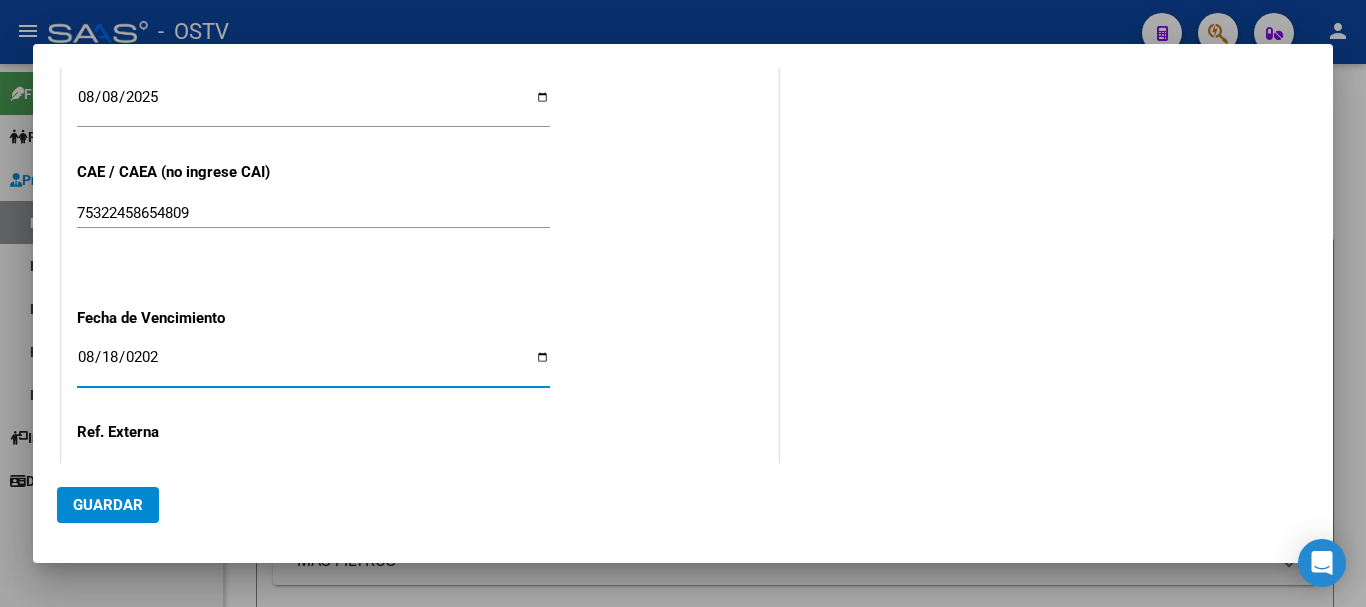 type on "2025-08-18" 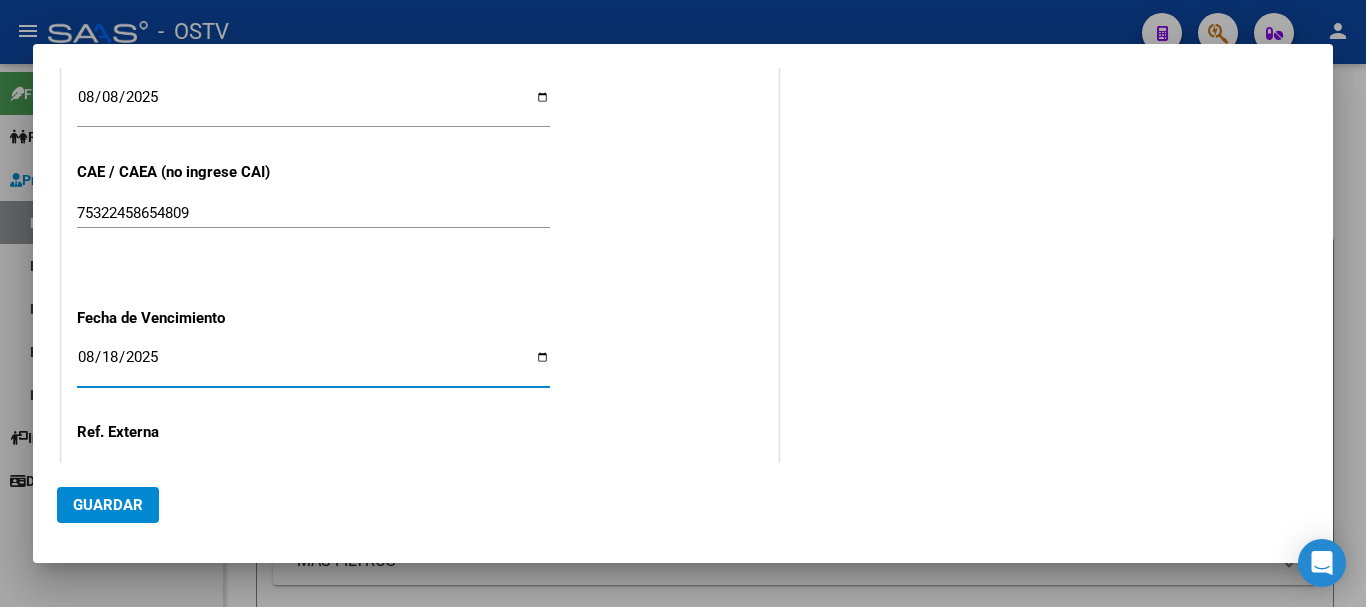 click on "Guardar" 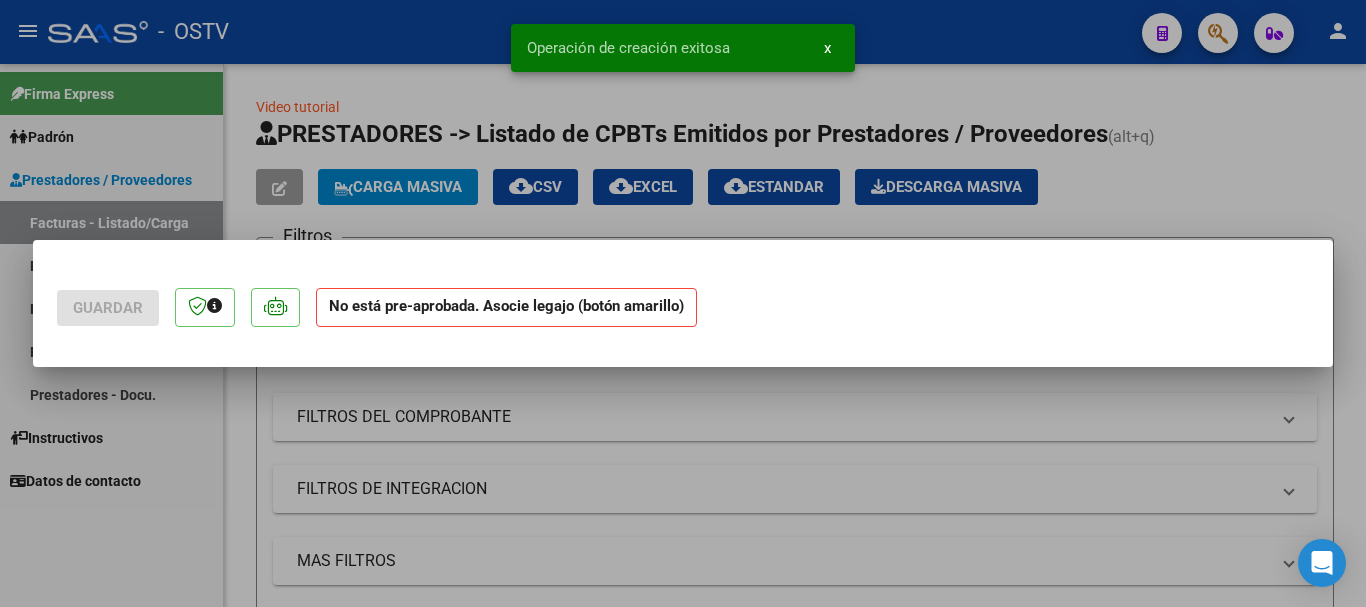 scroll, scrollTop: 0, scrollLeft: 0, axis: both 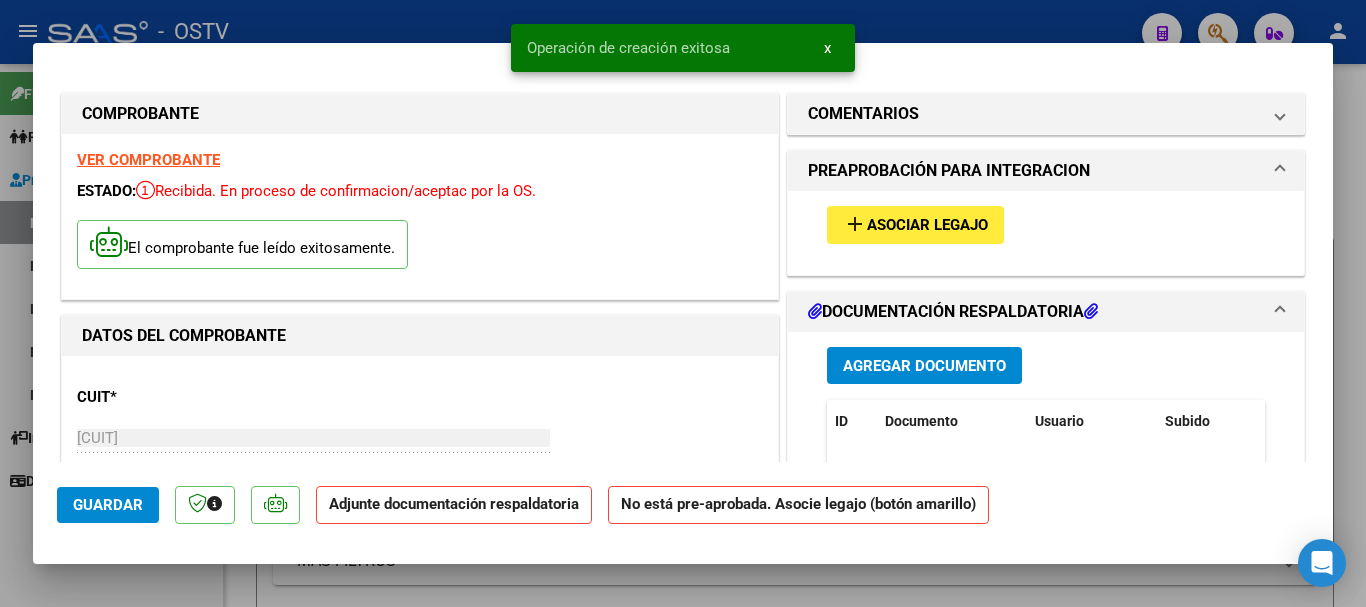 click on "Agregar Documento" at bounding box center (924, 365) 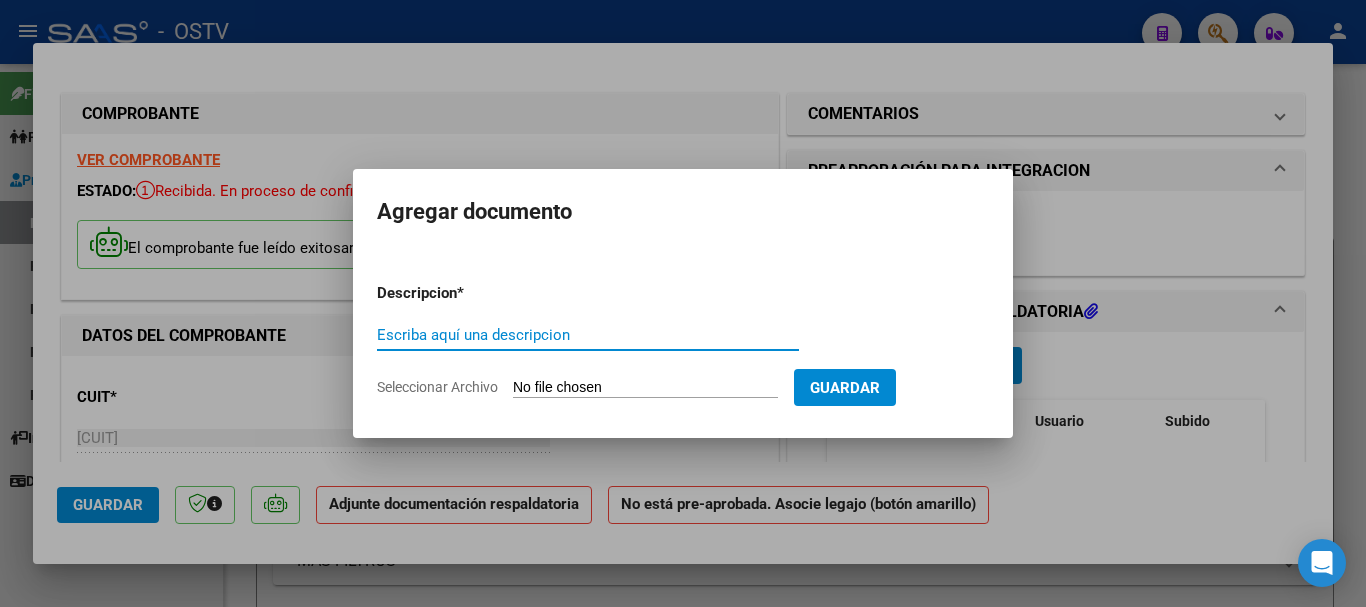 paste on "planilla e informes" 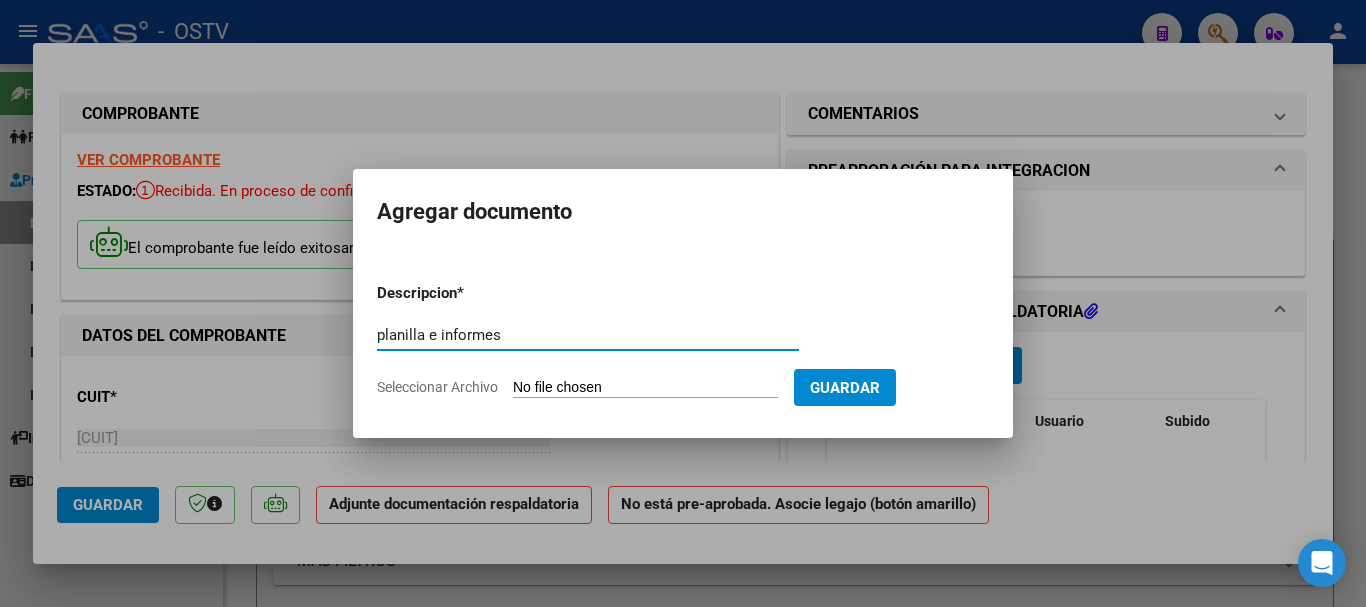 type on "planilla e informes" 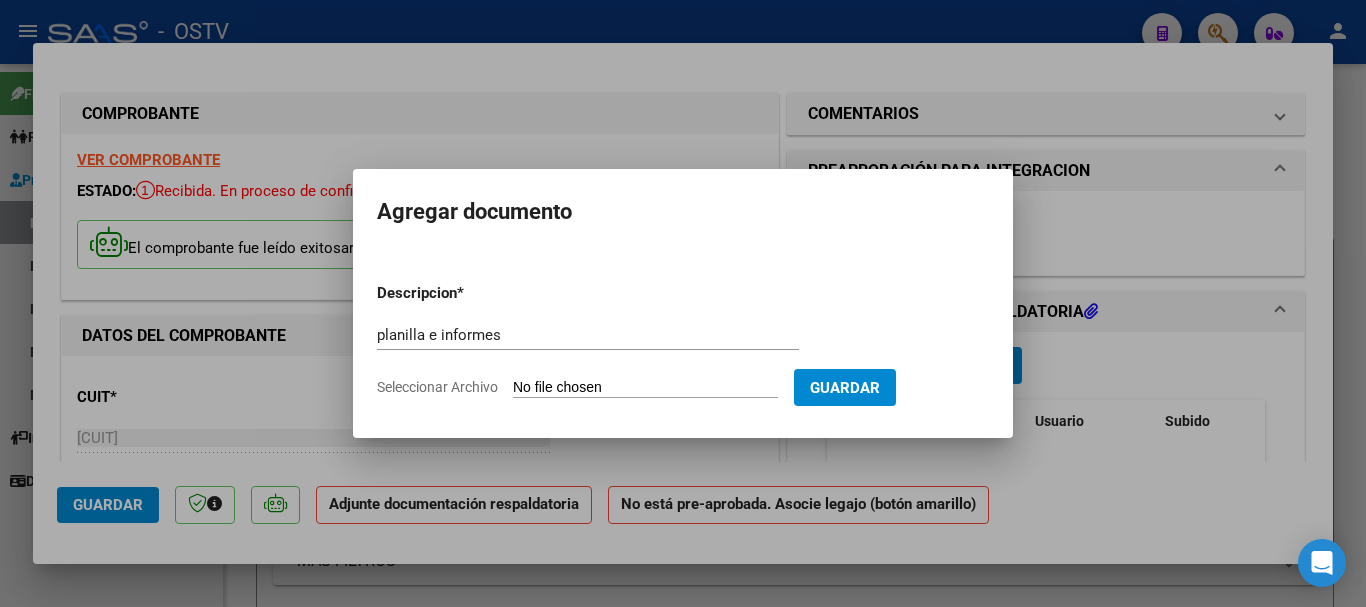 type on "C:\fakepath\planilla elli julio perez.pdf" 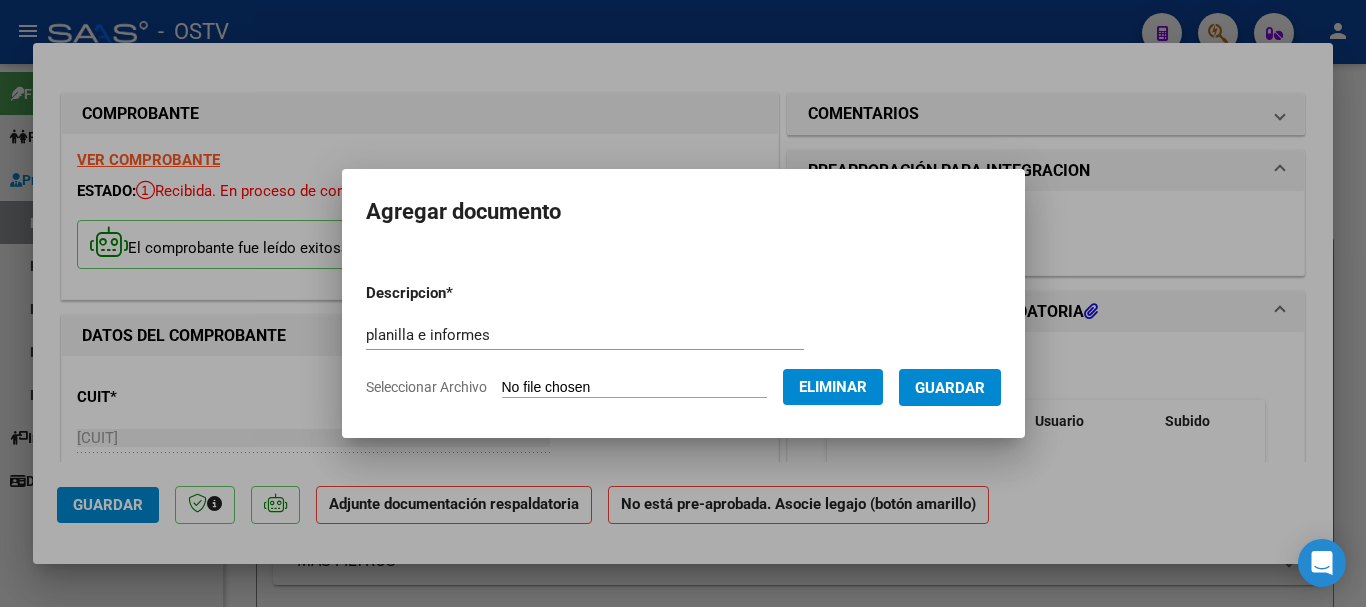 click on "Guardar" at bounding box center [950, 388] 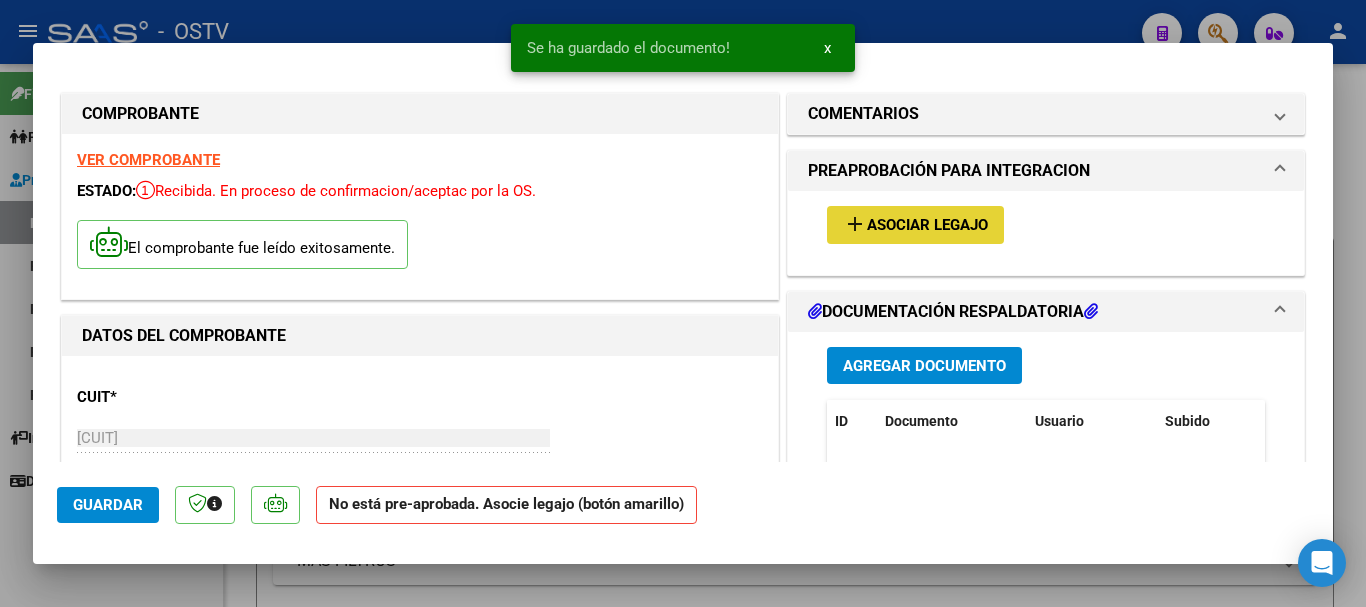 click on "Asociar Legajo" at bounding box center (927, 226) 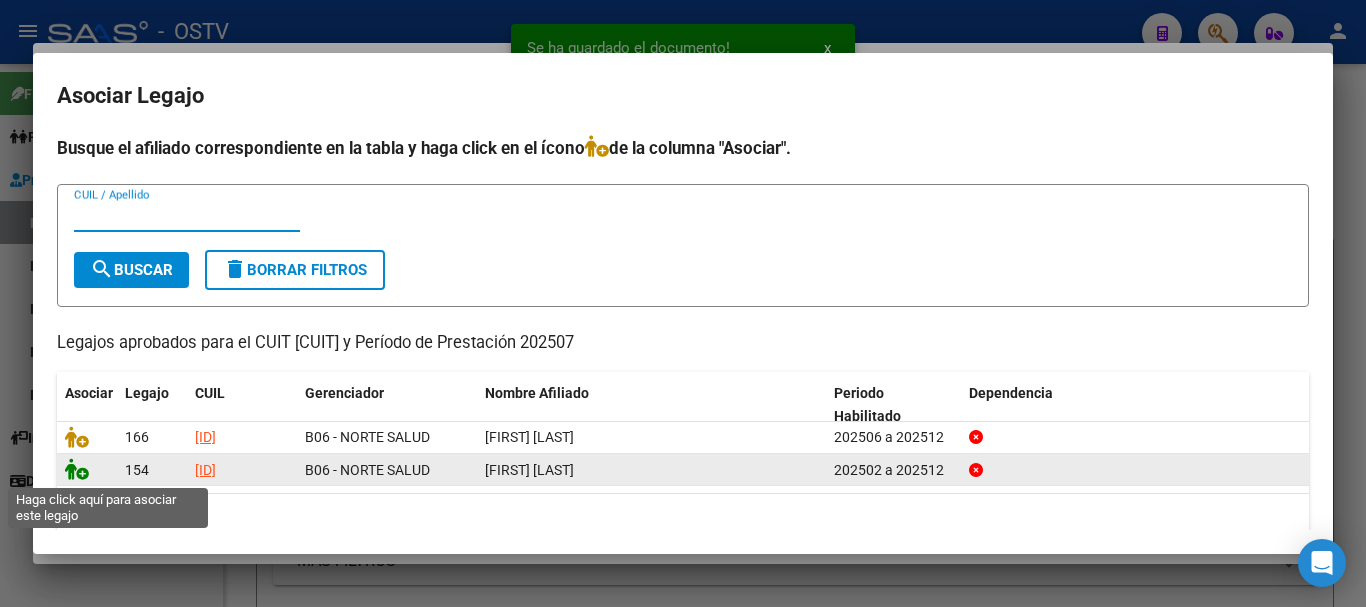 click 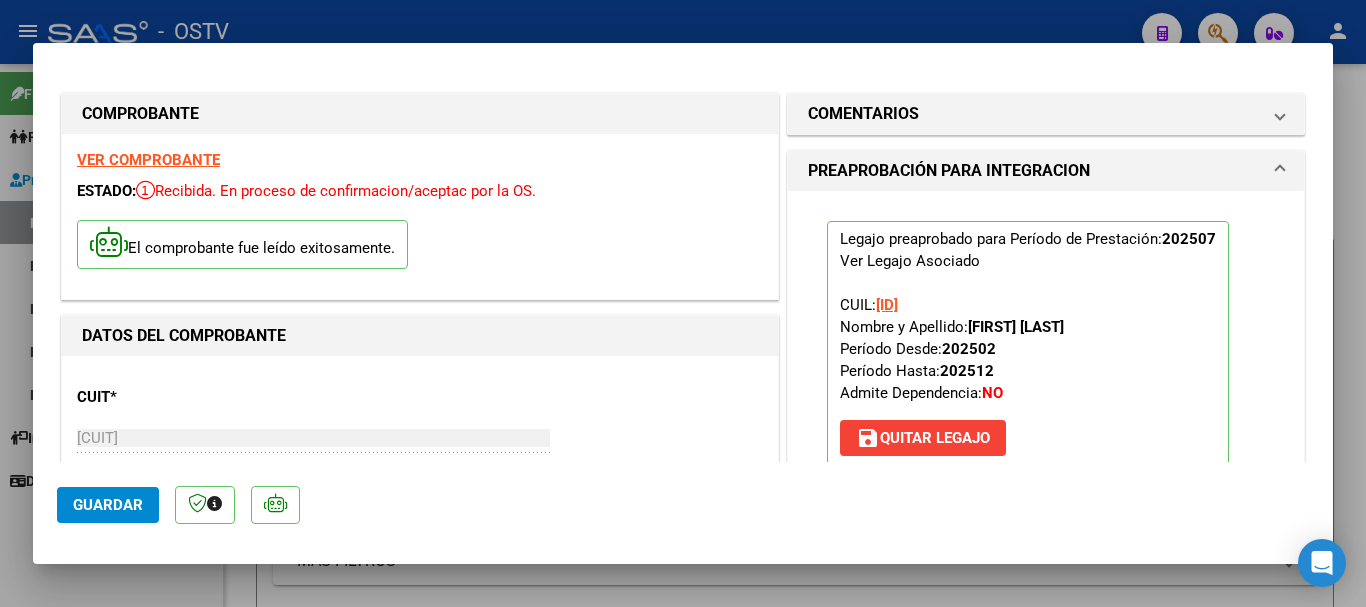 click at bounding box center (683, 303) 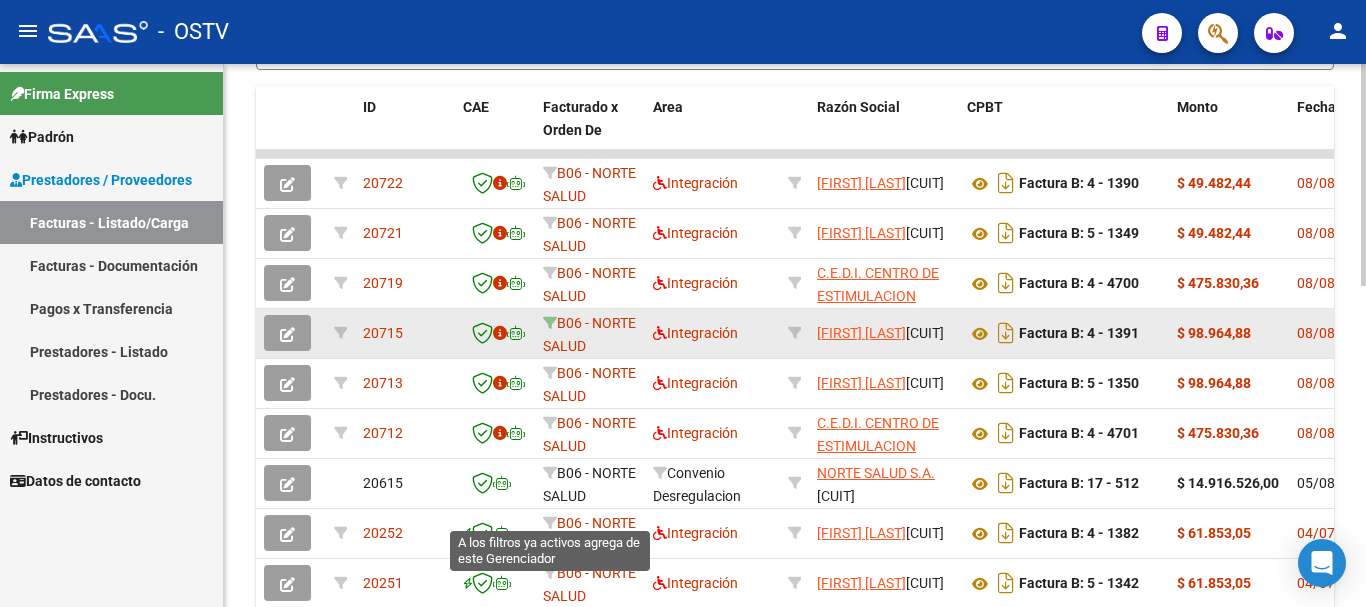 scroll, scrollTop: 600, scrollLeft: 0, axis: vertical 